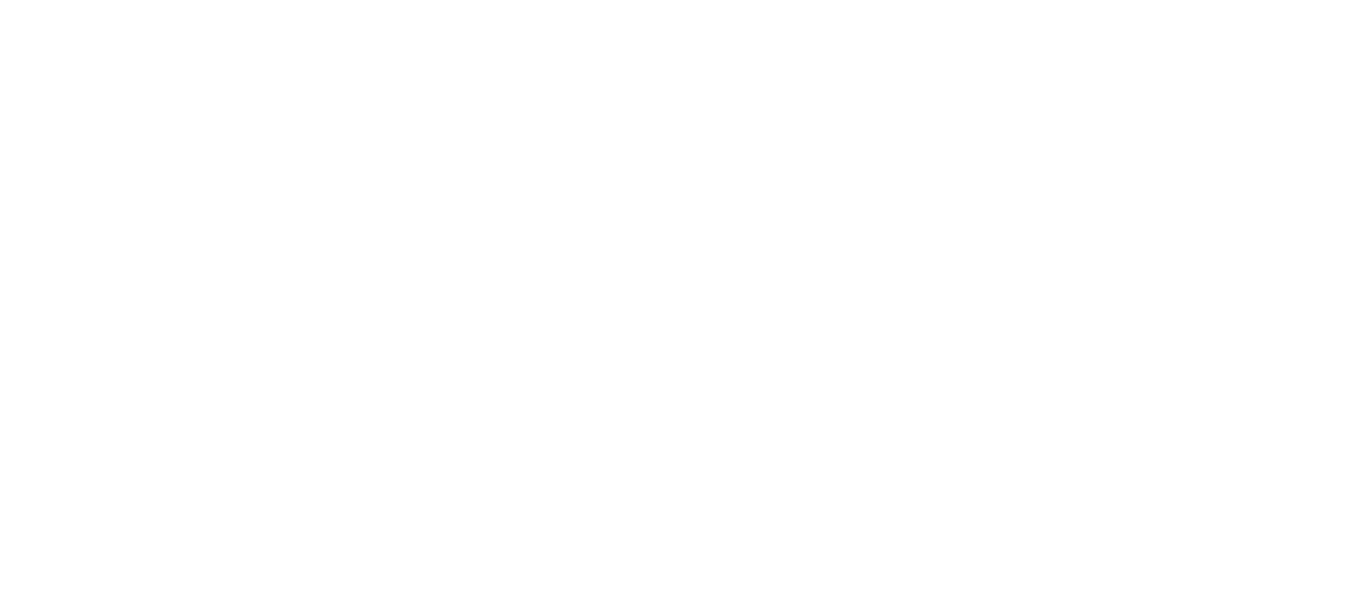scroll, scrollTop: 0, scrollLeft: 0, axis: both 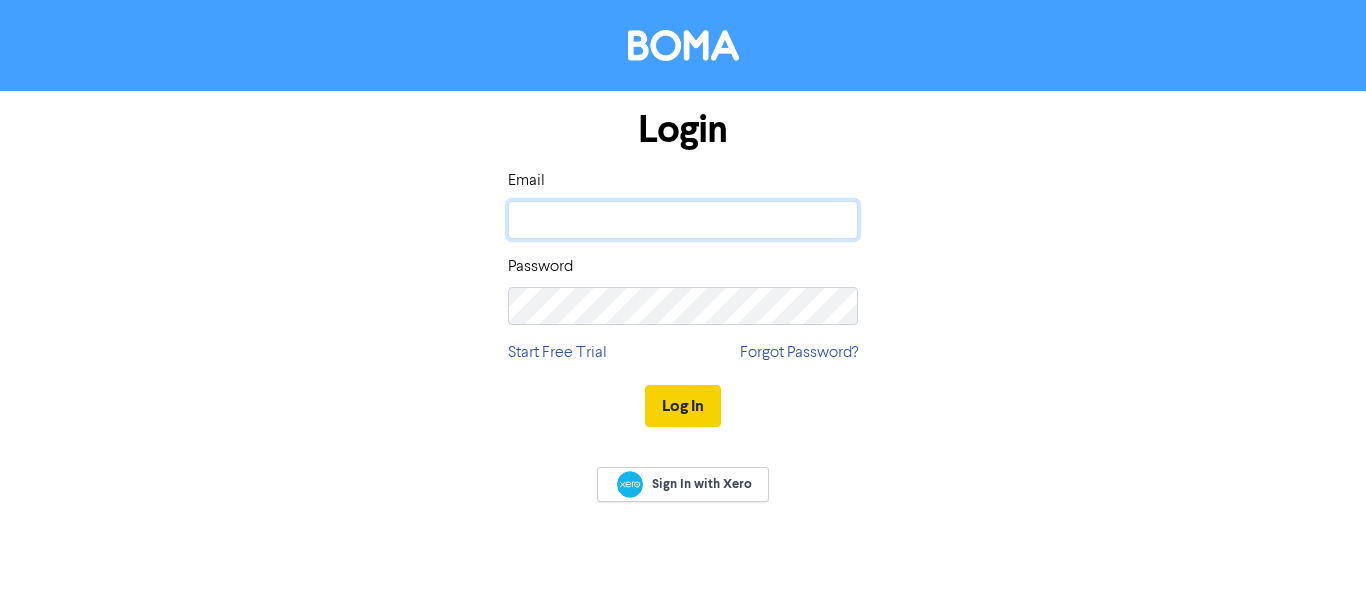 type on "[EMAIL_ADDRESS][DOMAIN_NAME]" 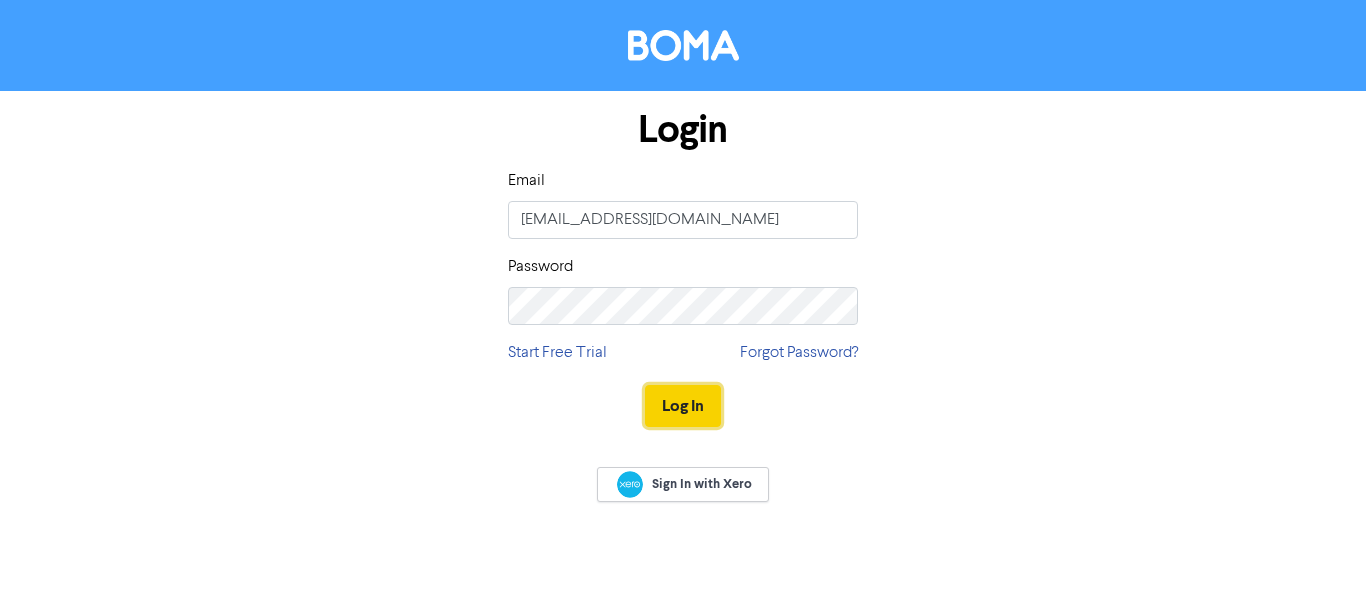 click on "Log In" at bounding box center [683, 406] 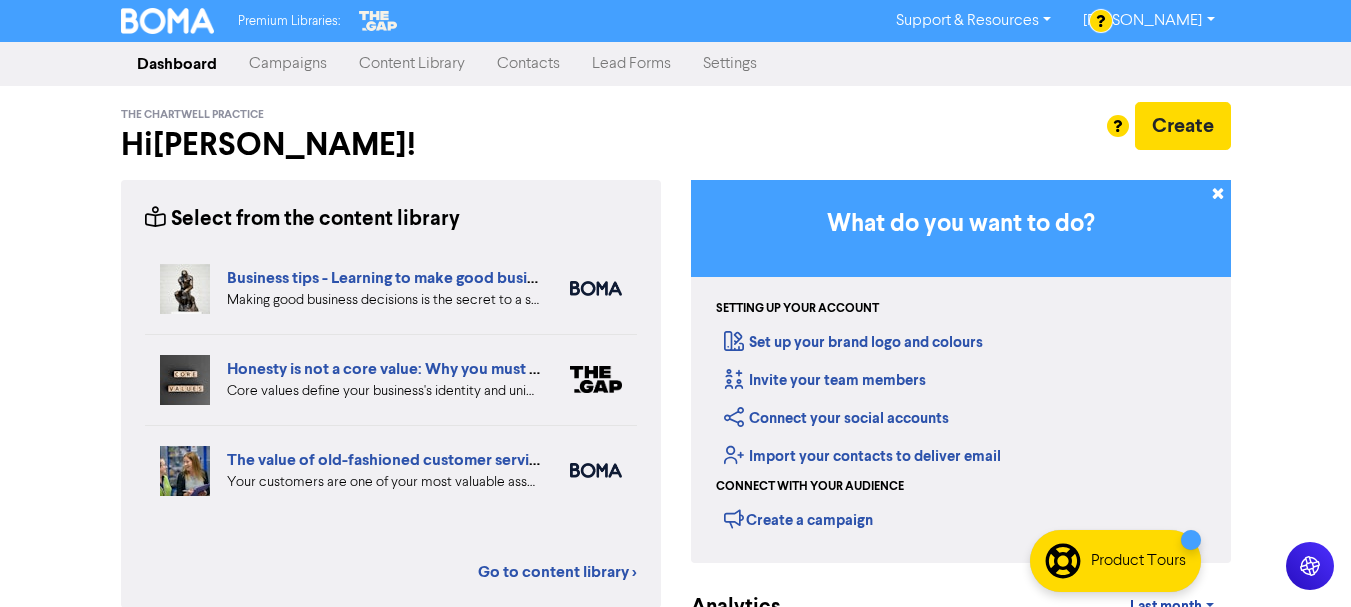 click on "Campaigns" at bounding box center [288, 64] 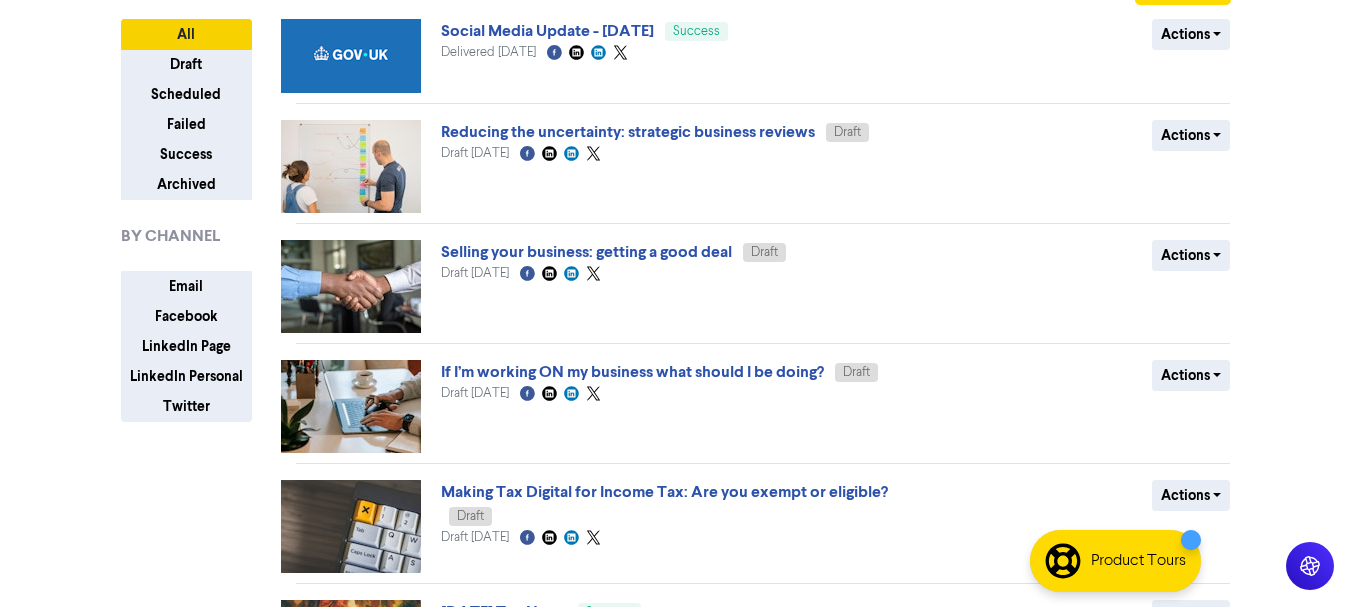 scroll, scrollTop: 167, scrollLeft: 0, axis: vertical 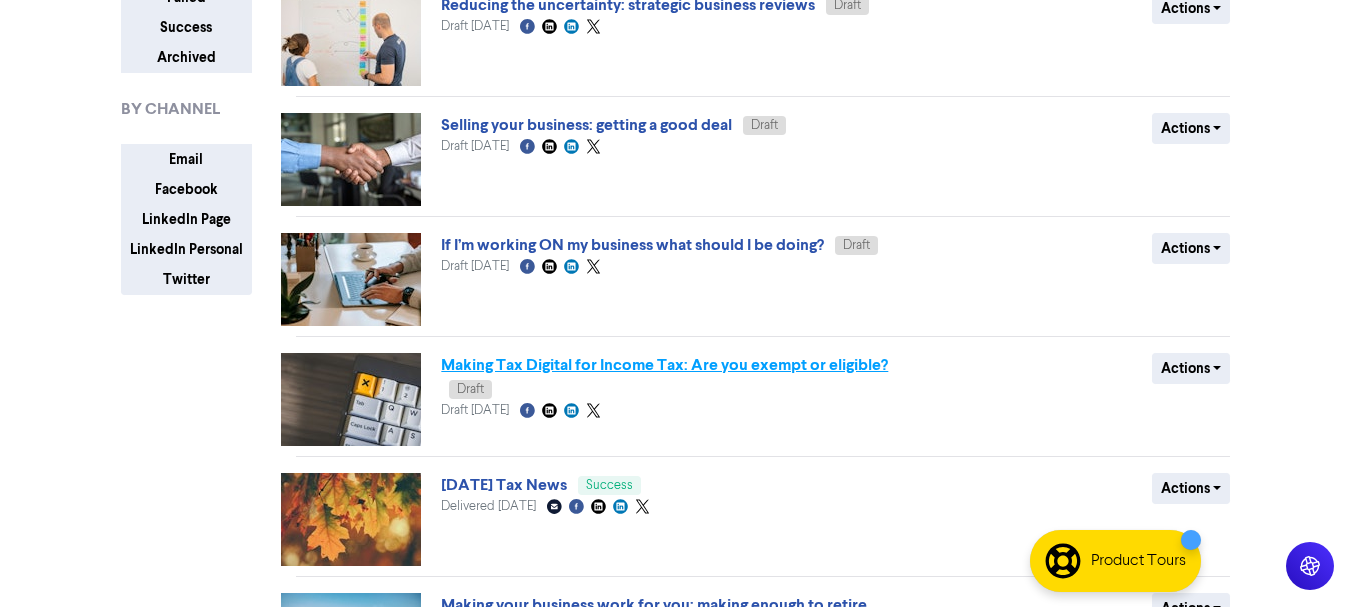 click on "Making Tax Digital for Income Tax: Are you exempt or eligible?" at bounding box center (664, 365) 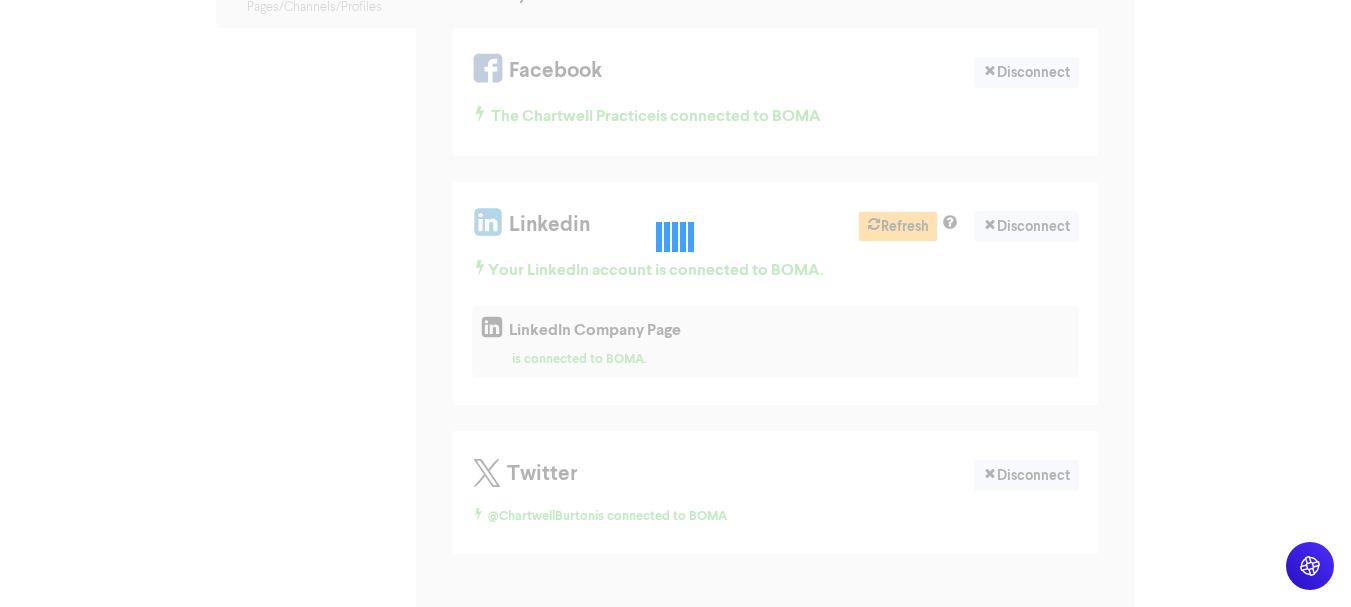 scroll, scrollTop: 0, scrollLeft: 0, axis: both 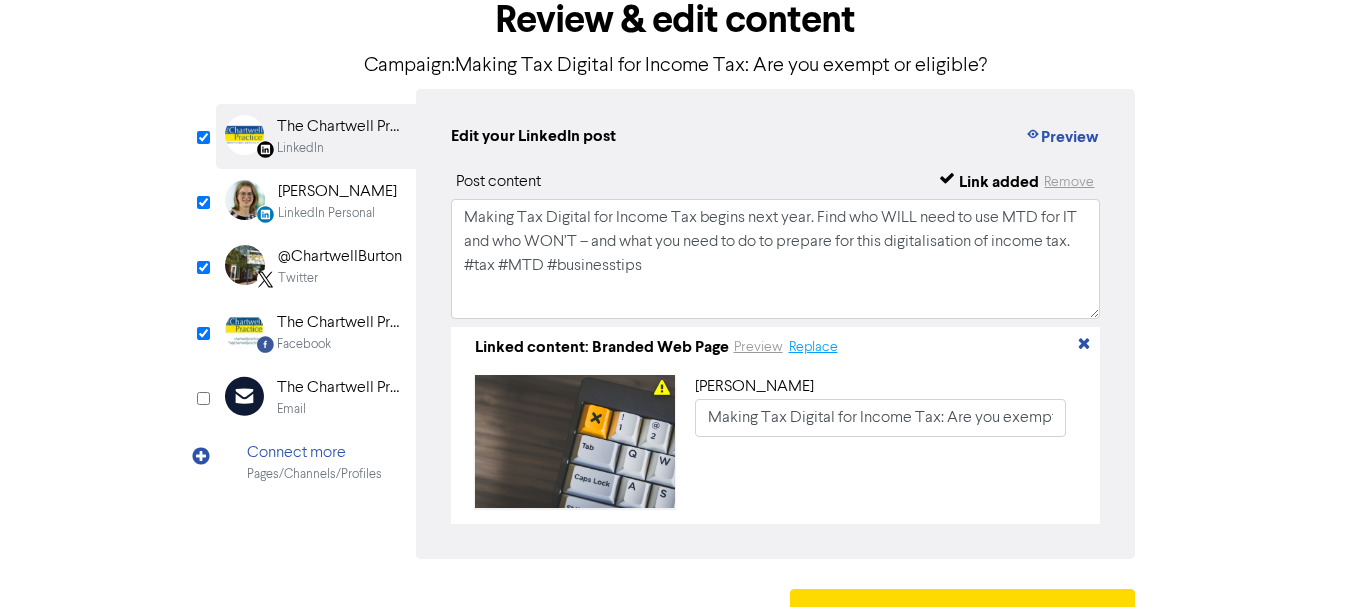 click on "Replace" at bounding box center [813, 347] 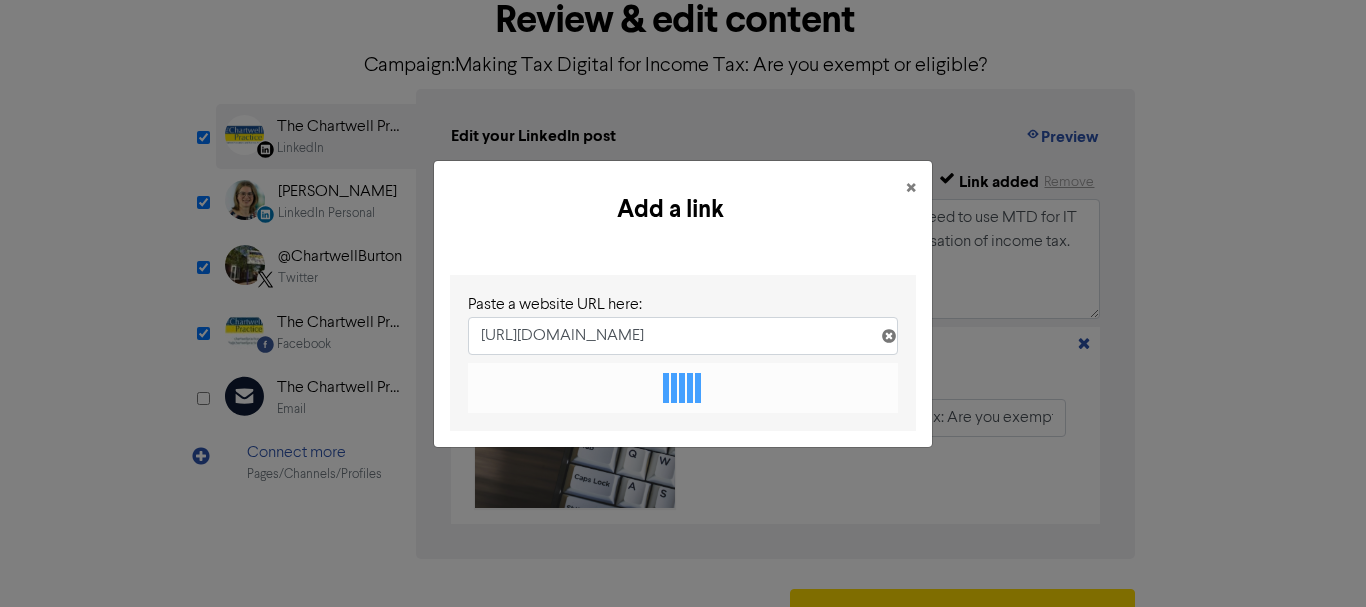 scroll, scrollTop: 0, scrollLeft: 281, axis: horizontal 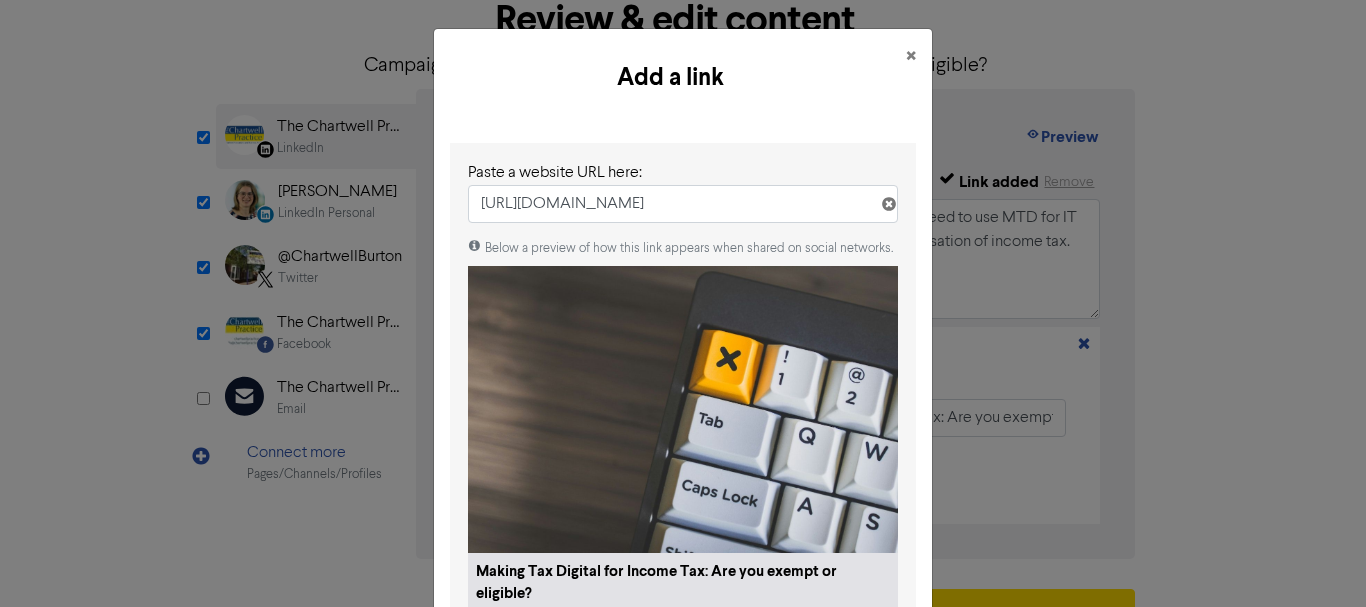 type on "[URL][DOMAIN_NAME]" 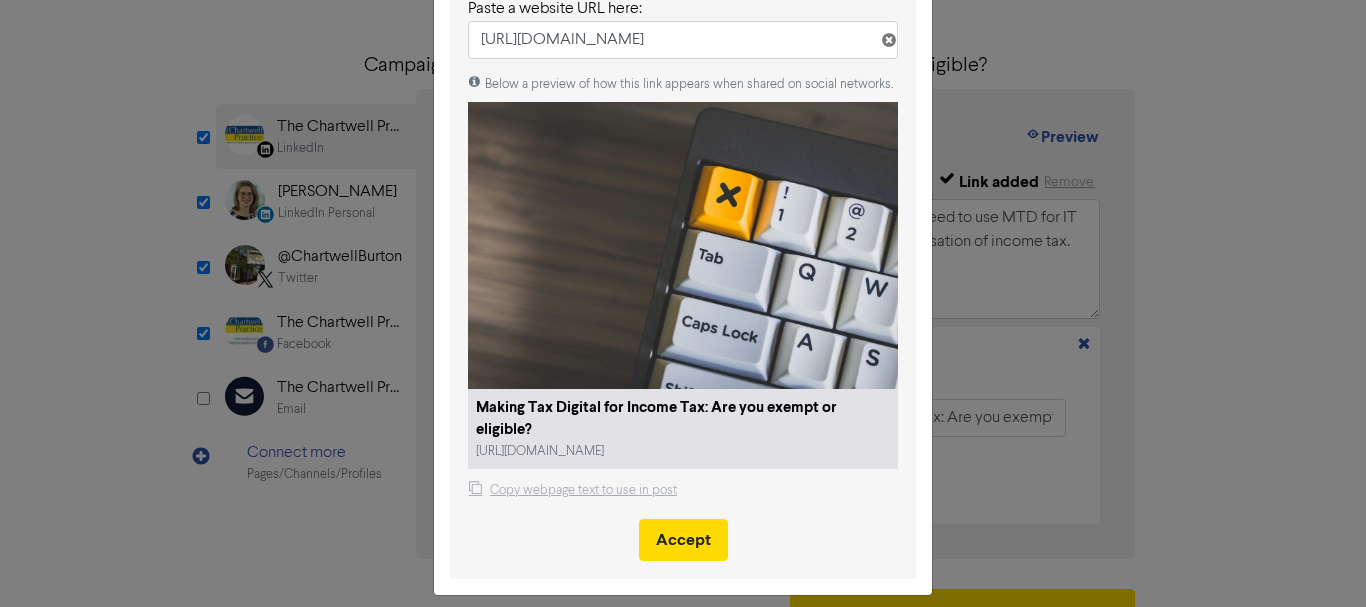 scroll, scrollTop: 181, scrollLeft: 0, axis: vertical 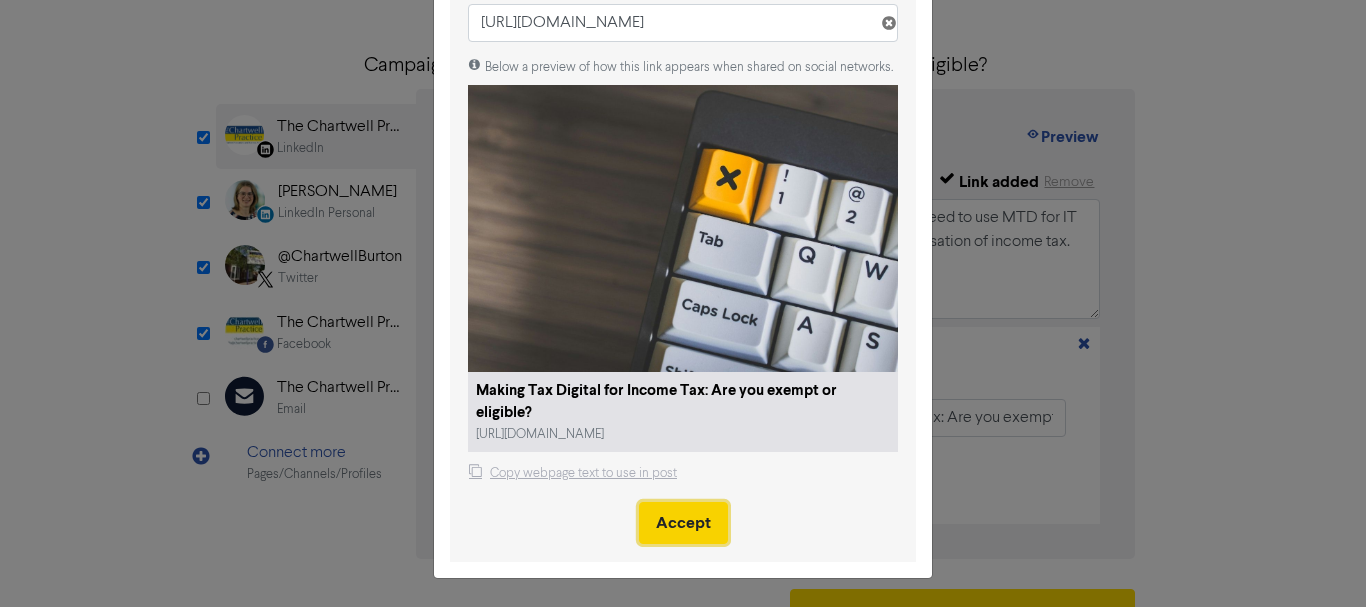 click on "Accept" at bounding box center [683, 523] 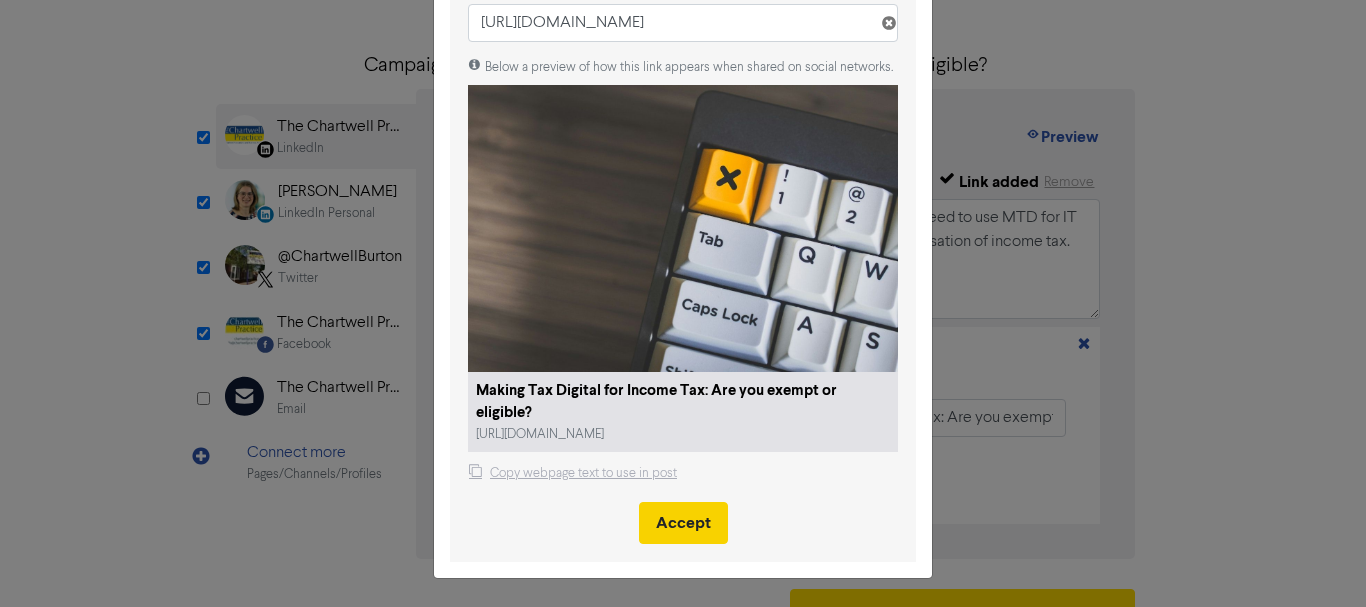 type 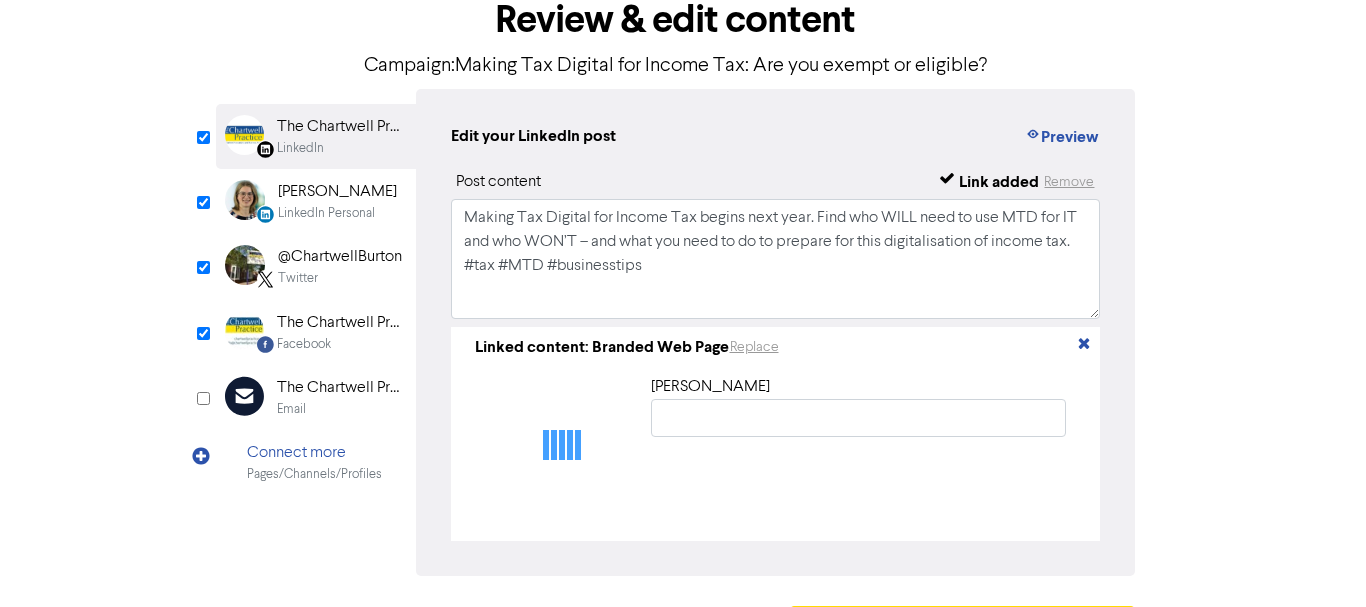scroll, scrollTop: 0, scrollLeft: 0, axis: both 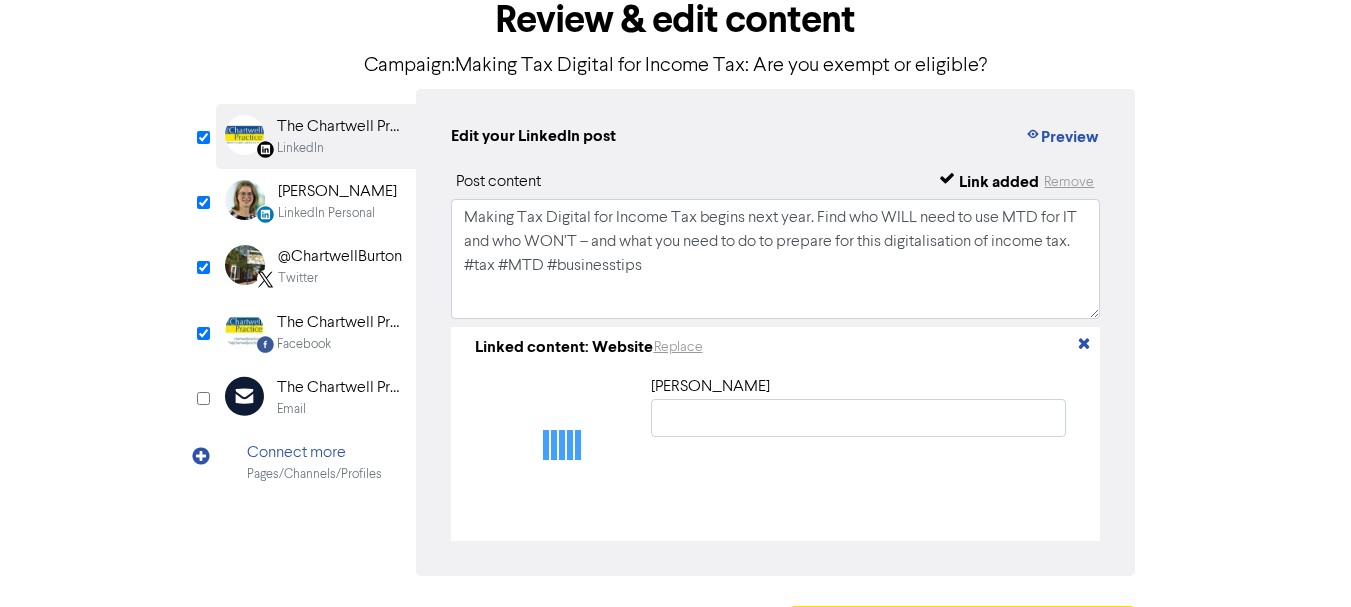 type on "Making Tax Digital for Income Tax: Are you exempt or eligible?" 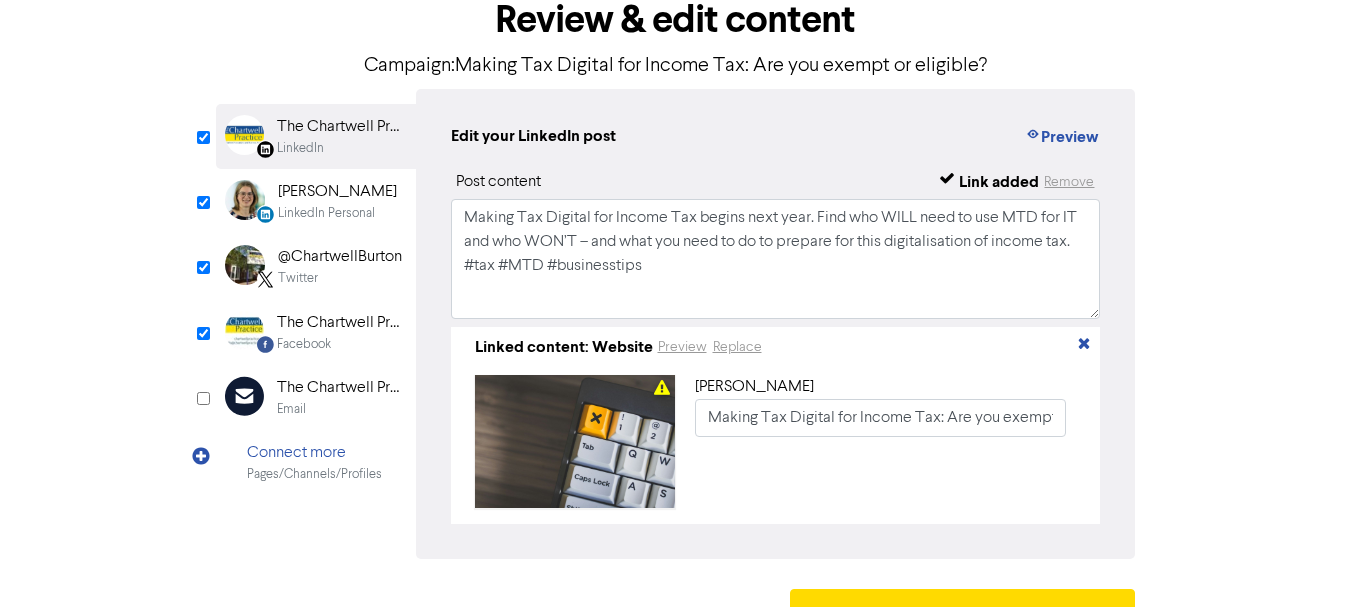 click on "LinkedIn Personal" at bounding box center (326, 213) 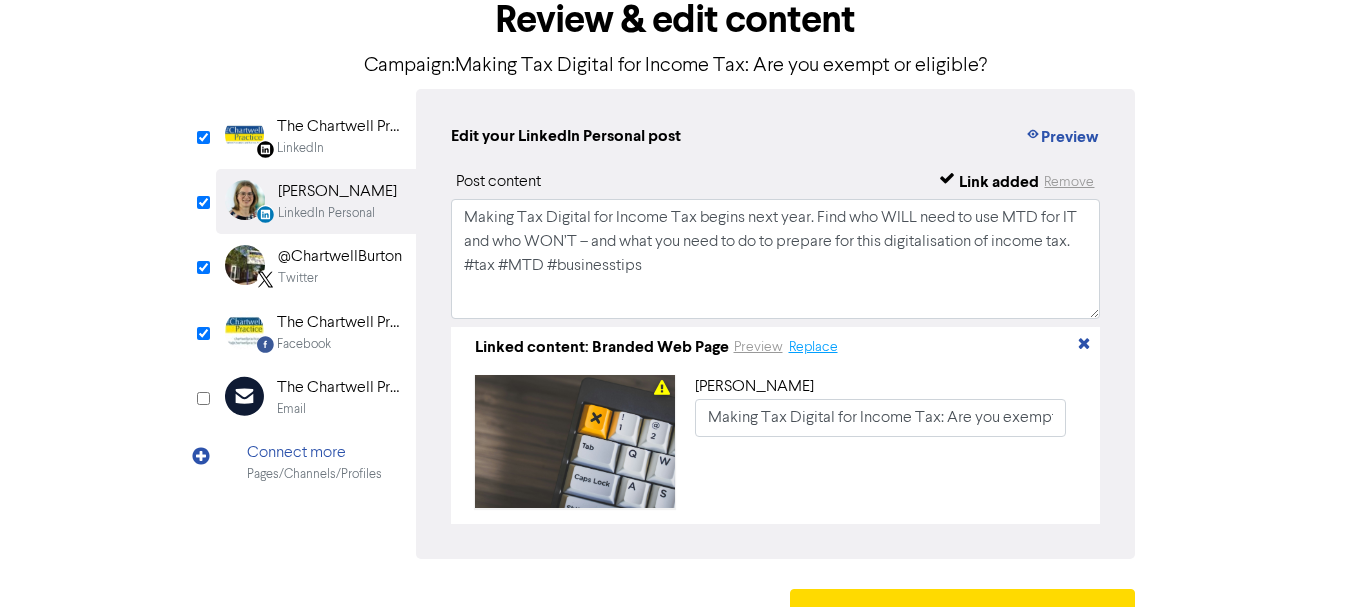 click on "Replace" at bounding box center (813, 347) 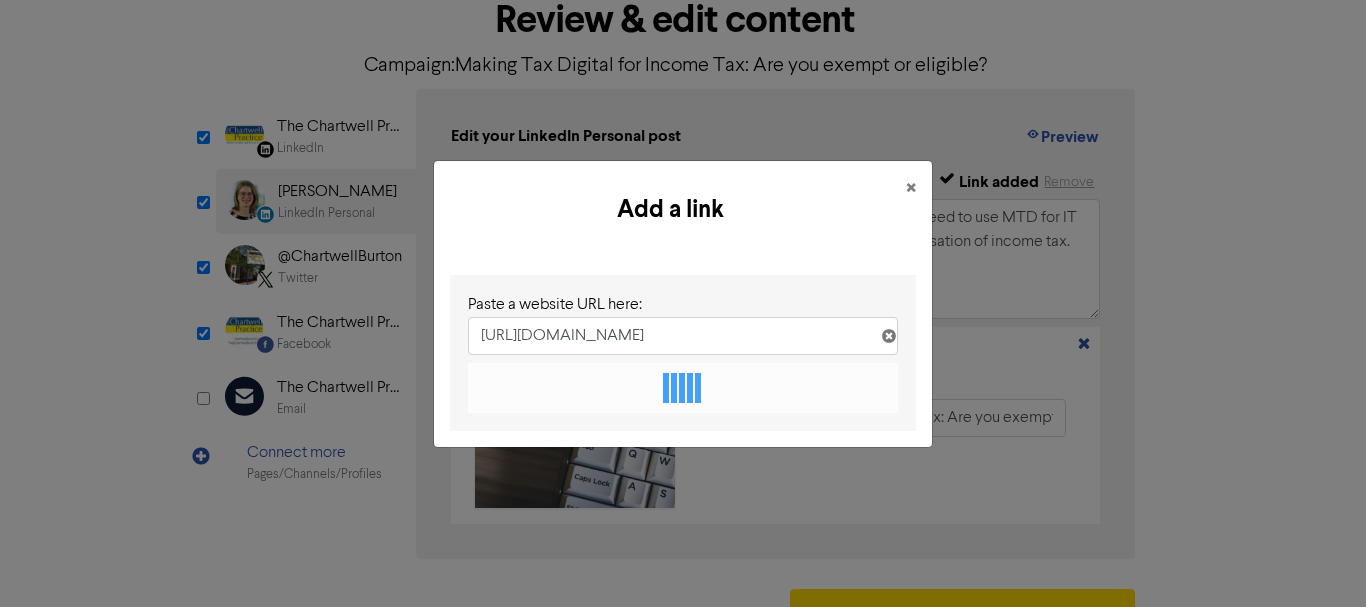 scroll, scrollTop: 0, scrollLeft: 281, axis: horizontal 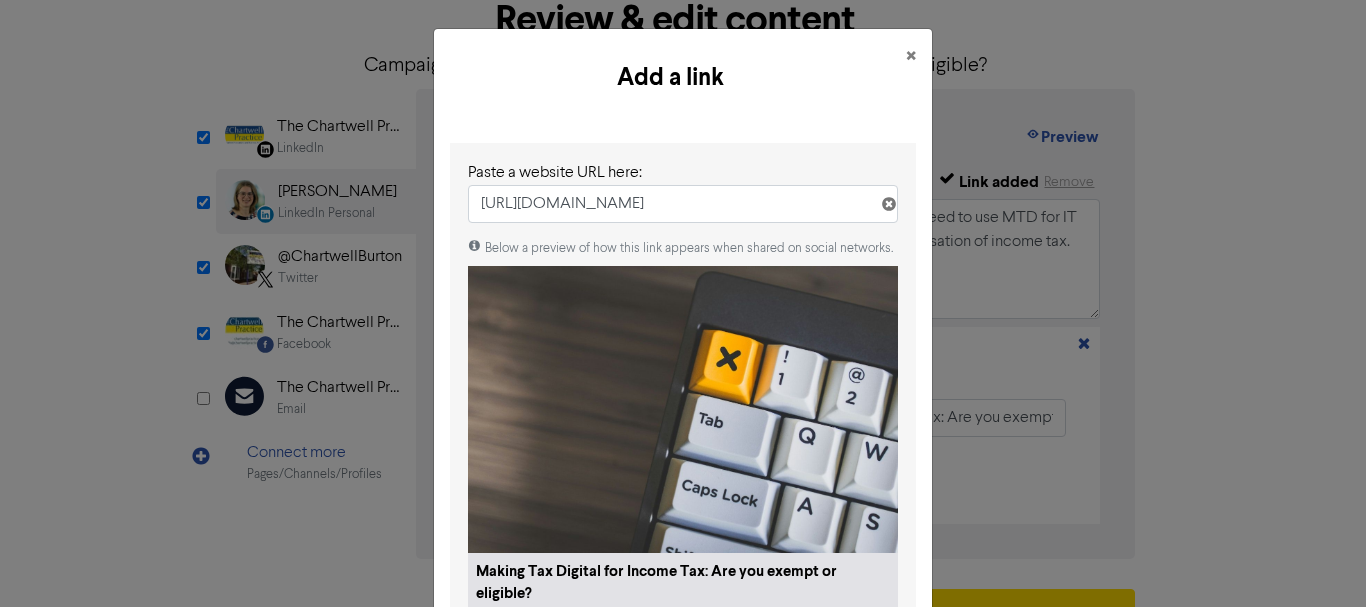 type on "[URL][DOMAIN_NAME]" 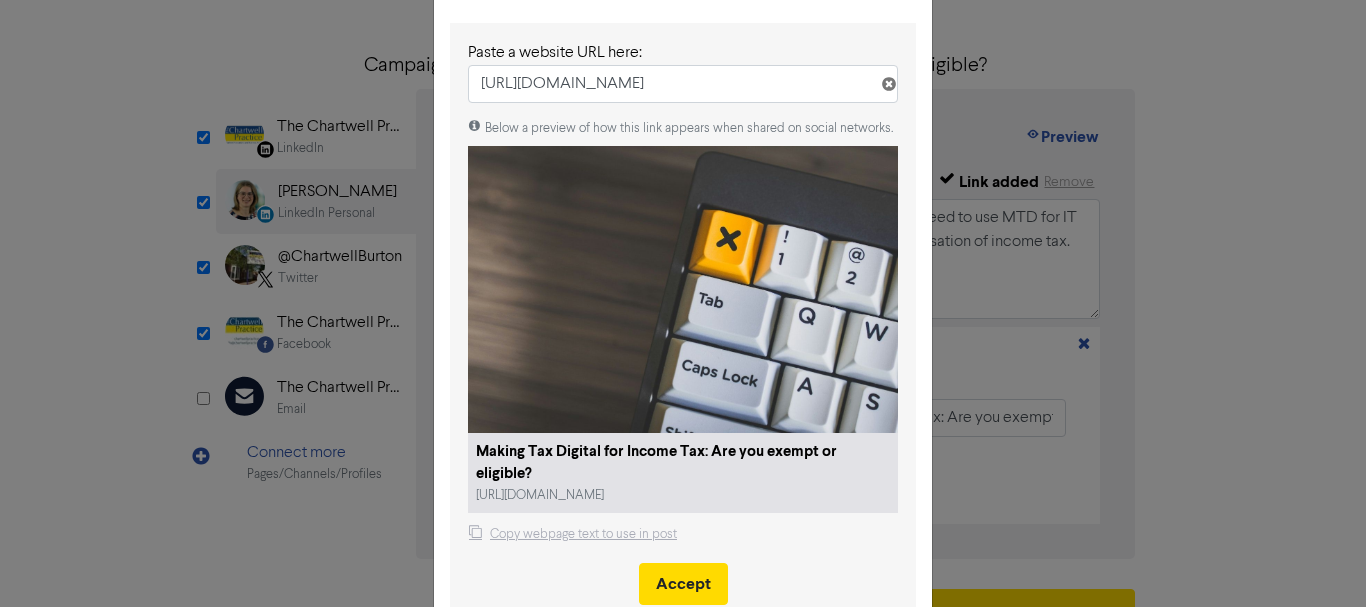 scroll, scrollTop: 122, scrollLeft: 0, axis: vertical 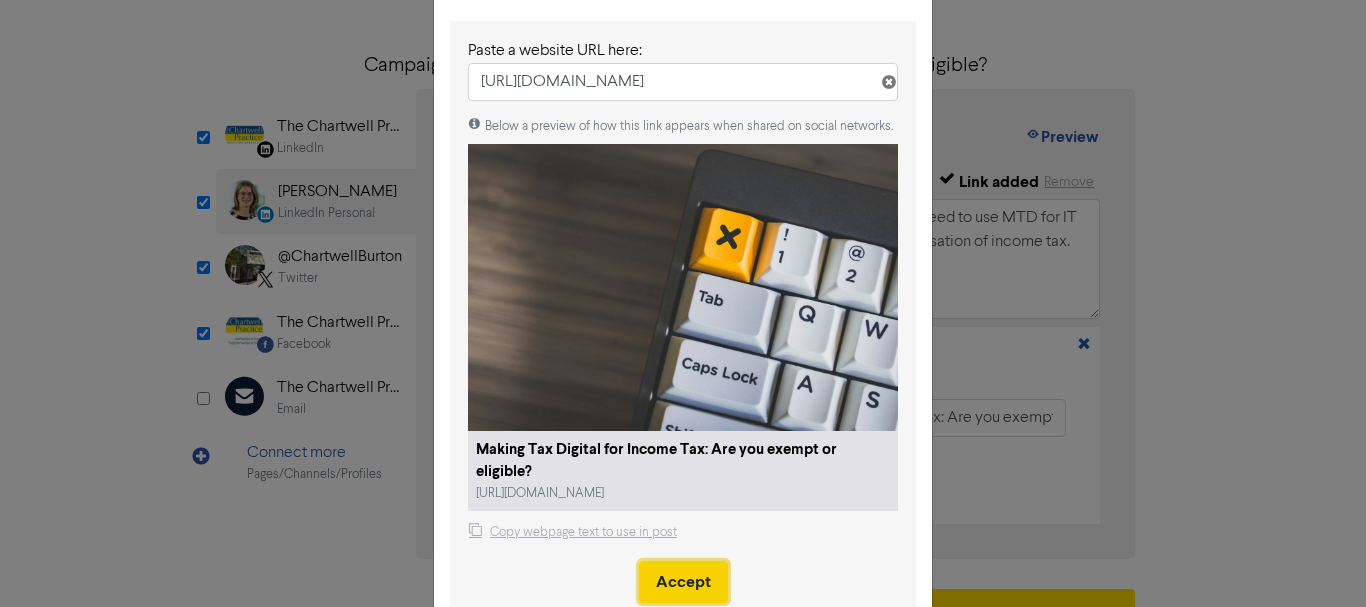 click on "Accept" at bounding box center (683, 582) 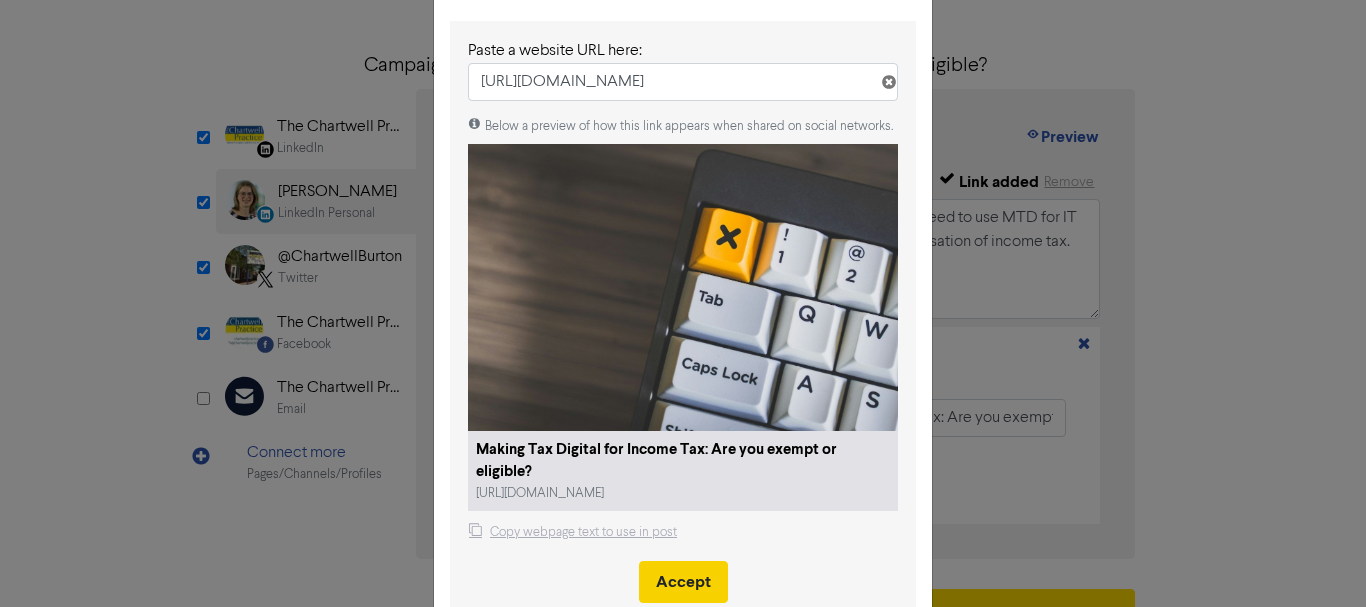 type 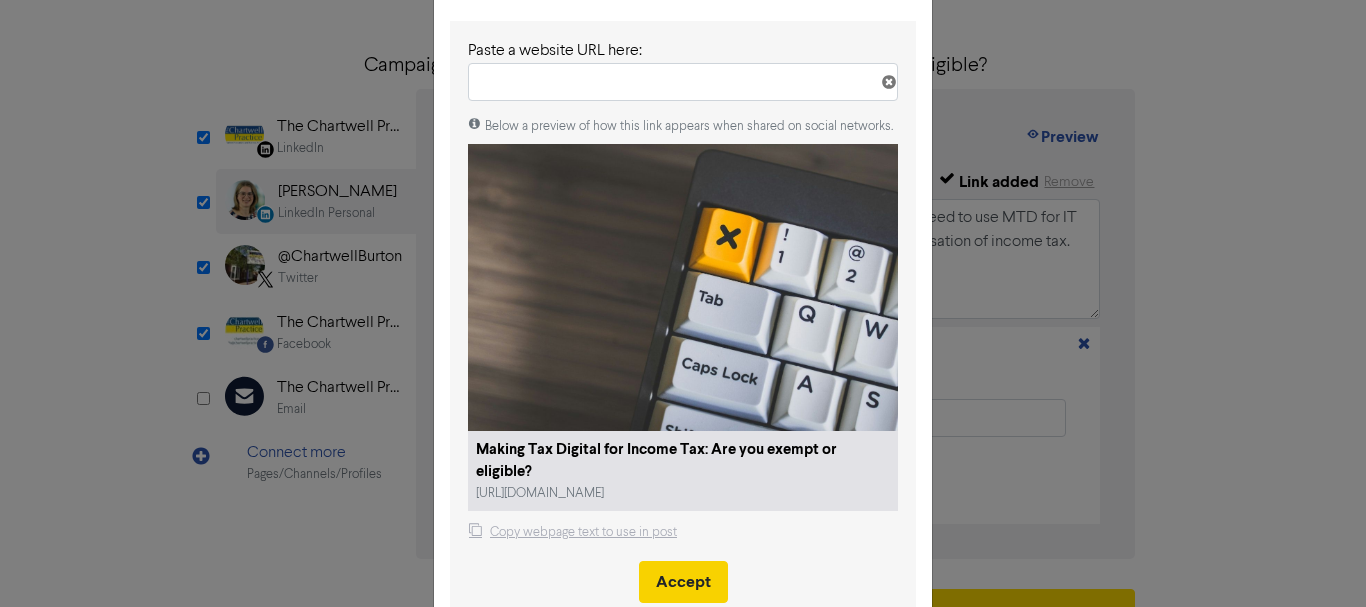 scroll, scrollTop: 0, scrollLeft: 0, axis: both 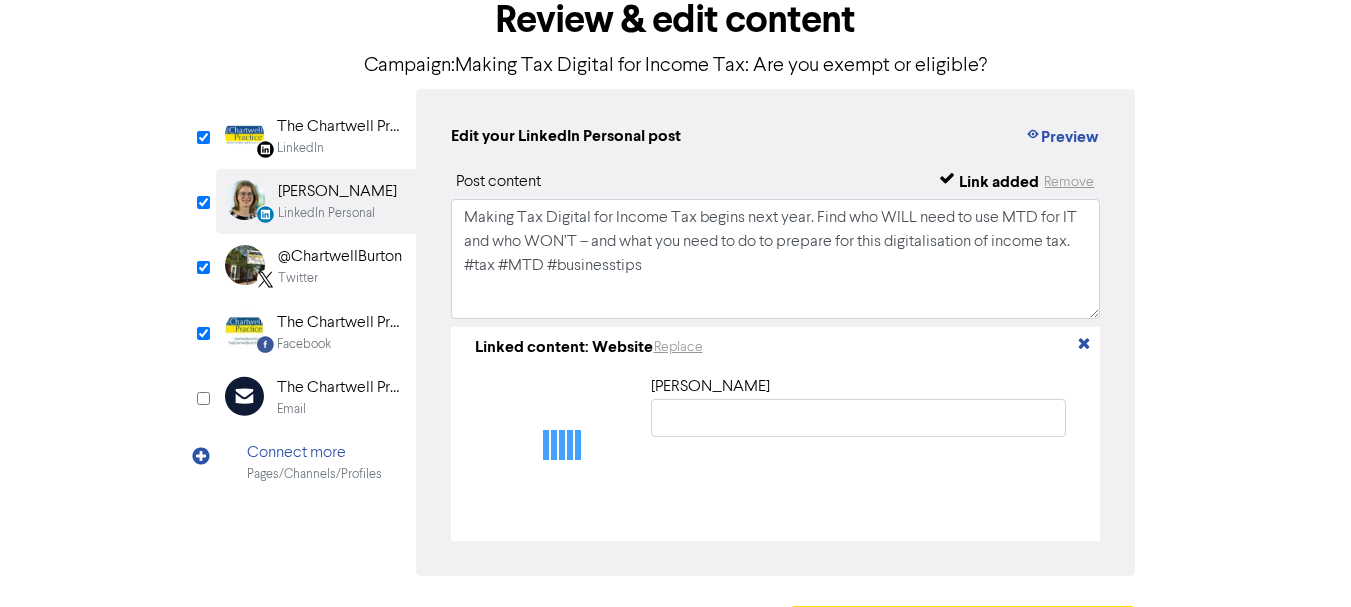 type on "Making Tax Digital for Income Tax: Are you exempt or eligible?" 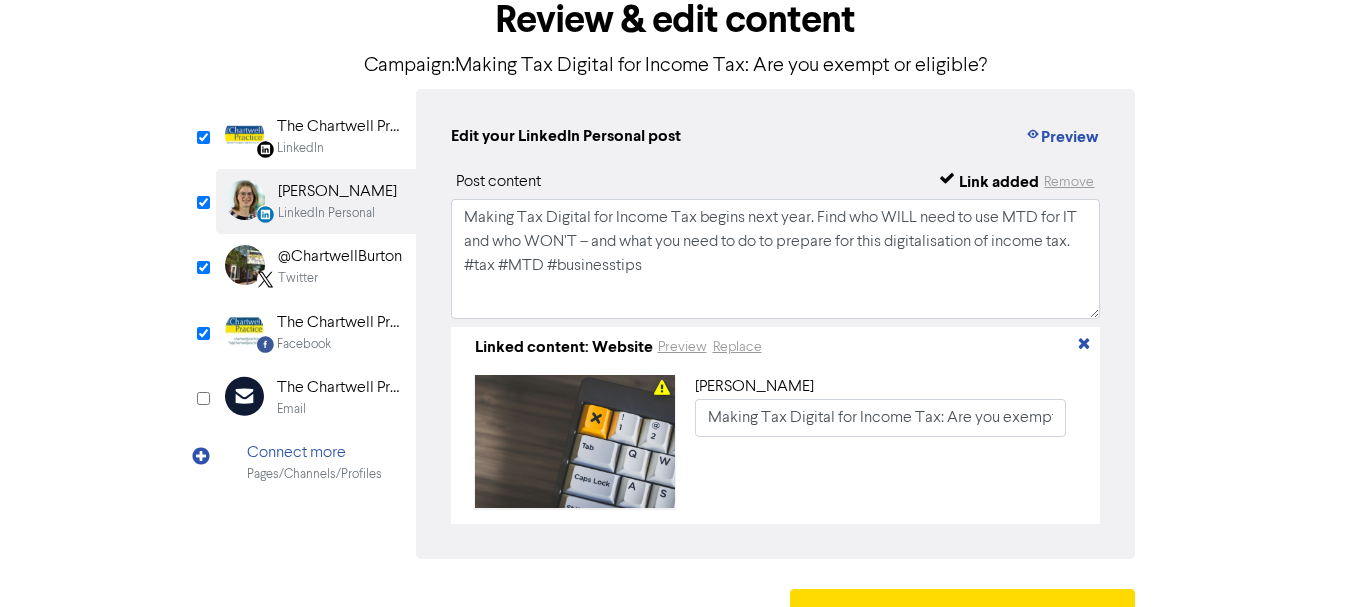 click on "@ChartwellBurton" at bounding box center (340, 257) 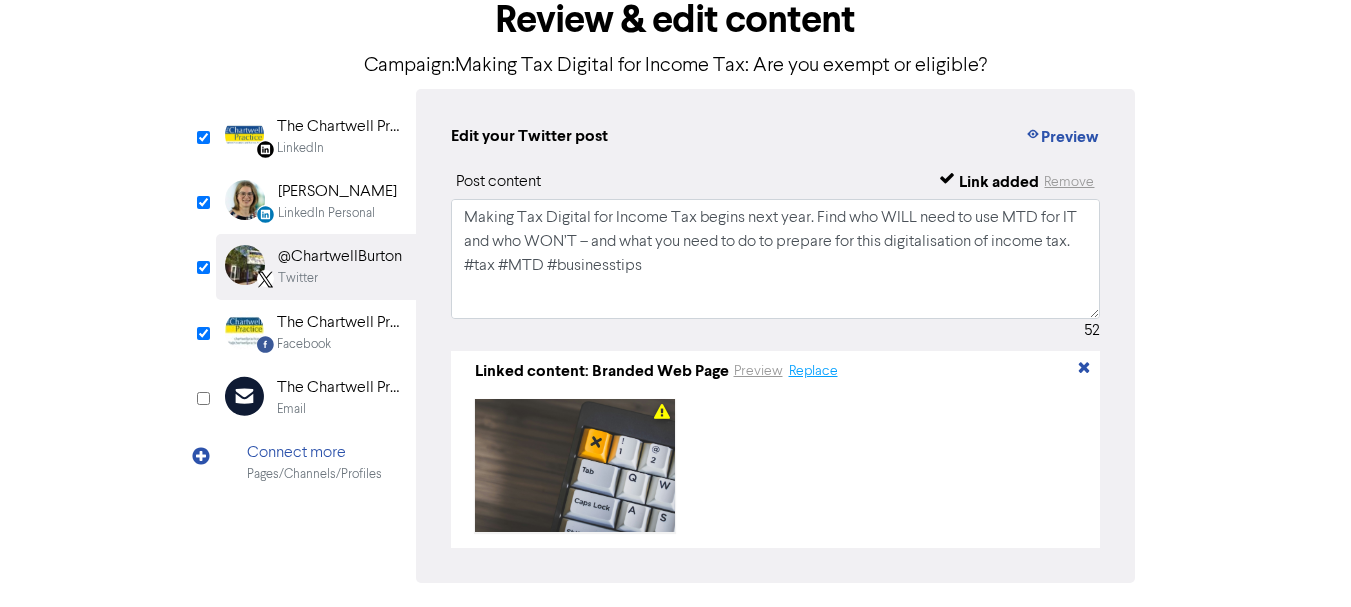 click on "Replace" at bounding box center (813, 371) 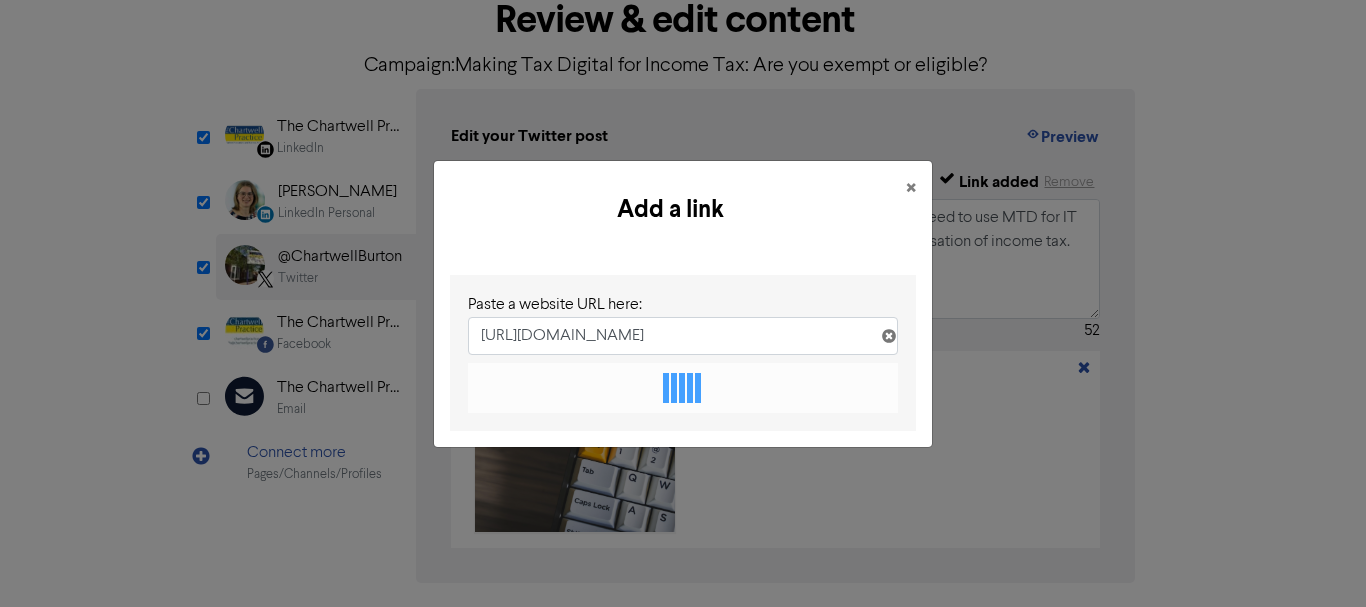scroll, scrollTop: 0, scrollLeft: 281, axis: horizontal 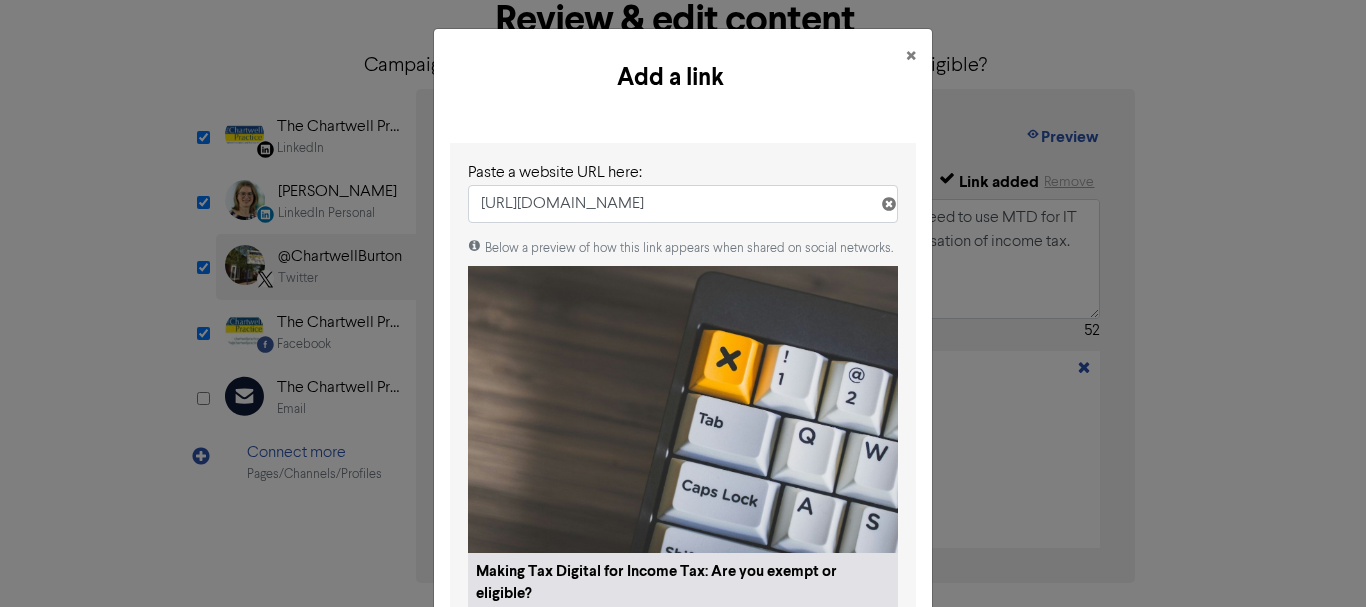 type on "[URL][DOMAIN_NAME]" 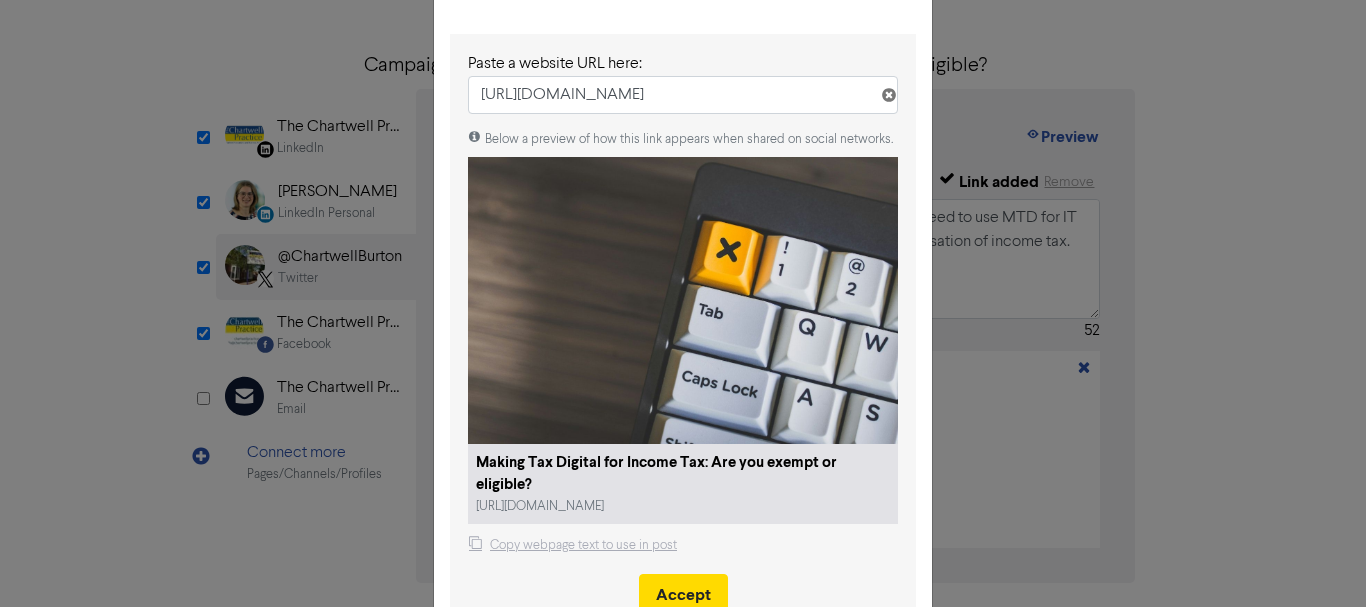 scroll, scrollTop: 112, scrollLeft: 0, axis: vertical 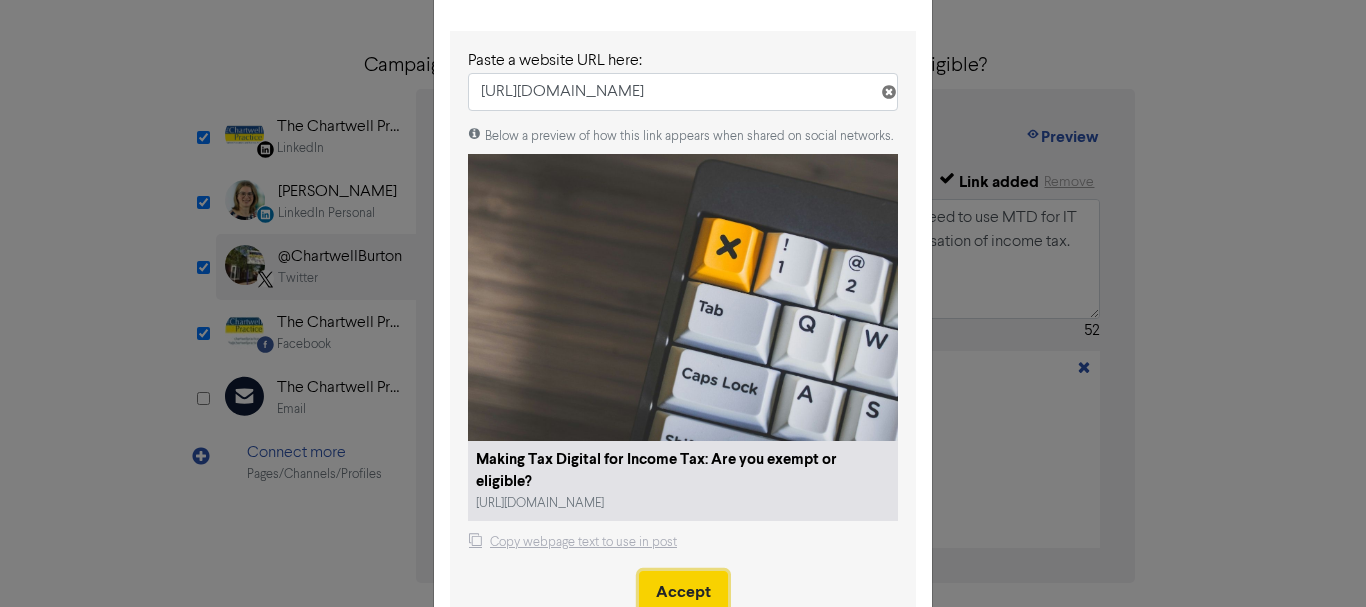click on "Accept" at bounding box center [683, 592] 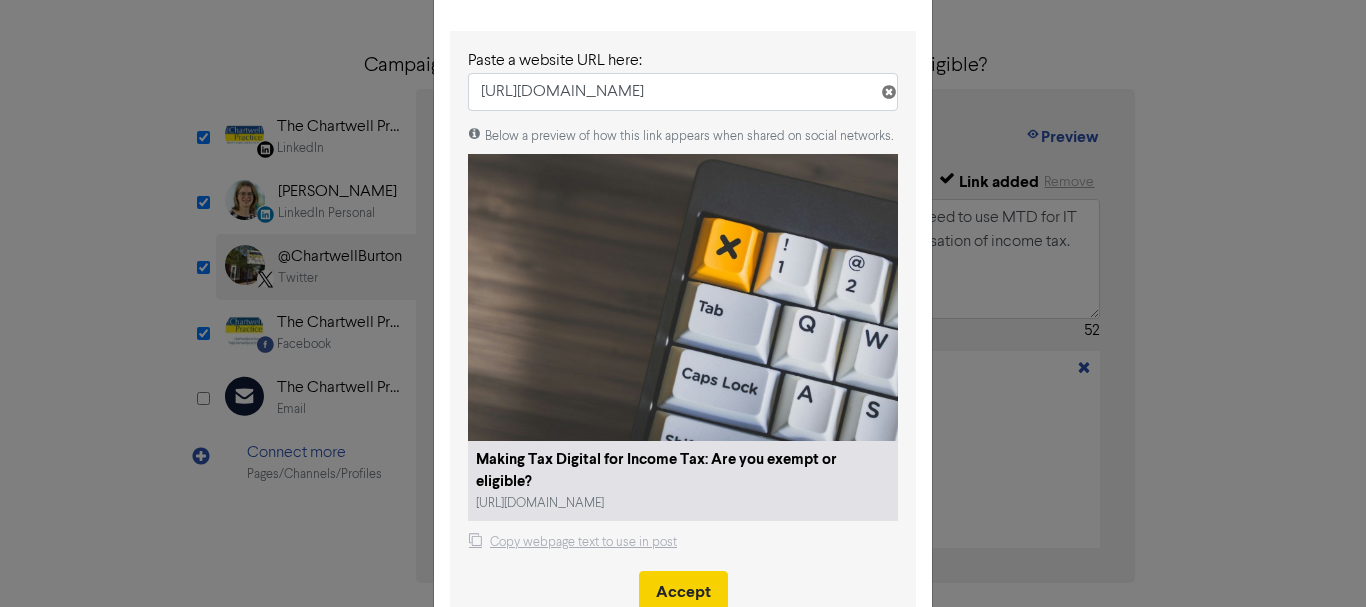 type 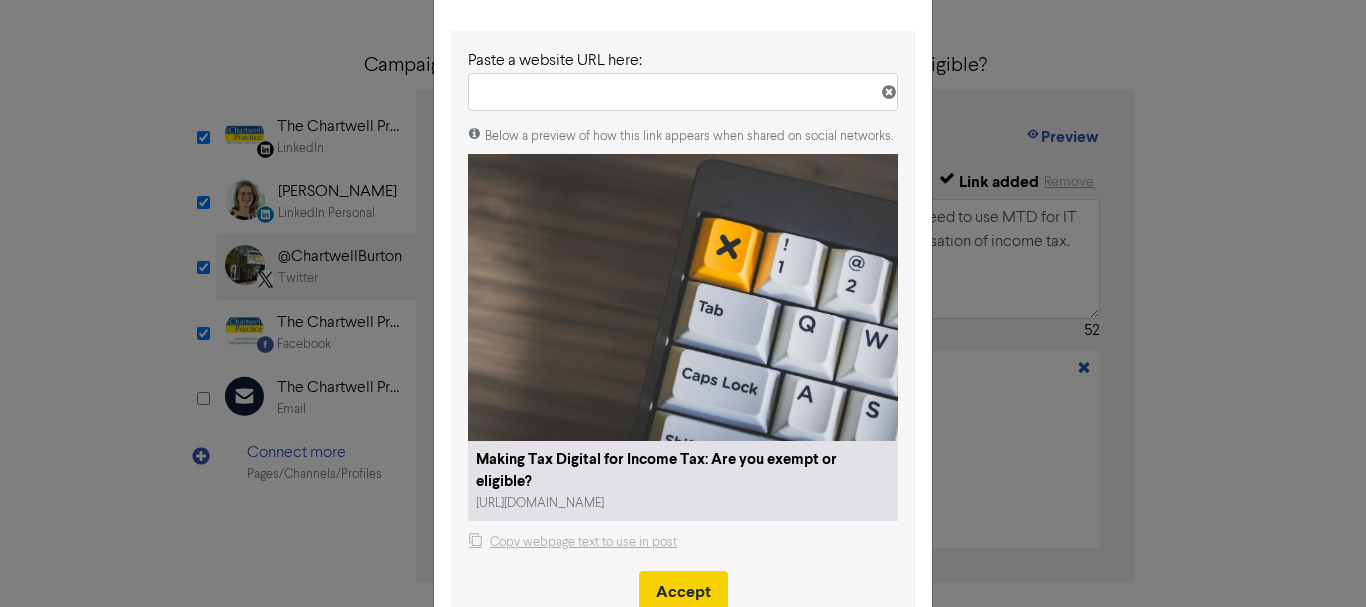 scroll, scrollTop: 0, scrollLeft: 0, axis: both 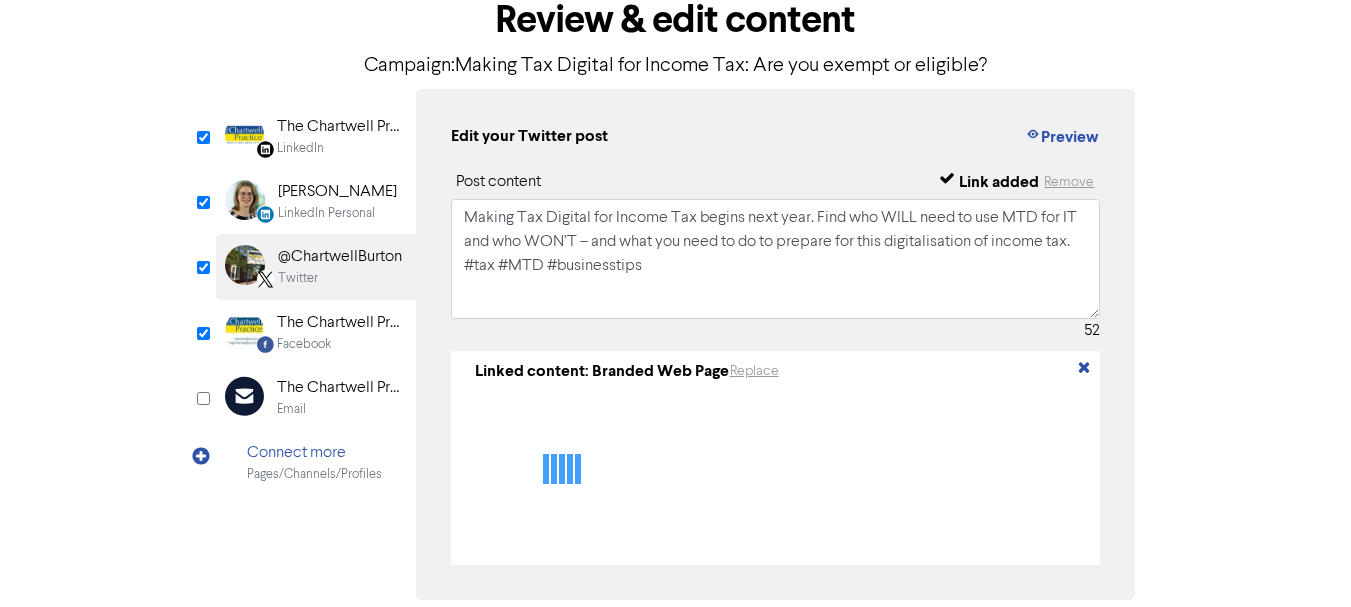 type on "Making Tax Digital for Income Tax begins next year. Find who WILL need to use MTD for IT and who WON’T – and what you need to do to prepare for this digitalisation of income tax.
#tax #MTD #businesstips
[URL][DOMAIN_NAME]" 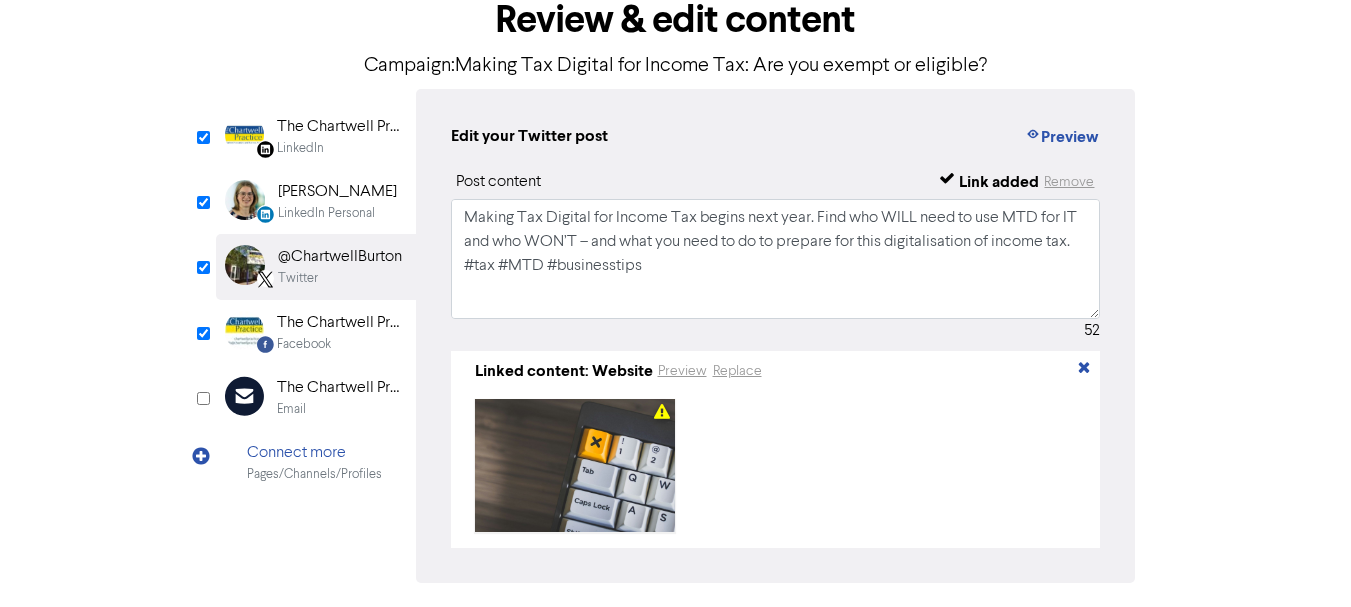 click on "The Chartwell Practice" at bounding box center (341, 323) 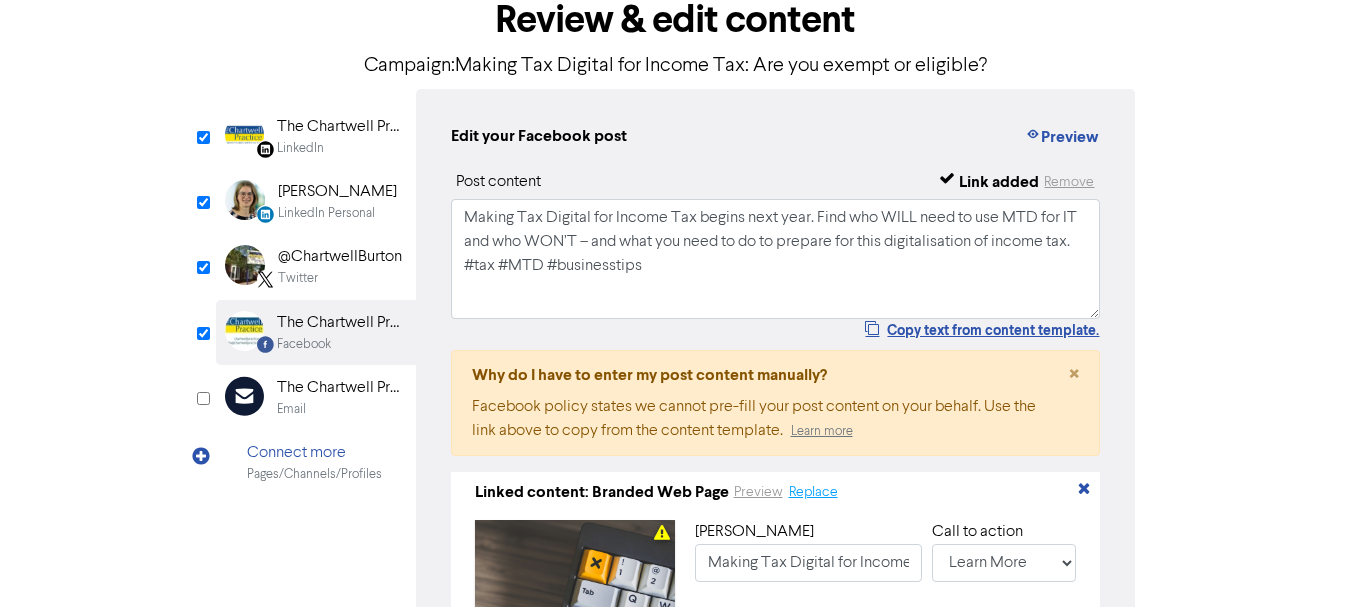 click on "Replace" at bounding box center [813, 492] 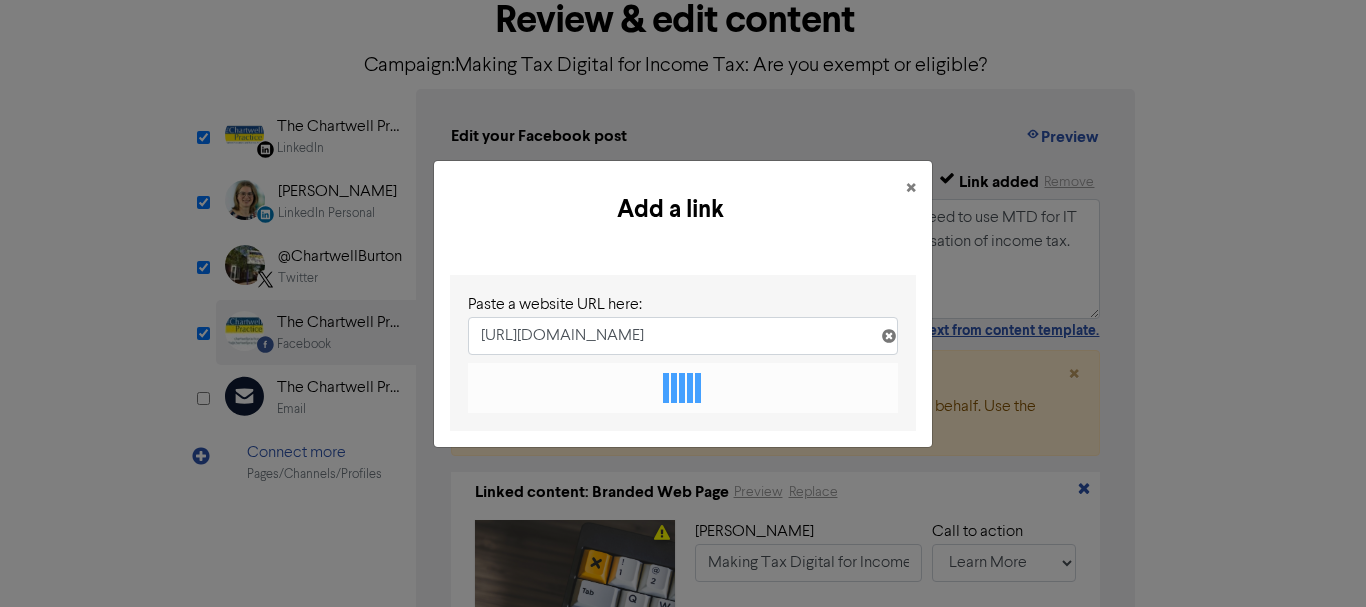 scroll, scrollTop: 0, scrollLeft: 281, axis: horizontal 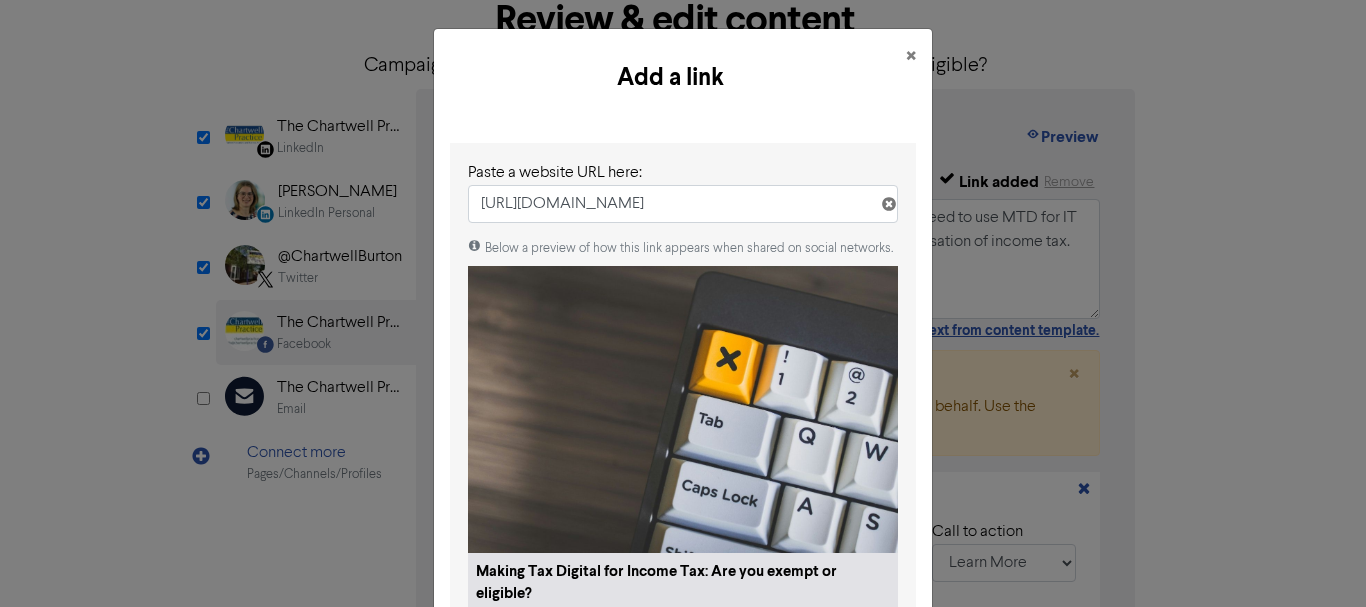 type on "[URL][DOMAIN_NAME]" 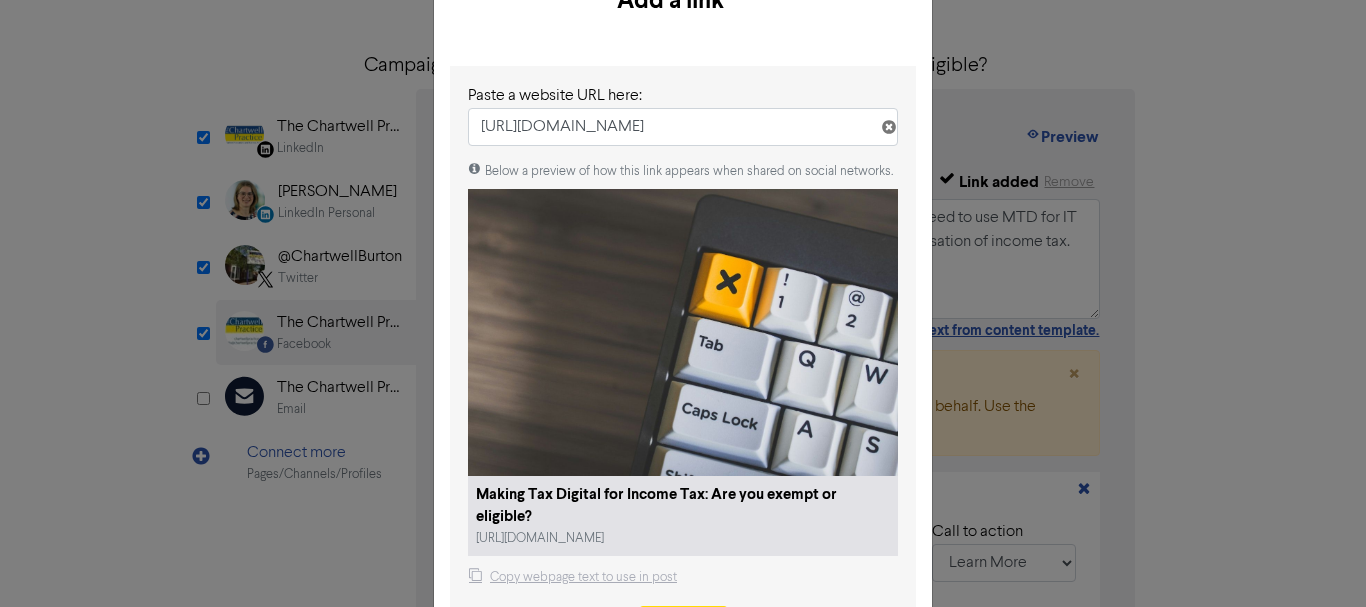 scroll, scrollTop: 79, scrollLeft: 0, axis: vertical 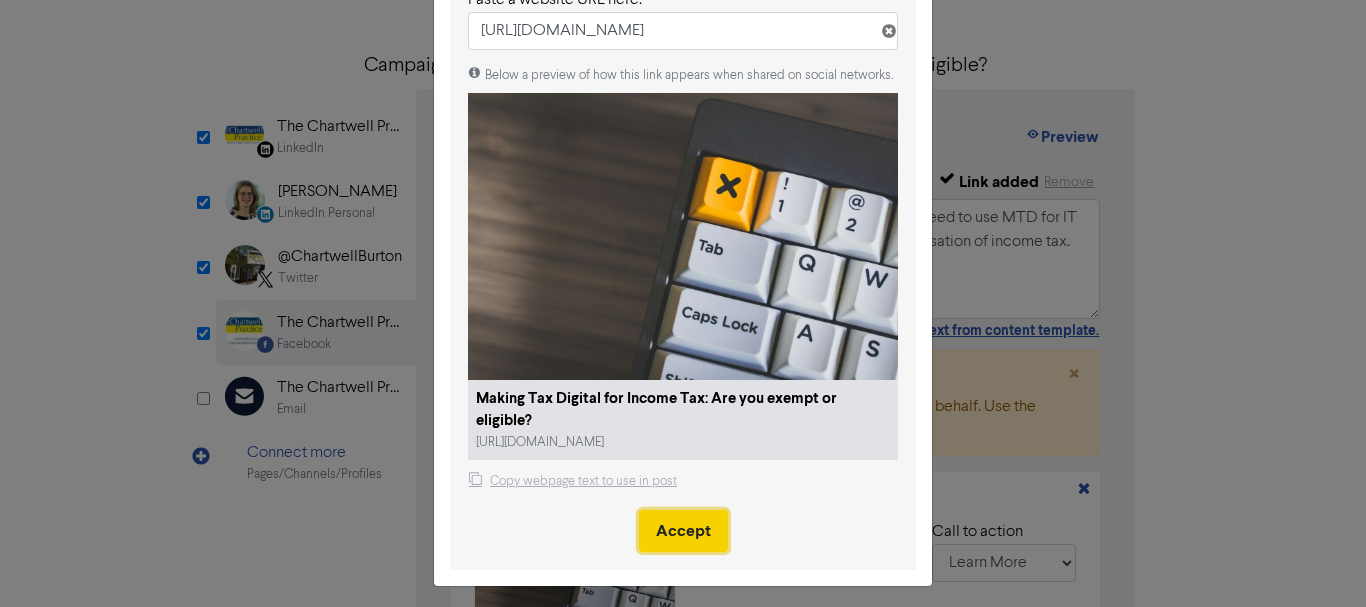 click on "Accept" at bounding box center [683, 531] 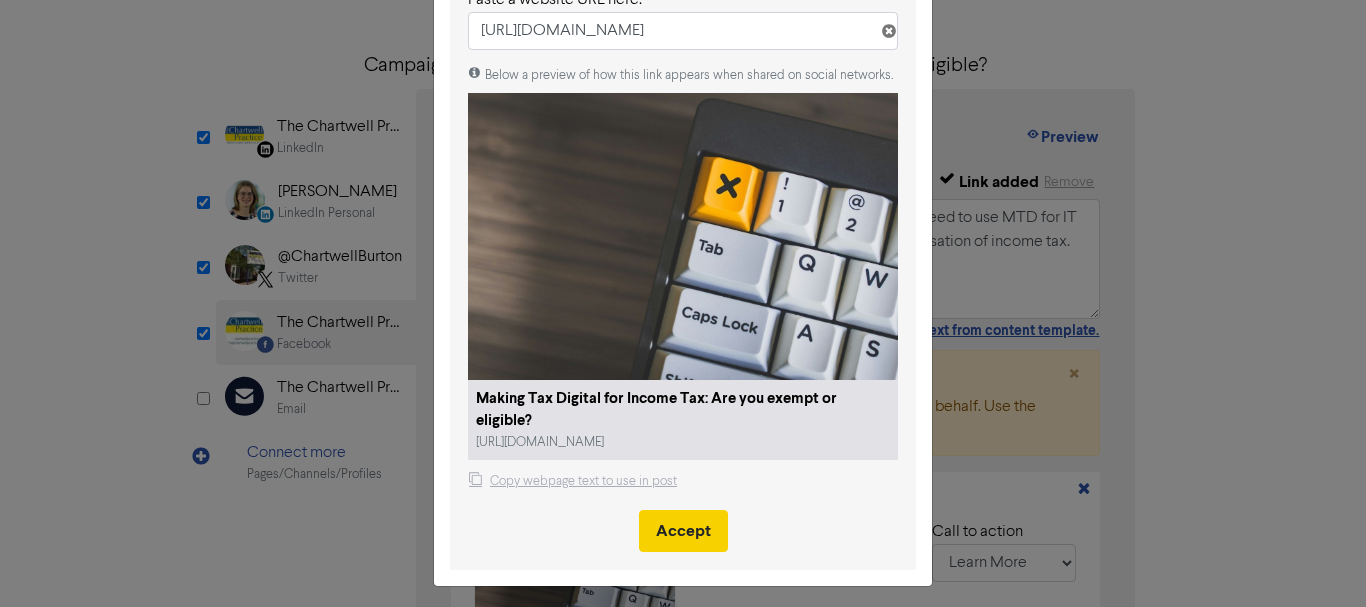 type 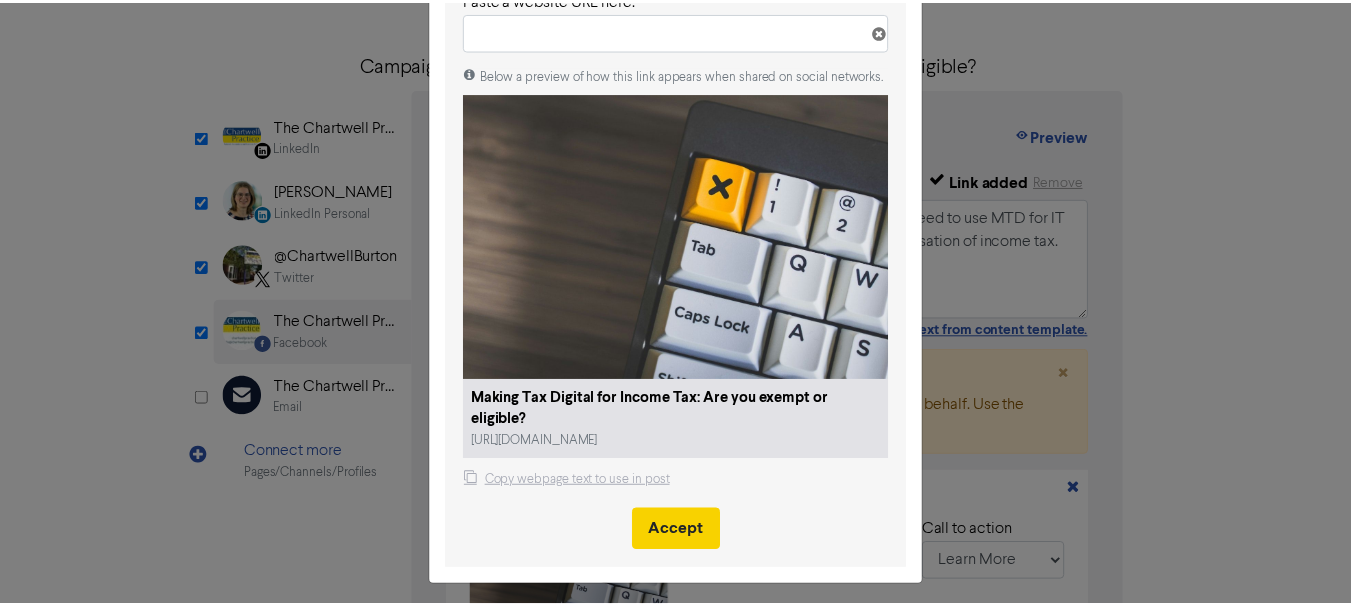scroll, scrollTop: 0, scrollLeft: 0, axis: both 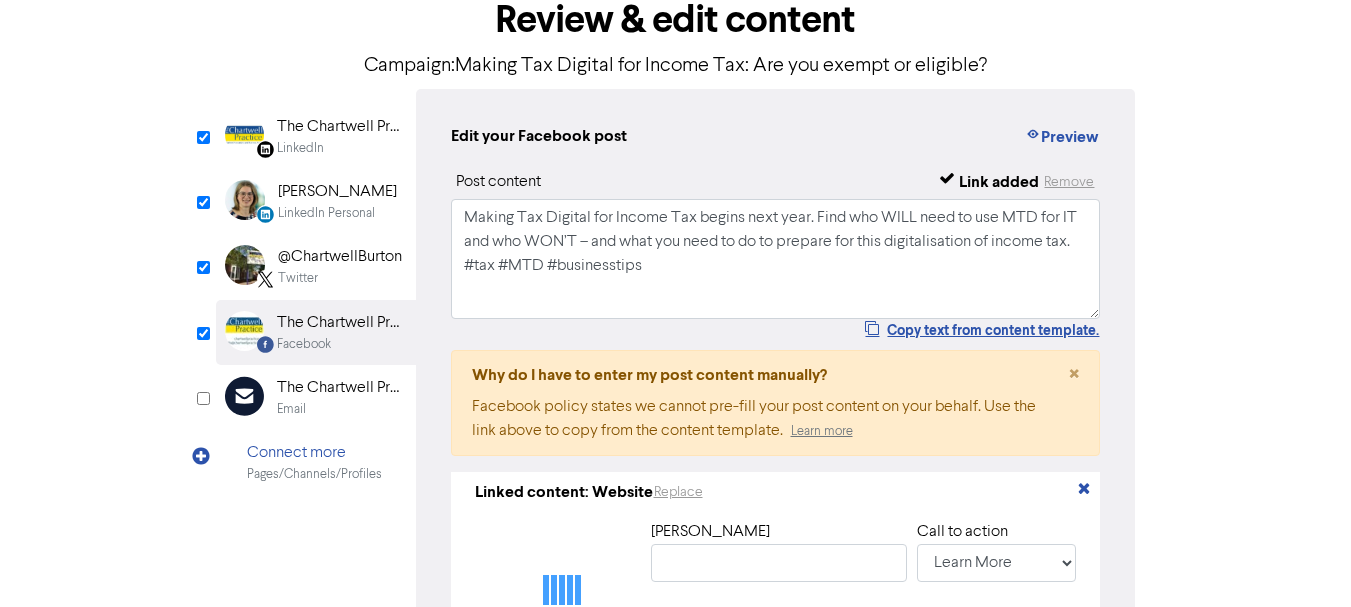 type on "Making Tax Digital for Income Tax: Are you exempt or eligible?" 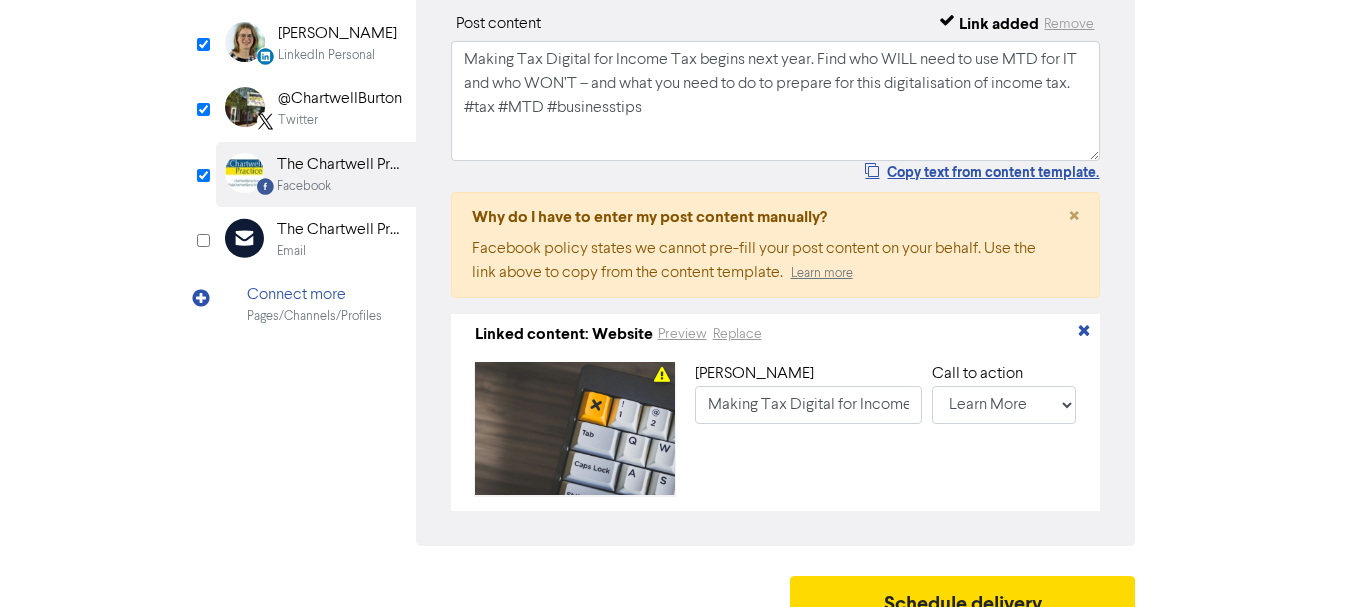 scroll, scrollTop: 311, scrollLeft: 0, axis: vertical 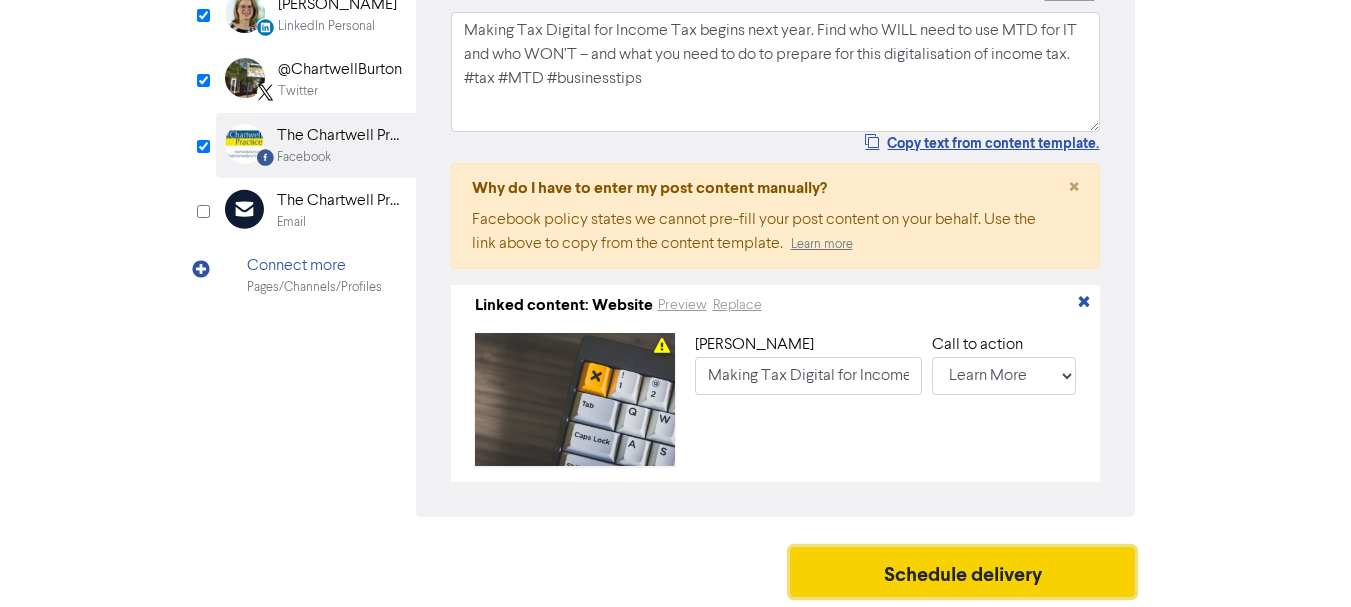 click on "Schedule delivery" at bounding box center (963, 572) 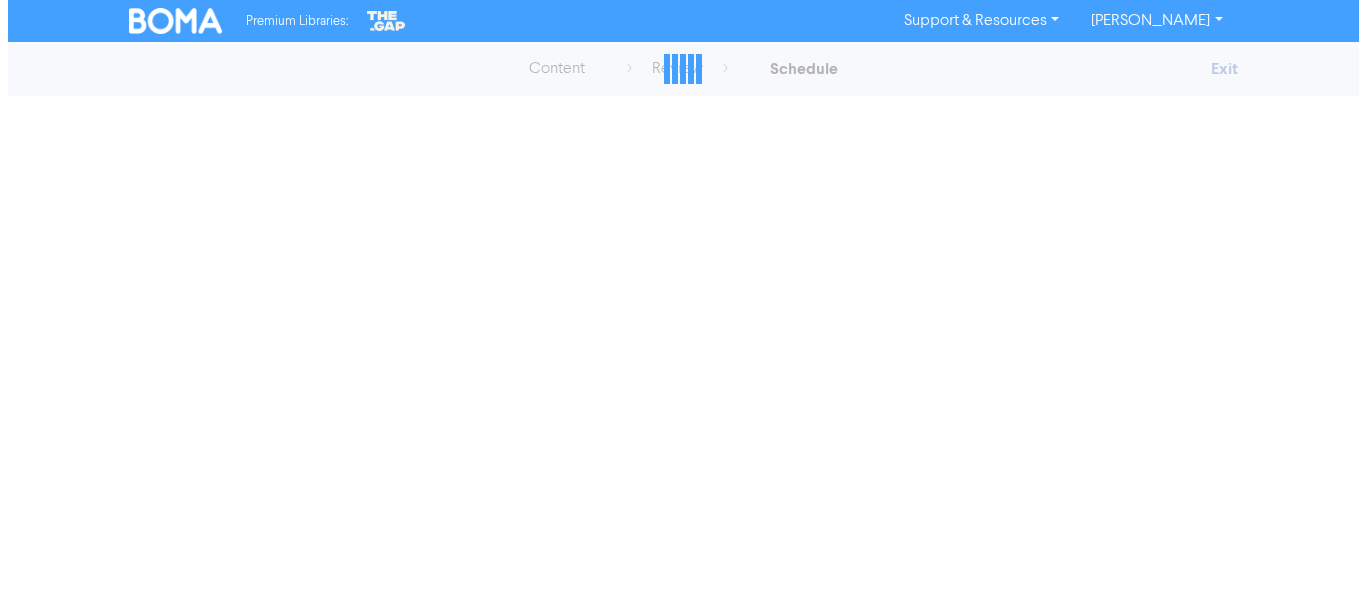 scroll, scrollTop: 0, scrollLeft: 0, axis: both 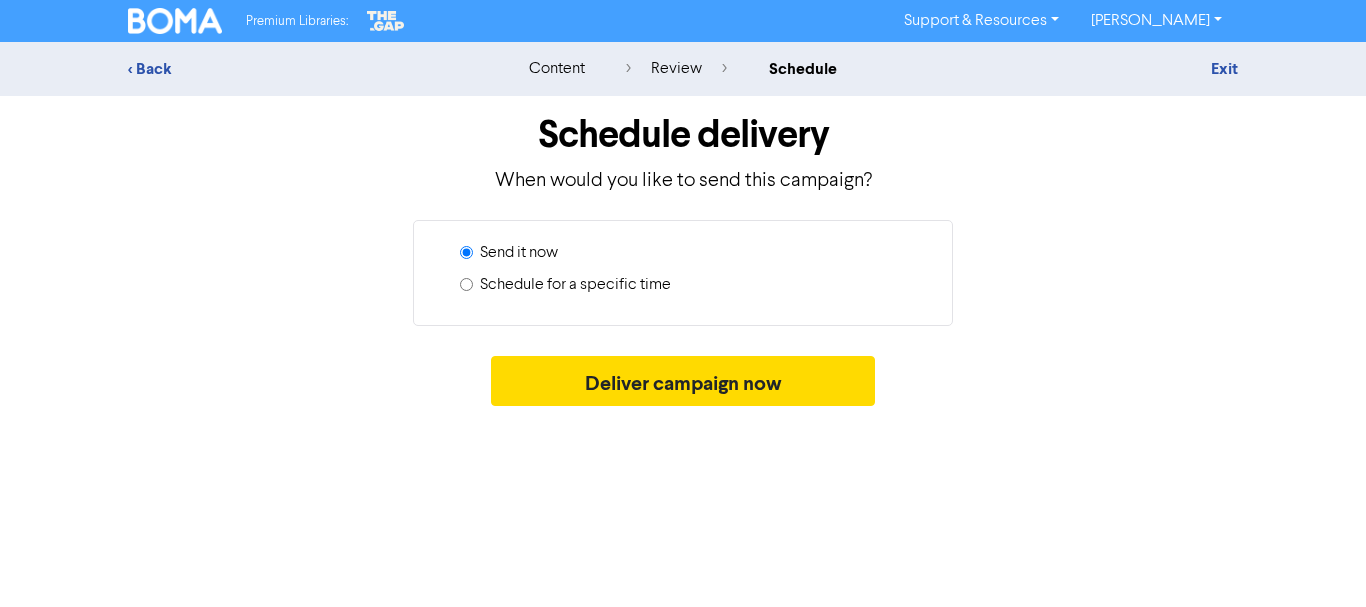 click on "Schedule for a specific time" at bounding box center (575, 285) 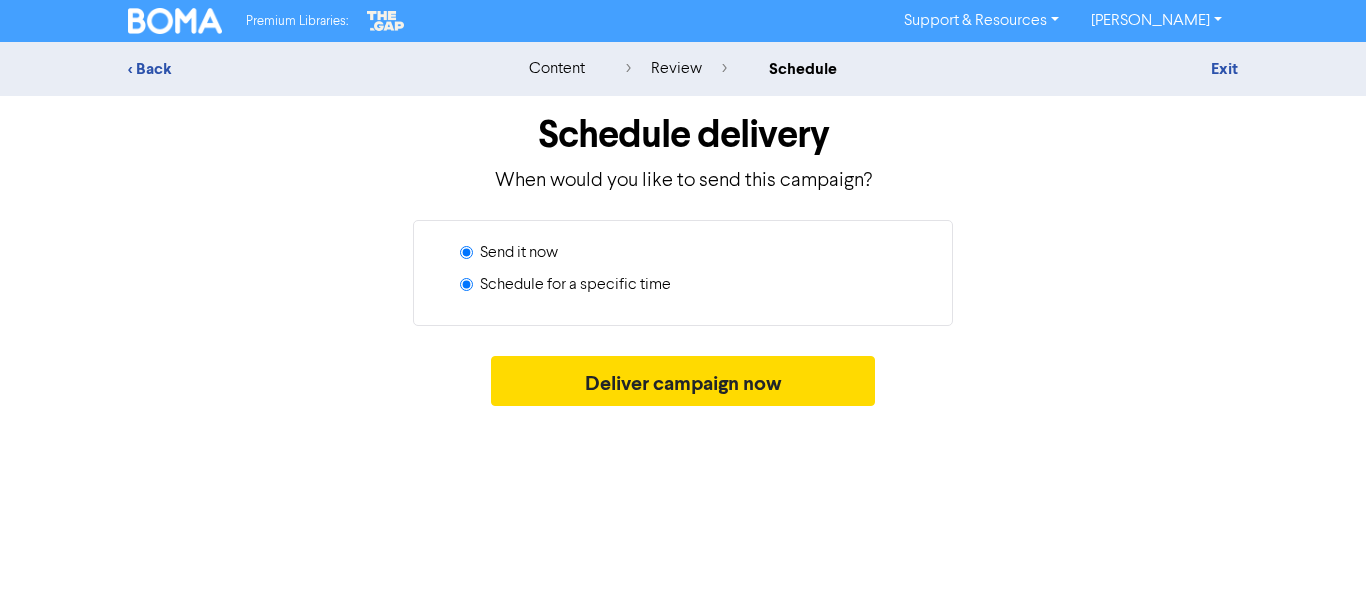 radio on "true" 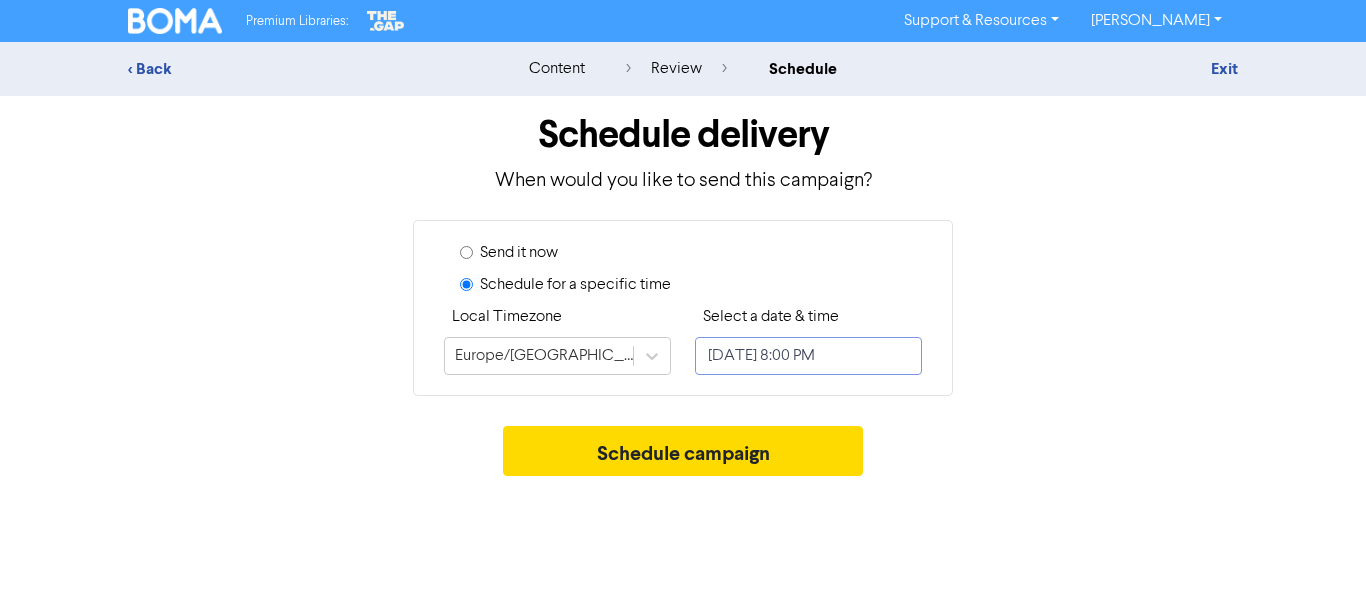 select on "6" 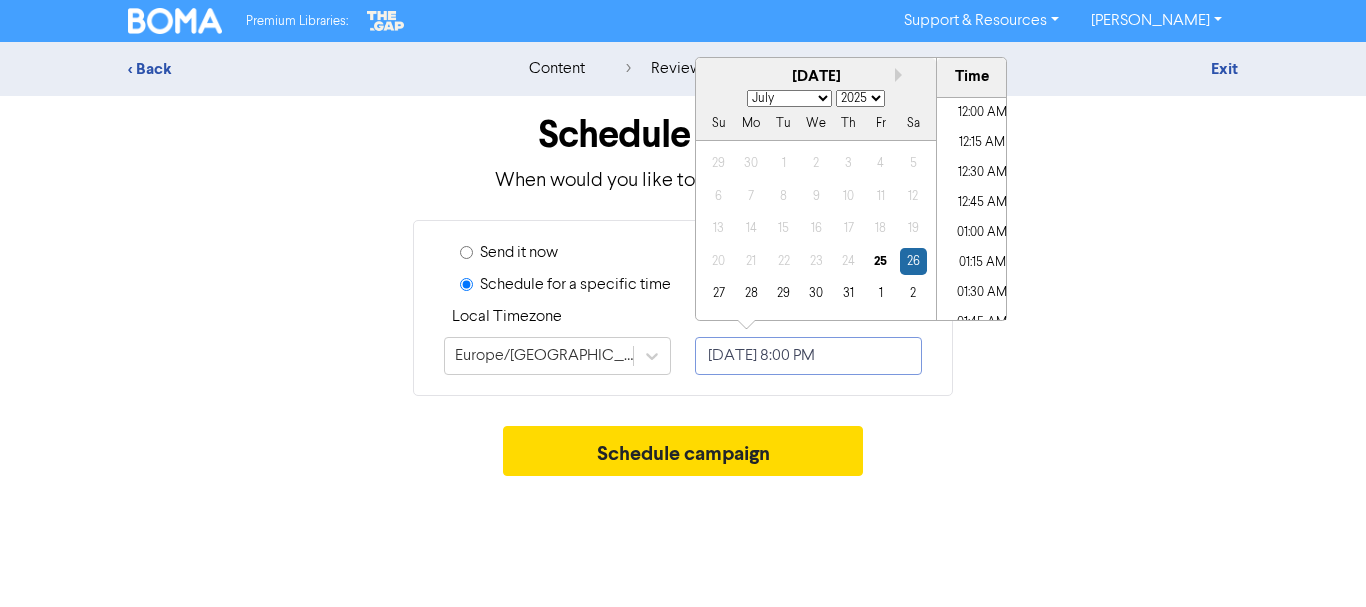 click on "[DATE] 8:00 PM" at bounding box center (808, 356) 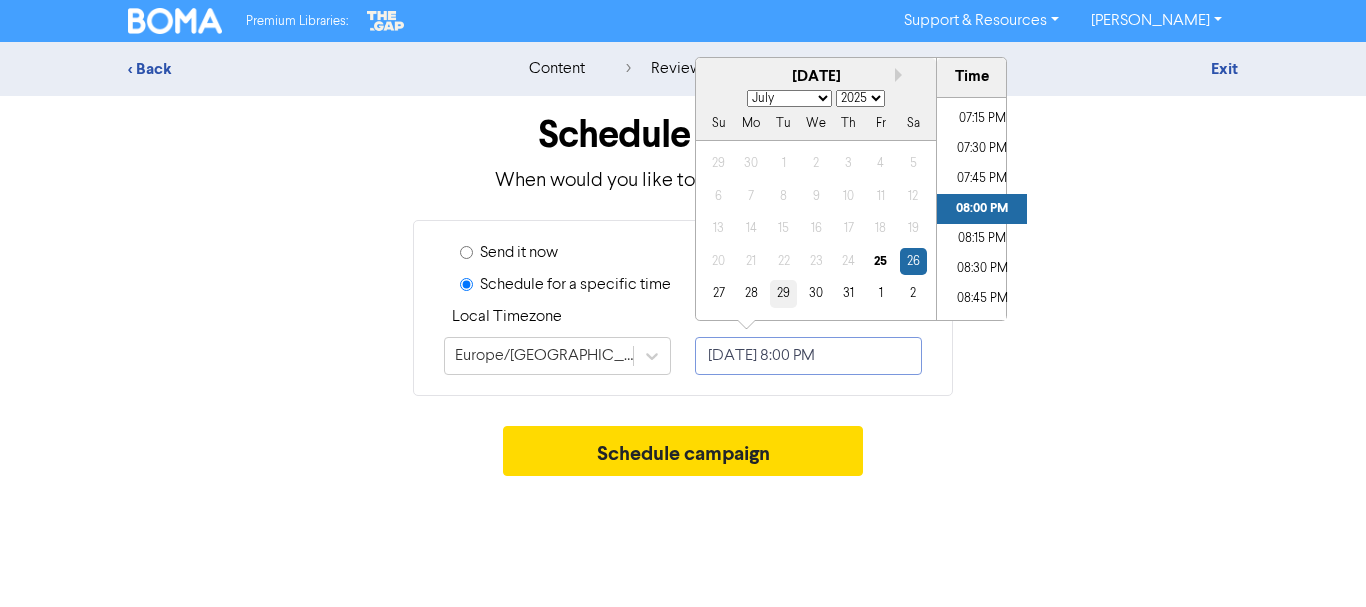 click on "29" at bounding box center [783, 293] 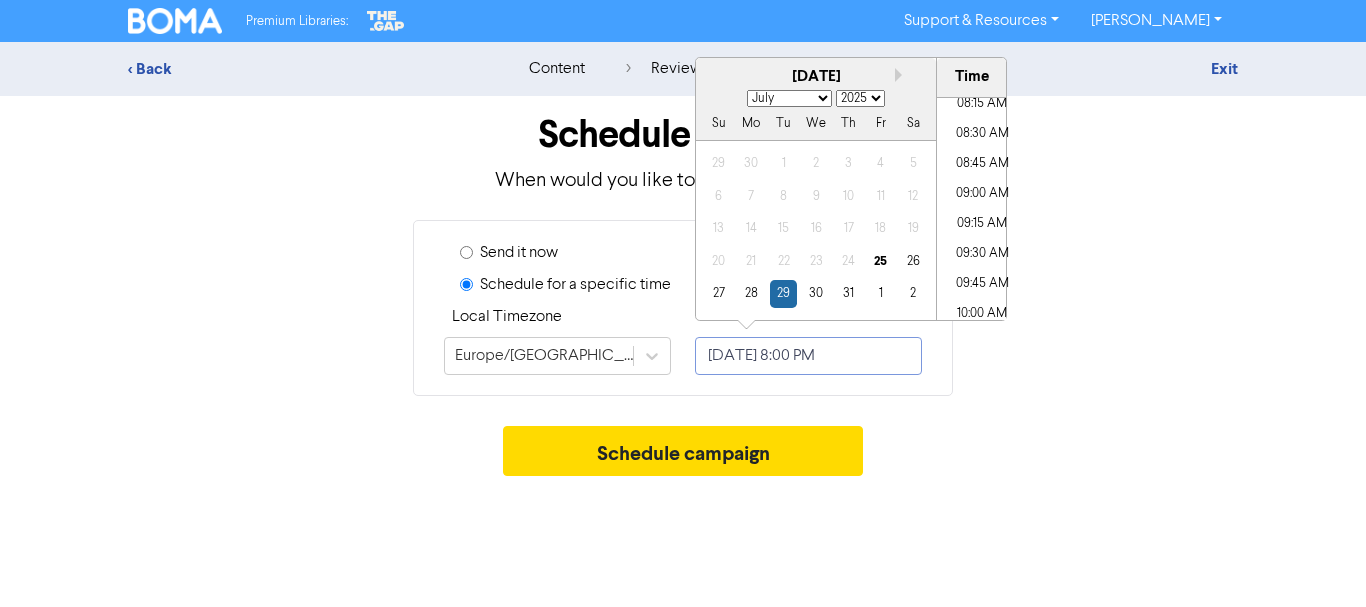 scroll, scrollTop: 1014, scrollLeft: 0, axis: vertical 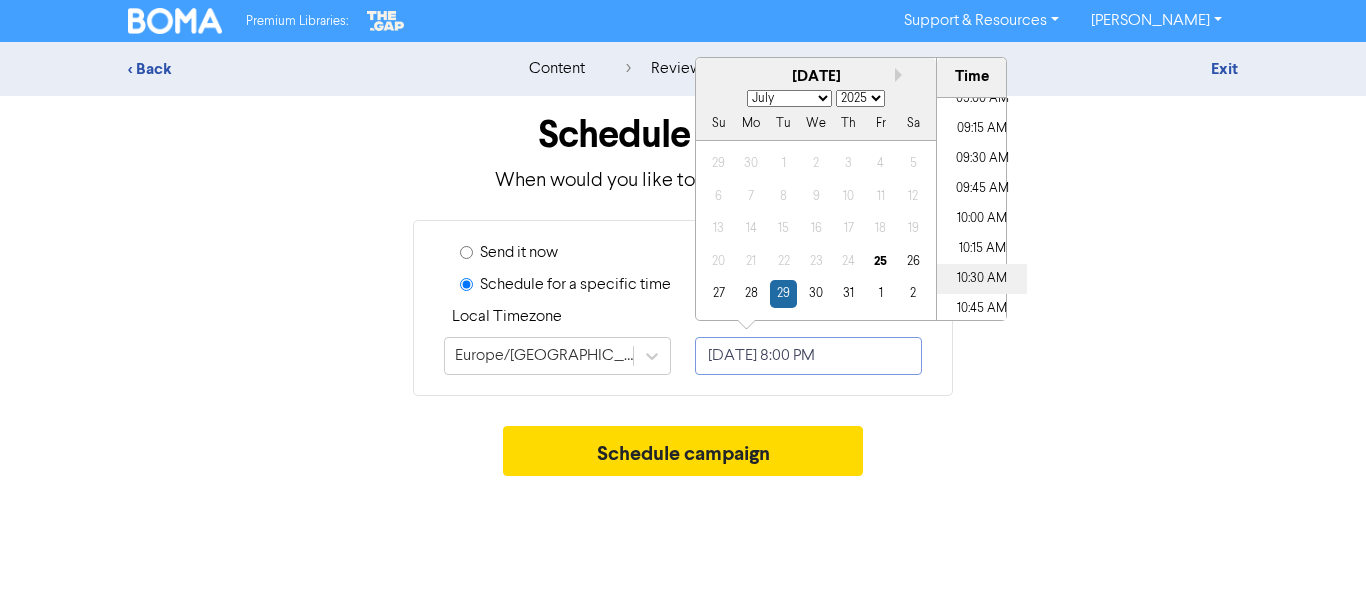 click on "10:30 AM" at bounding box center [982, 279] 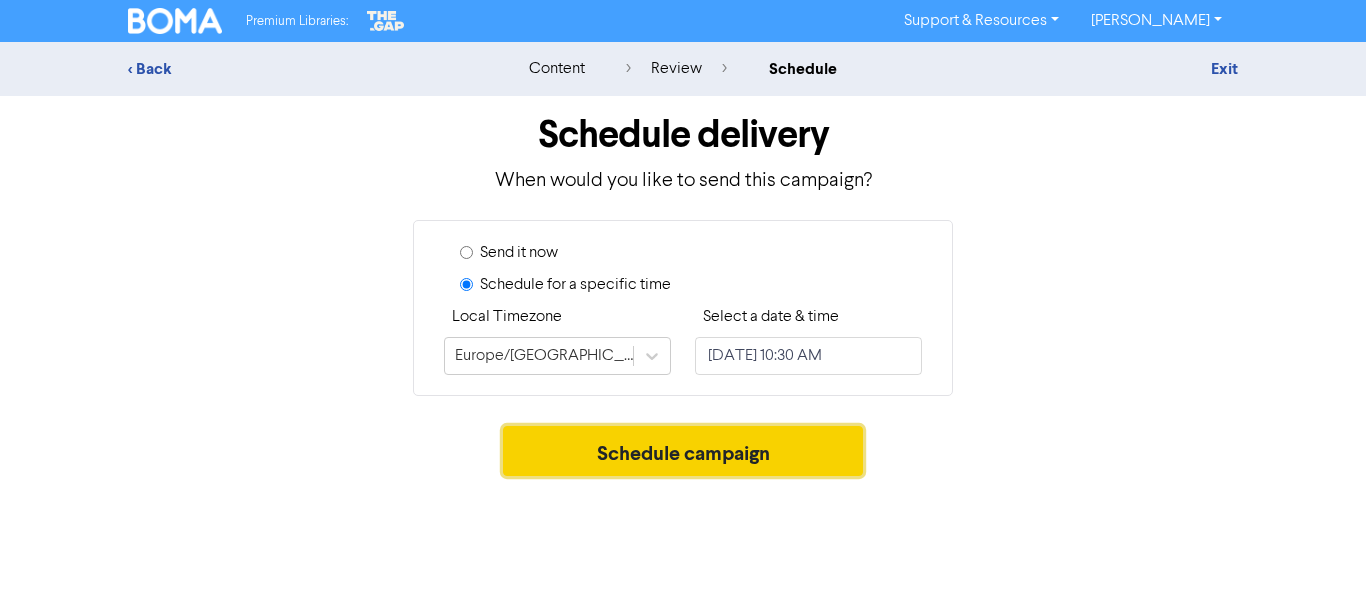 click on "Schedule campaign" at bounding box center (683, 451) 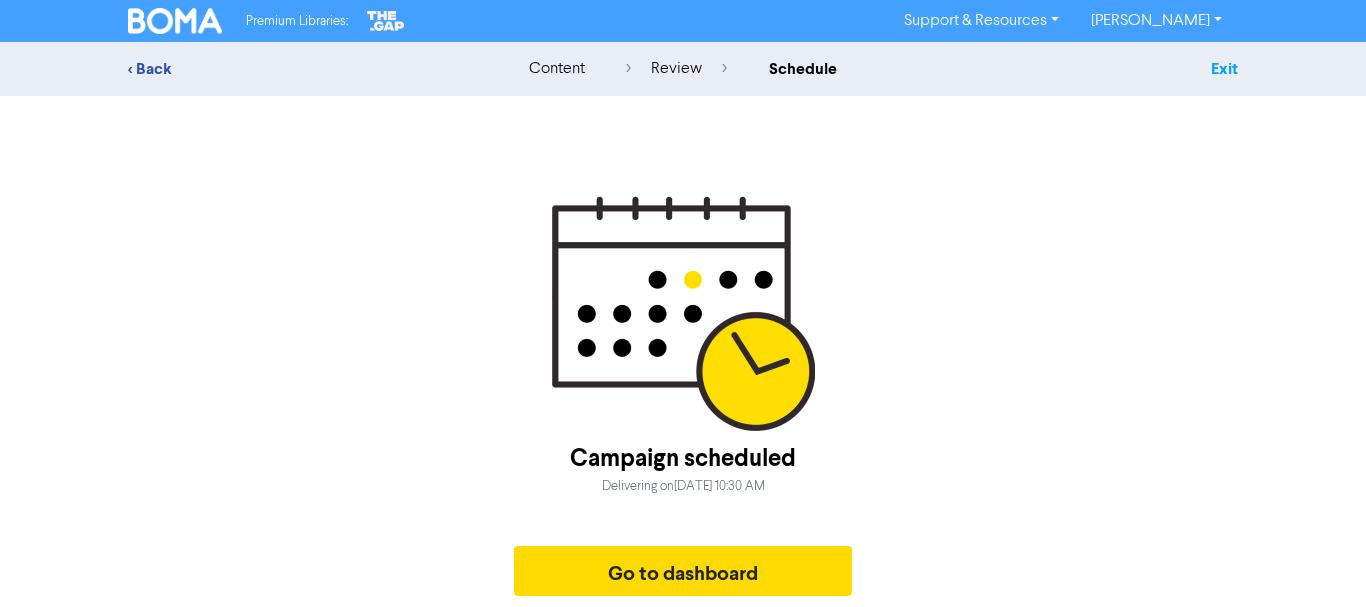 click on "Exit" at bounding box center [1224, 69] 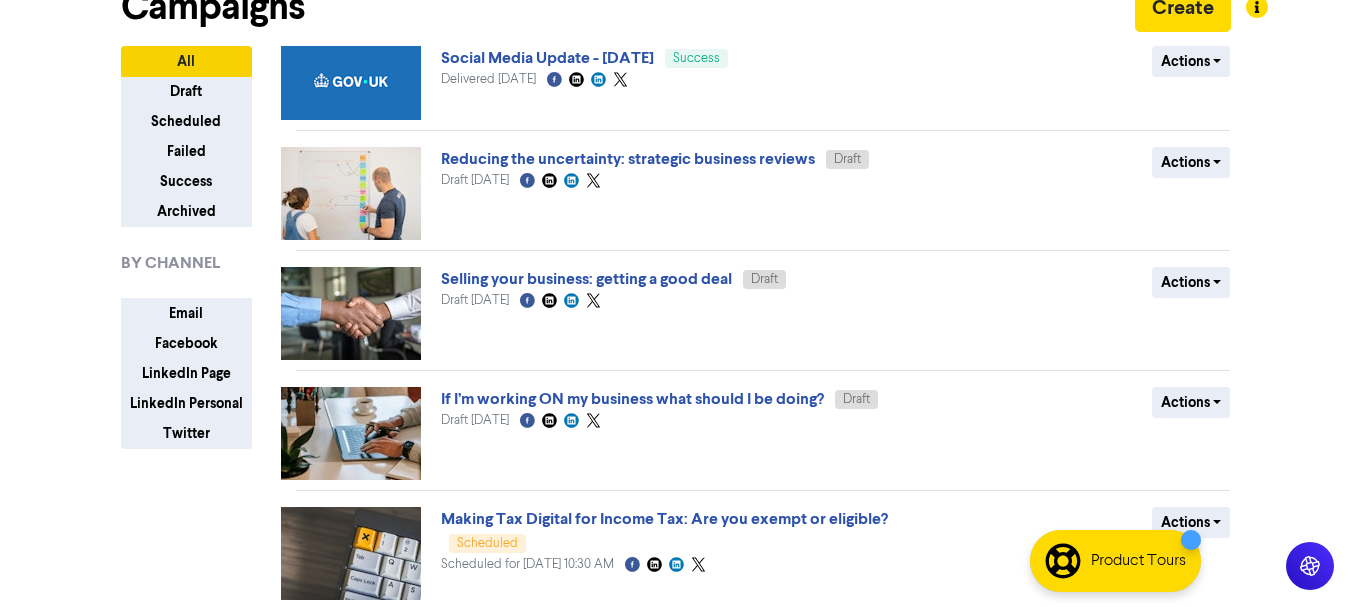 scroll, scrollTop: 115, scrollLeft: 0, axis: vertical 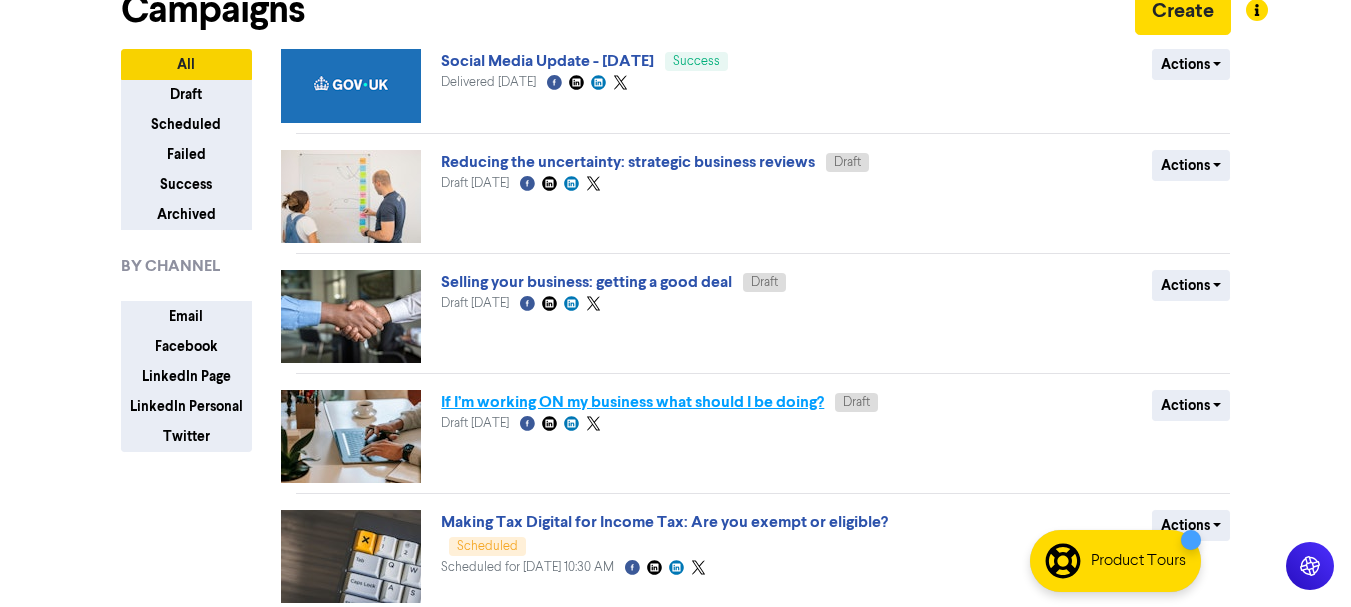 click on "If I’m working ON my business what should I be doing?" at bounding box center [632, 402] 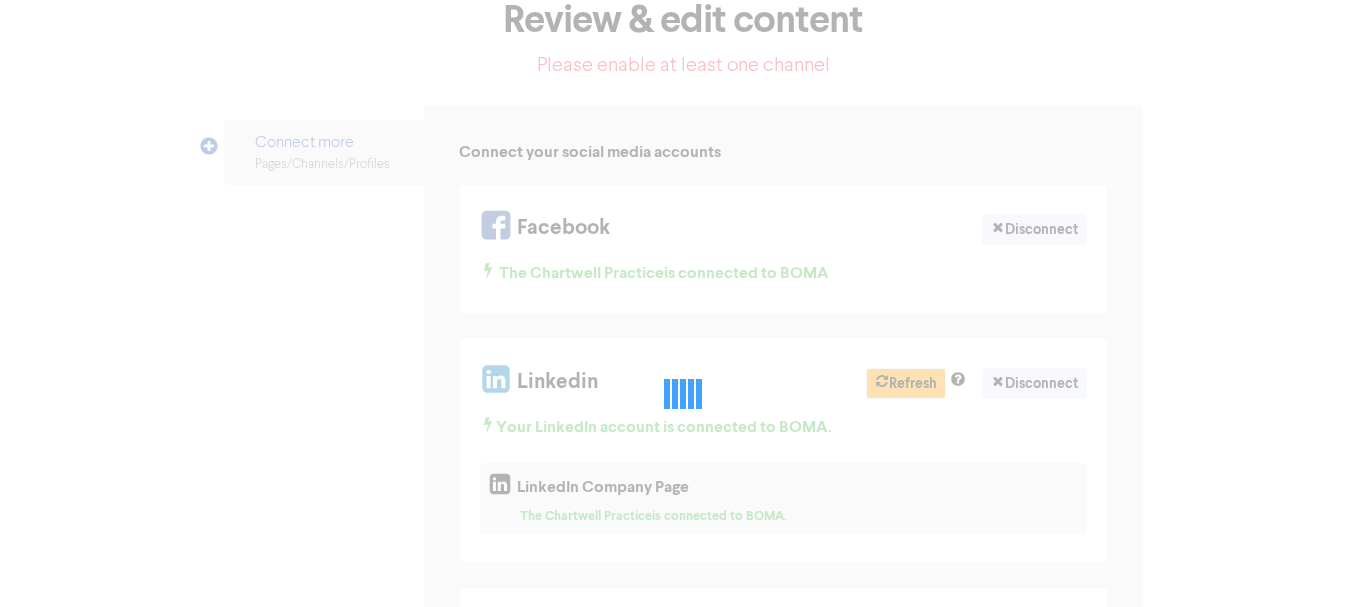scroll, scrollTop: 0, scrollLeft: 0, axis: both 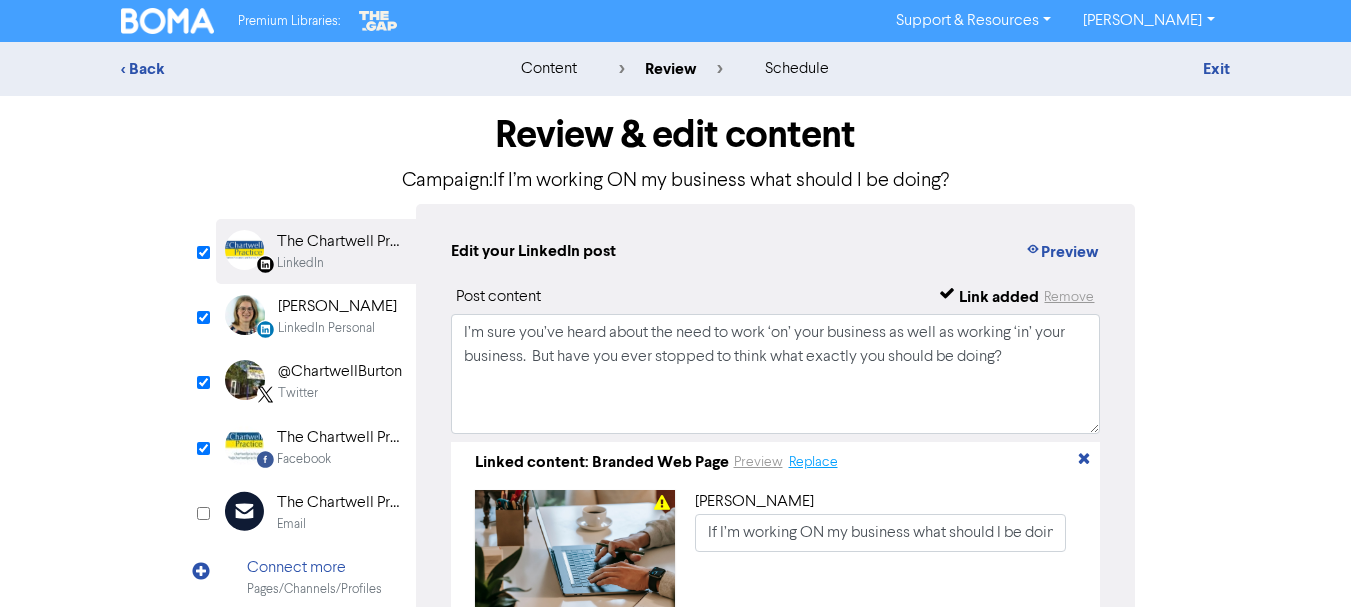 click on "Replace" at bounding box center [813, 462] 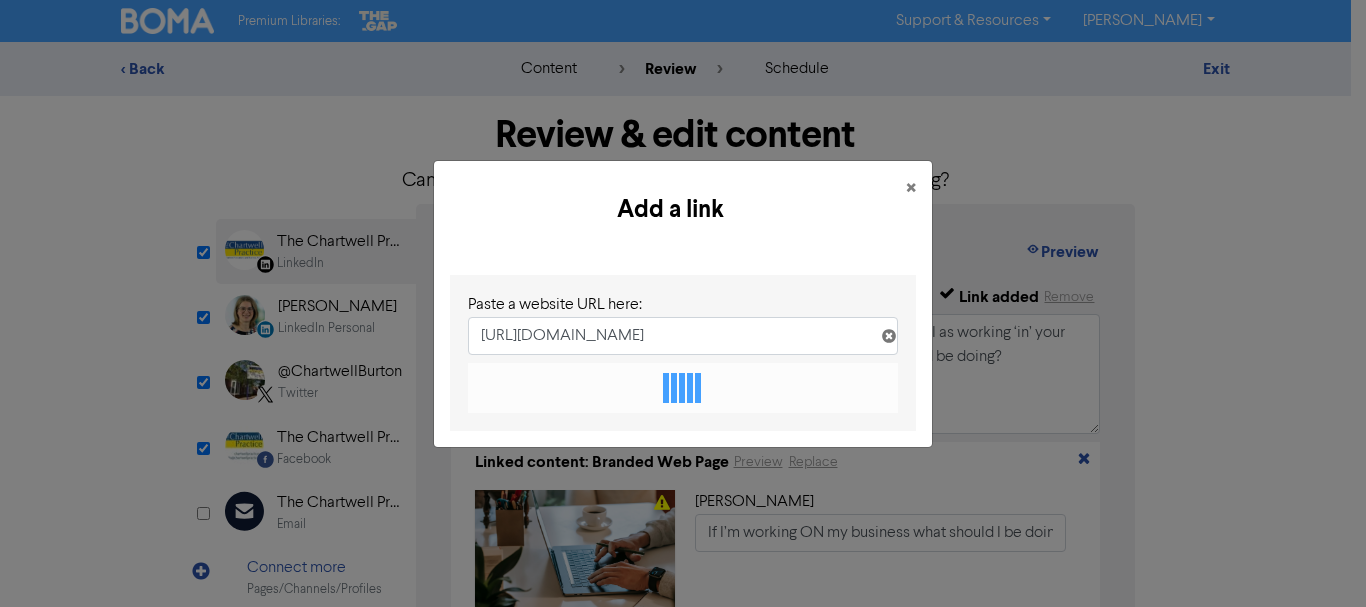 scroll, scrollTop: 0, scrollLeft: 231, axis: horizontal 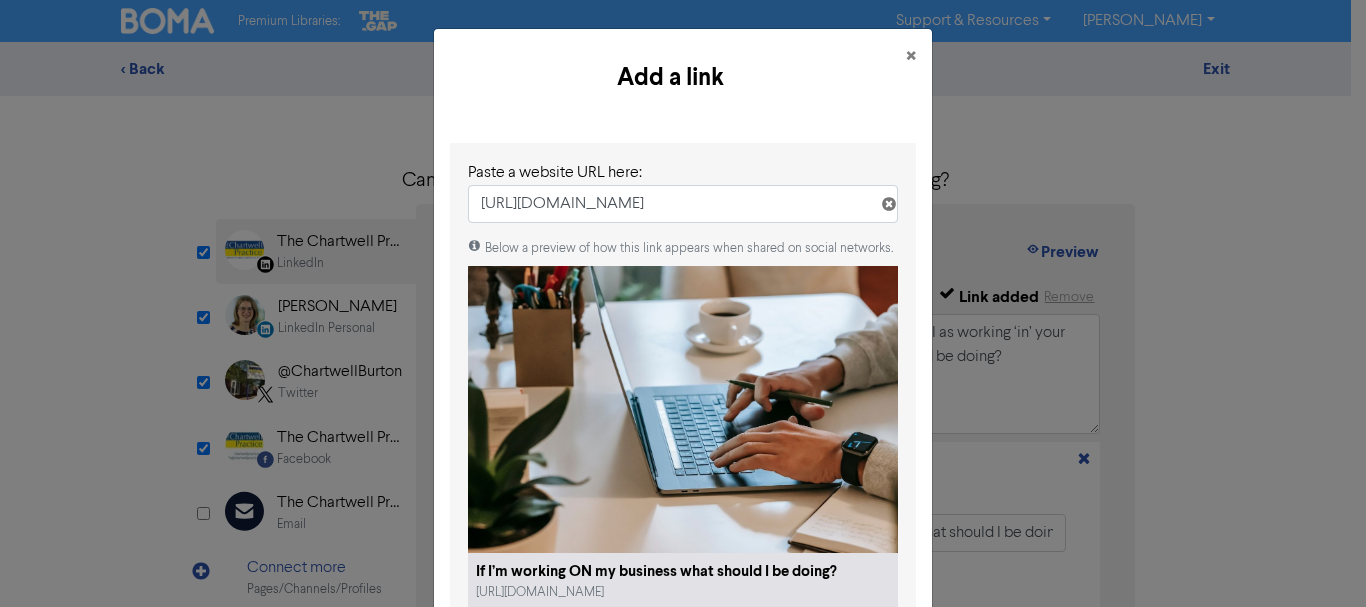 type on "[URL][DOMAIN_NAME]" 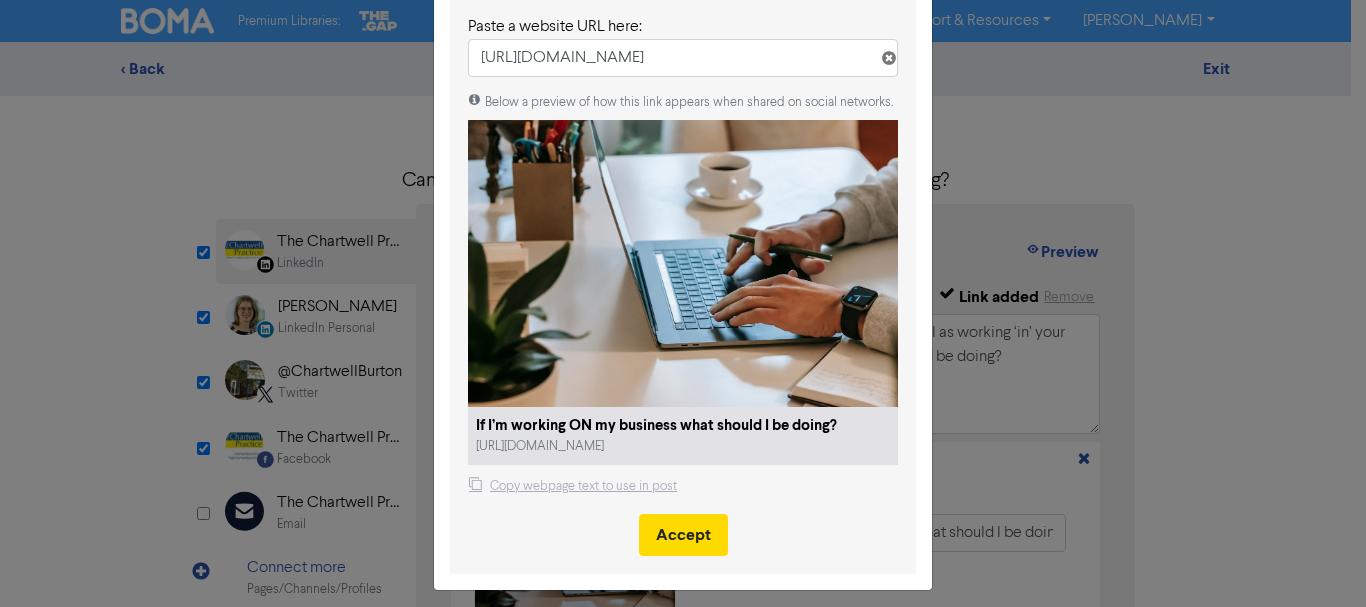 scroll, scrollTop: 159, scrollLeft: 0, axis: vertical 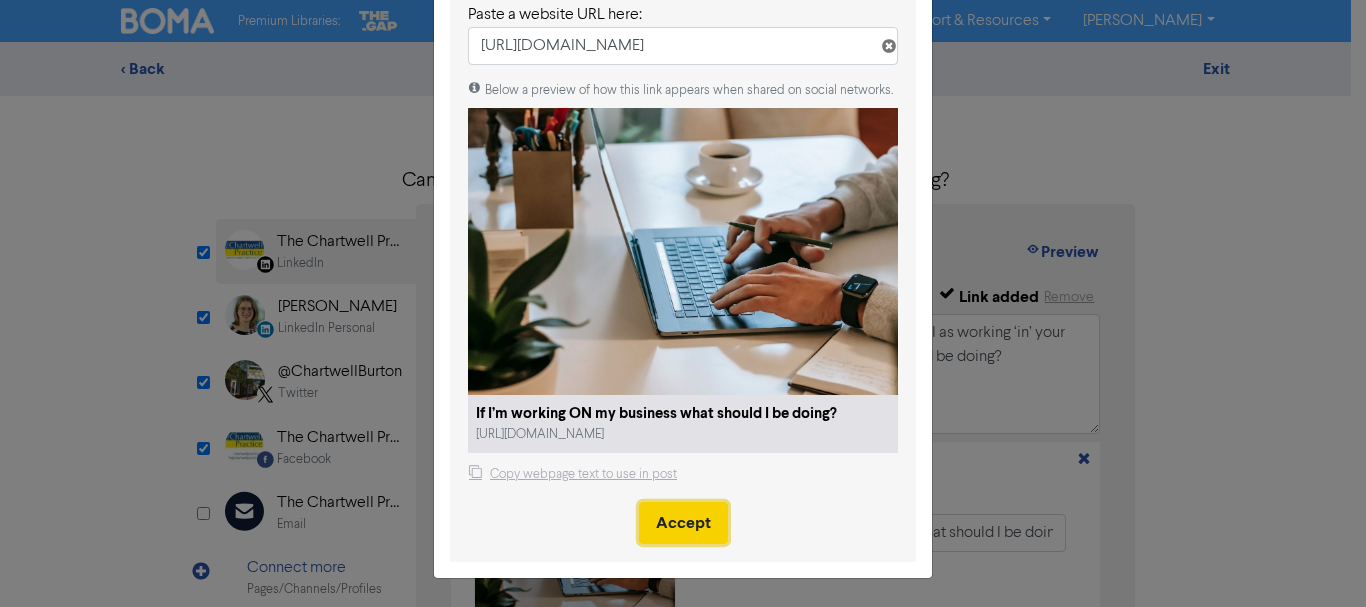 click on "Accept" at bounding box center [683, 523] 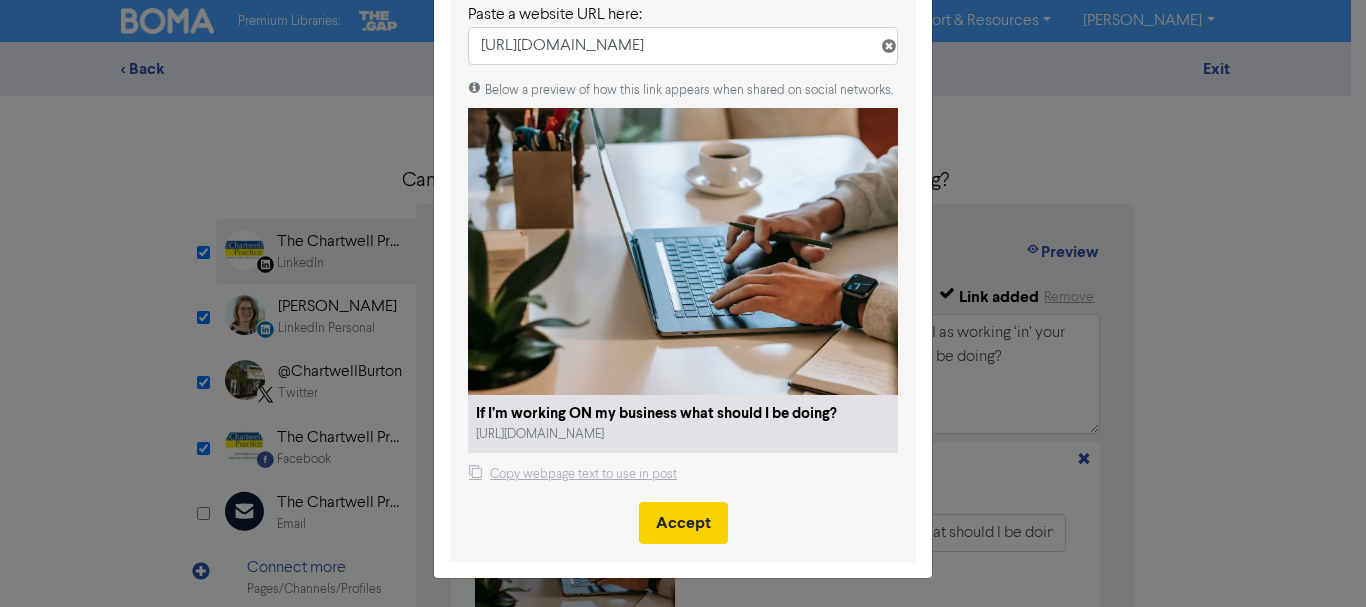 type 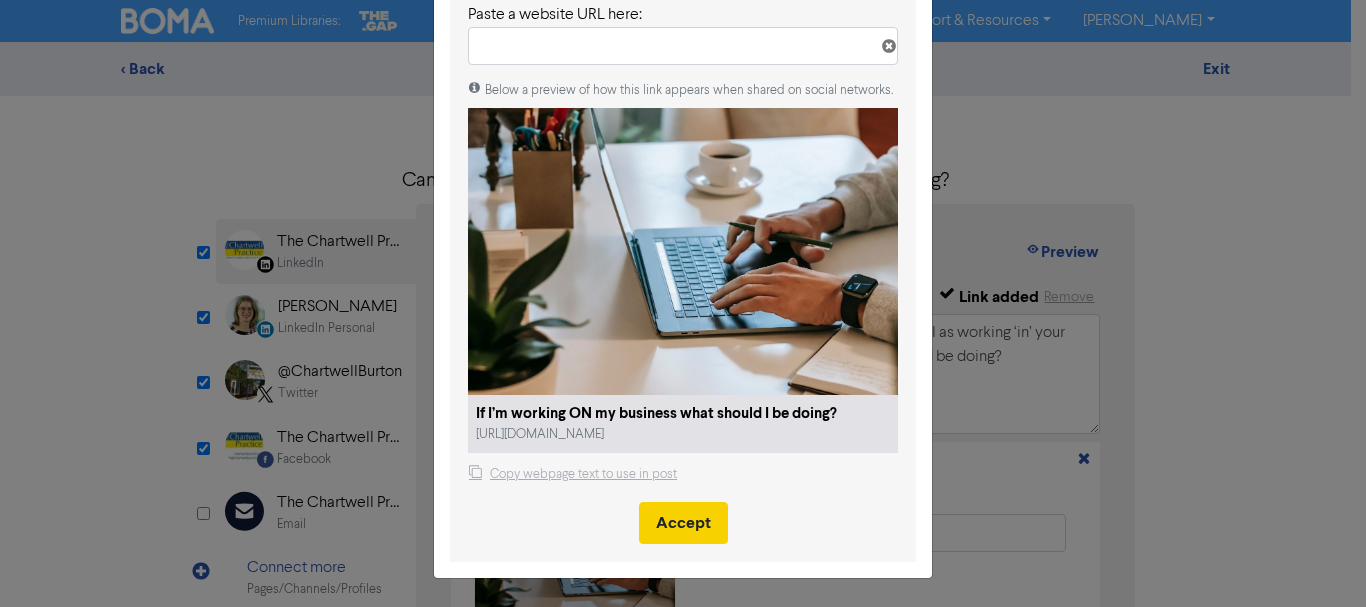scroll, scrollTop: 0, scrollLeft: 0, axis: both 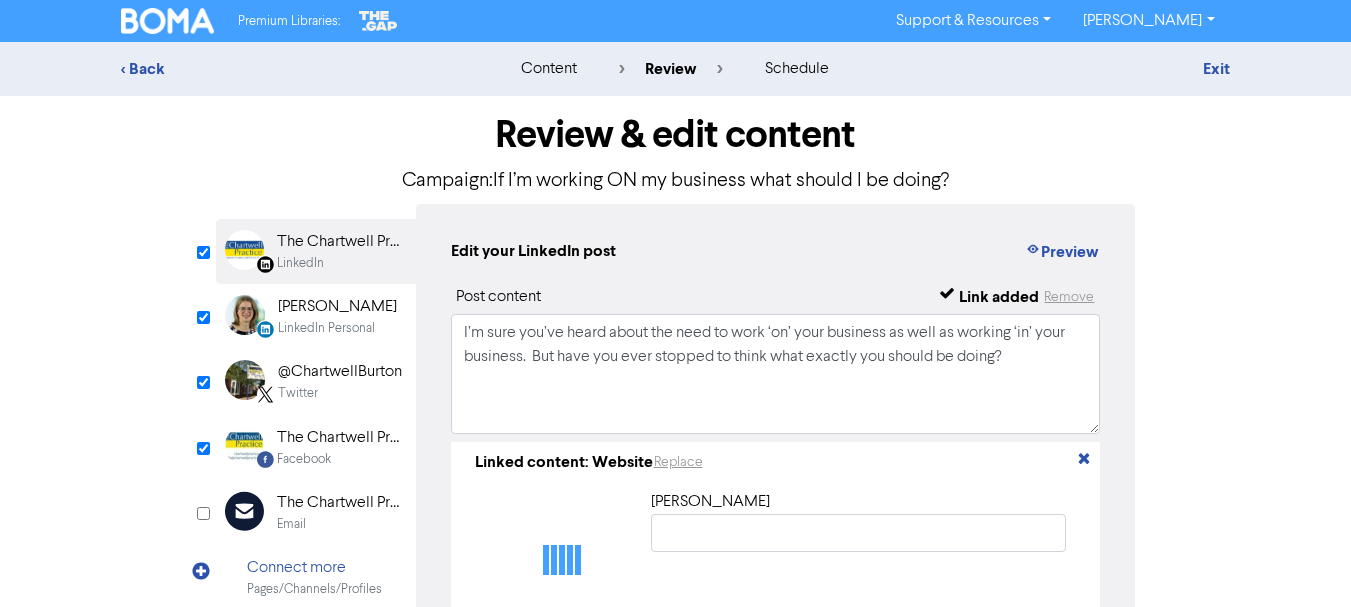 type on "If I’m working ON my business what should I be doing?" 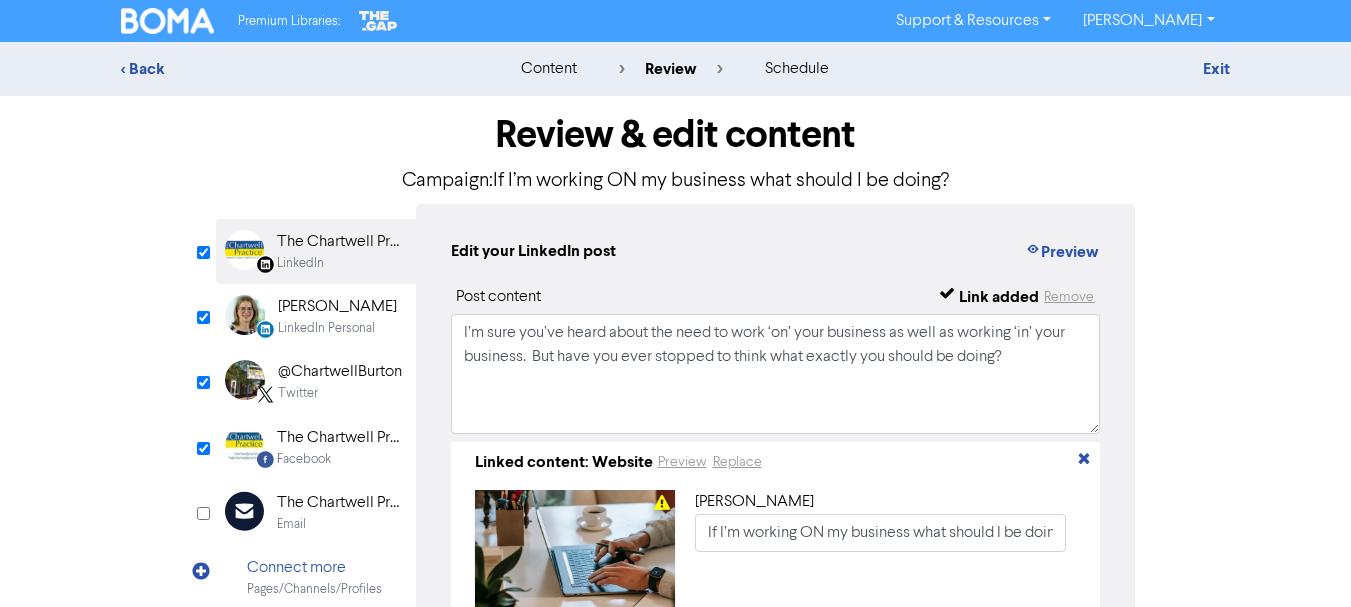 click on "LinkedIn Personal" at bounding box center (326, 328) 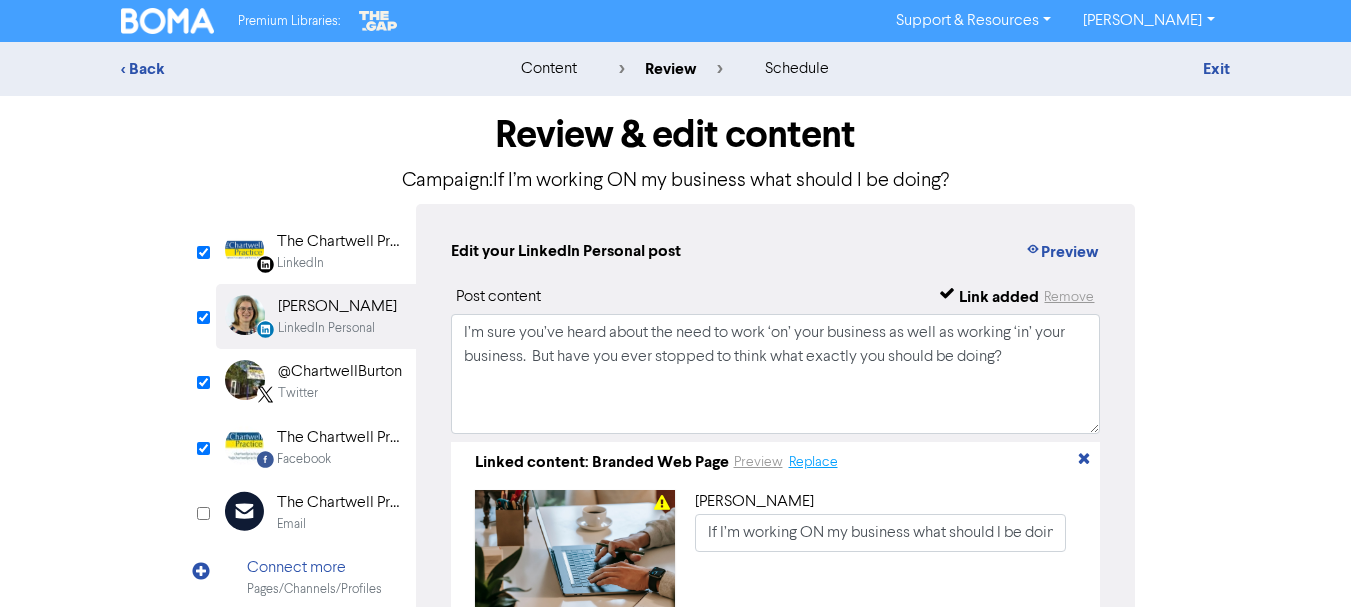 click on "Replace" at bounding box center [813, 462] 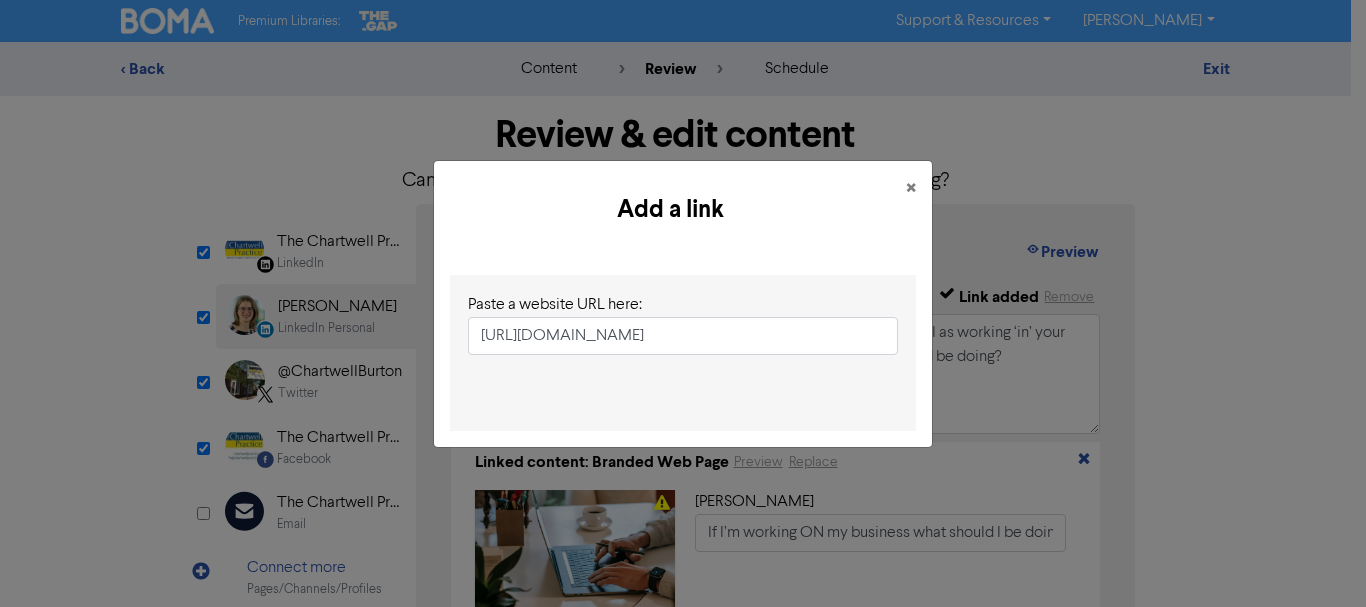 scroll, scrollTop: 0, scrollLeft: 231, axis: horizontal 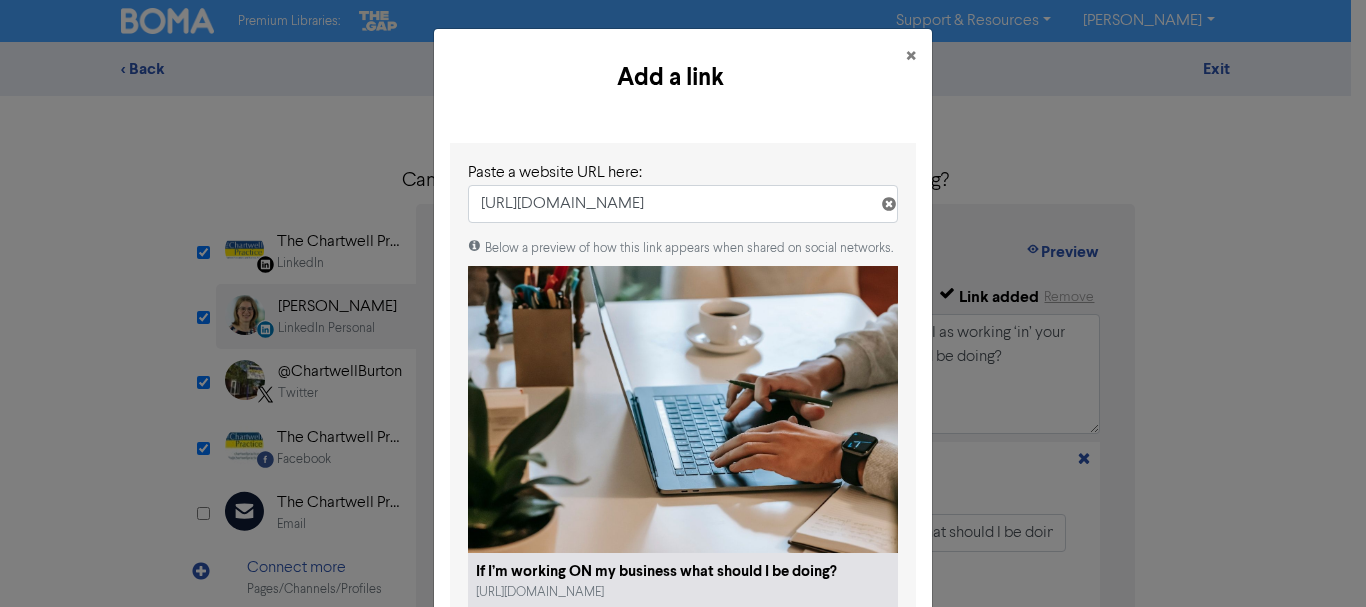 type on "[URL][DOMAIN_NAME]" 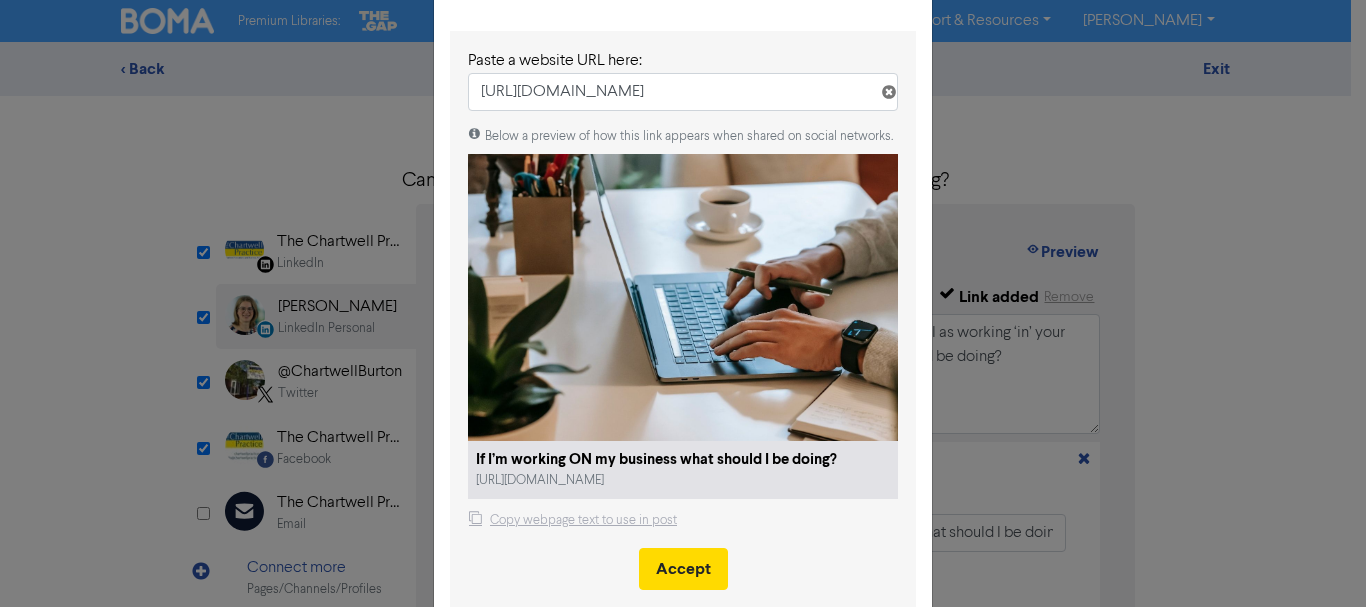 scroll, scrollTop: 139, scrollLeft: 0, axis: vertical 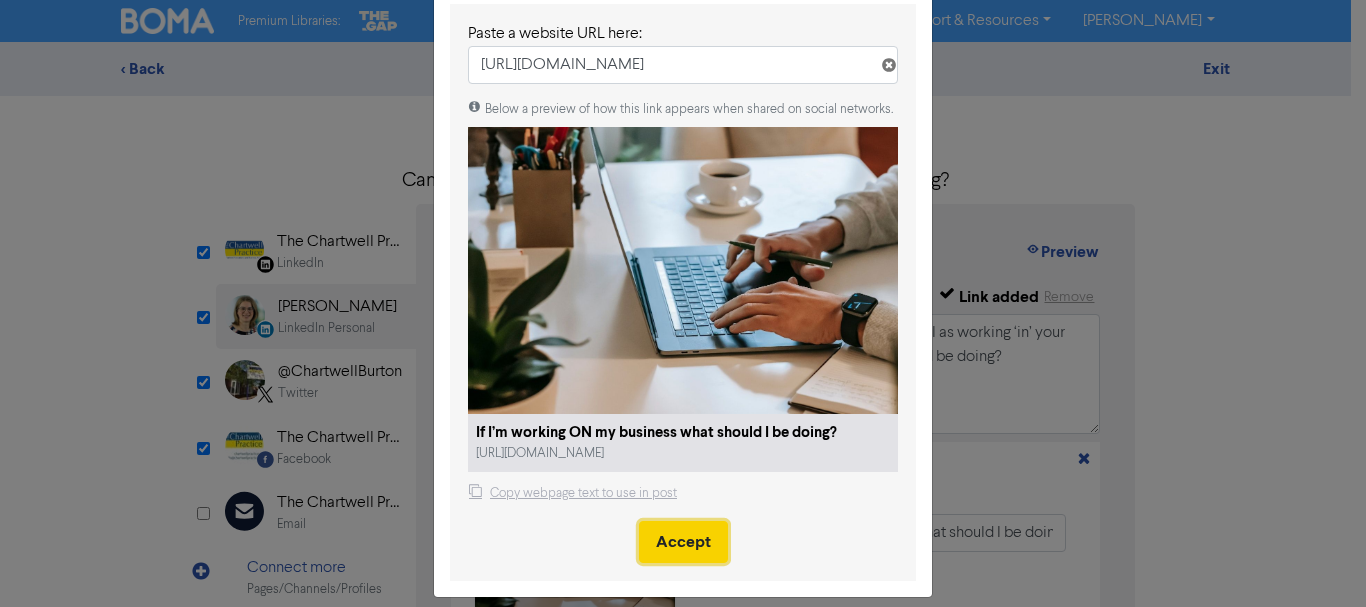 click on "Accept" at bounding box center [683, 542] 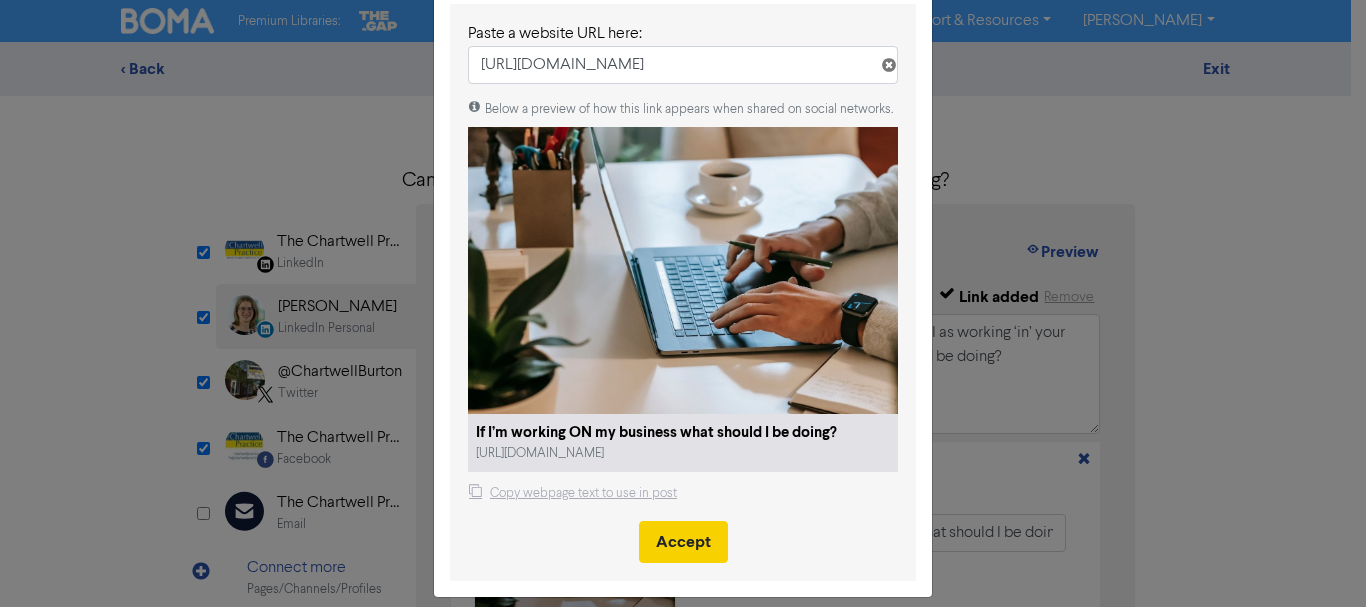 type 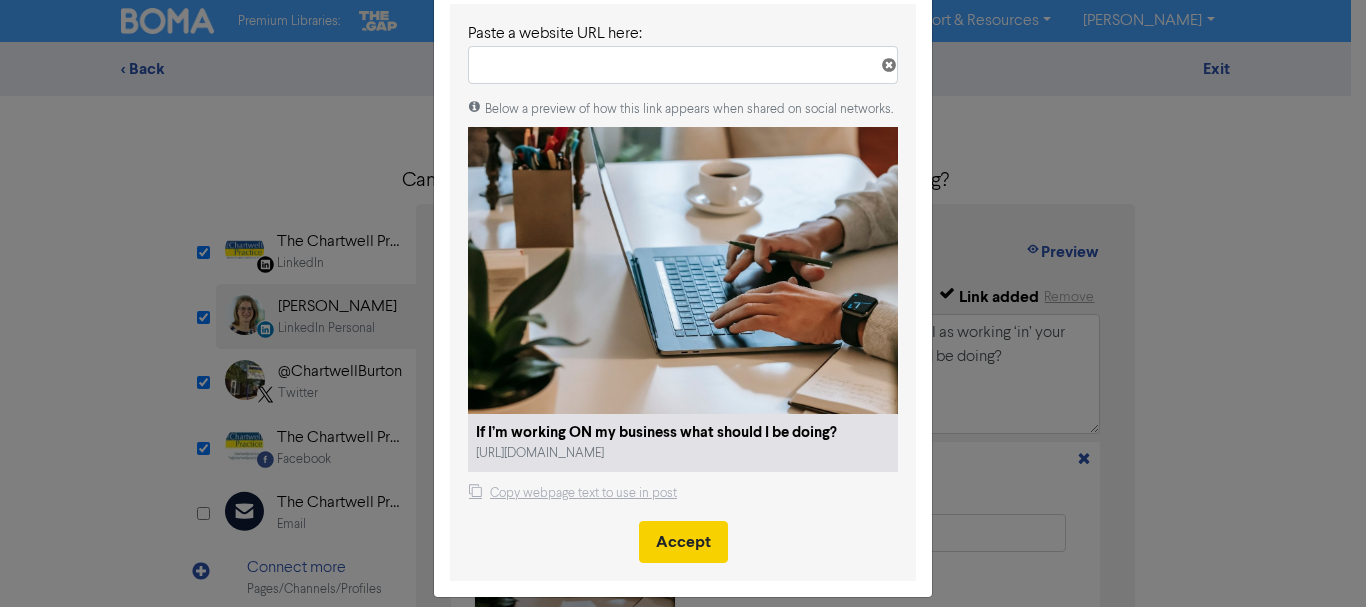 scroll, scrollTop: 0, scrollLeft: 0, axis: both 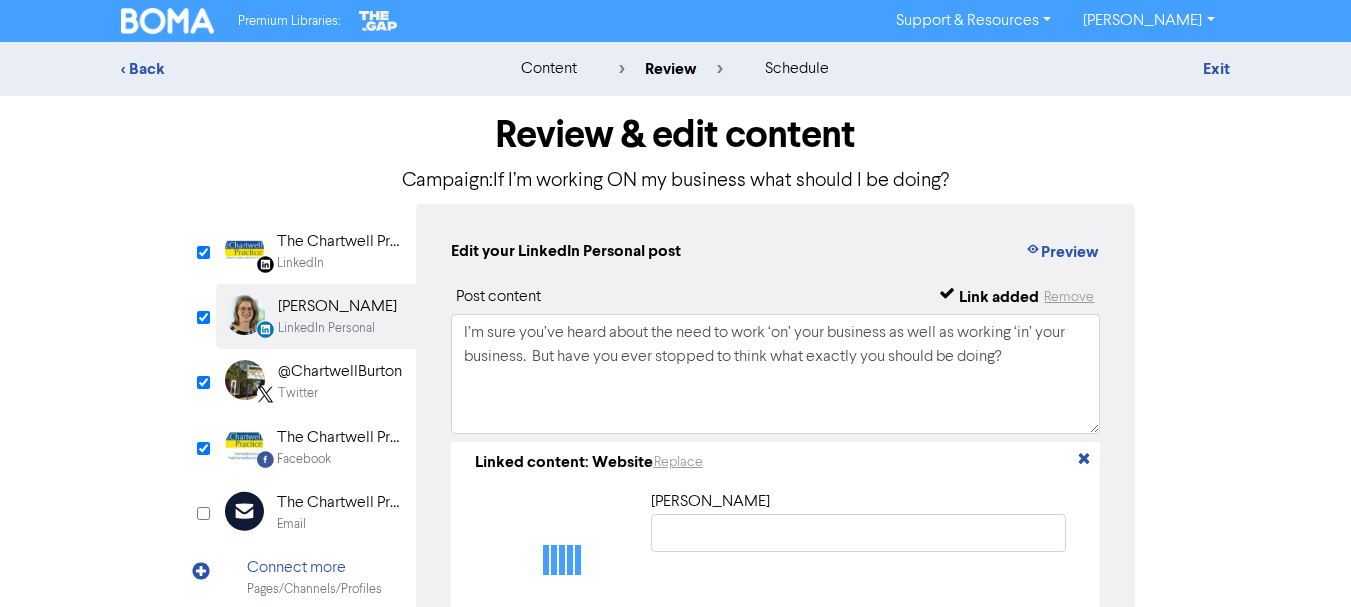 type on "If I’m working ON my business what should I be doing?" 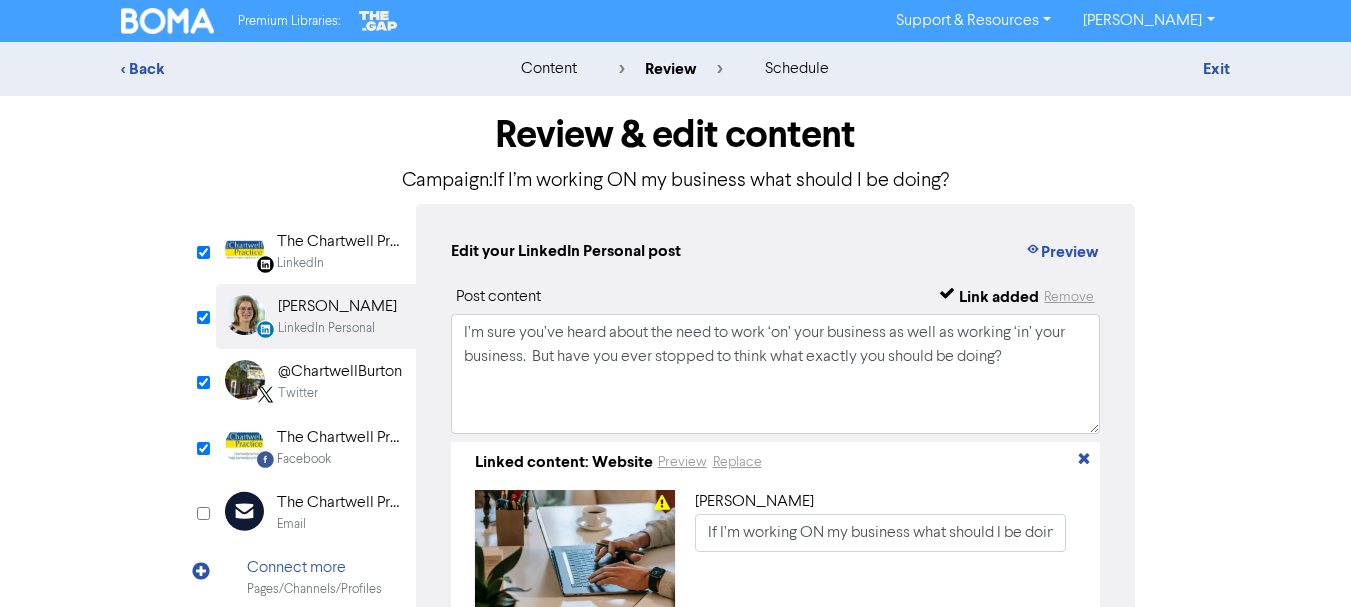 click on "Twitter" at bounding box center [340, 393] 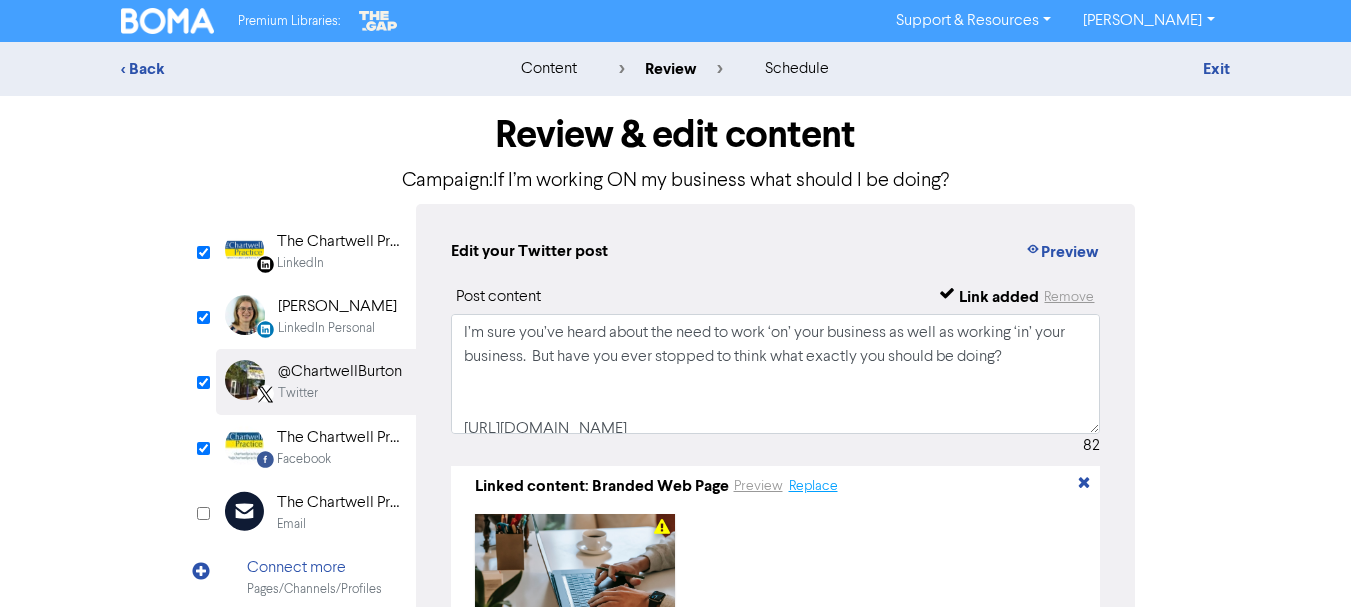 click on "Replace" at bounding box center [813, 486] 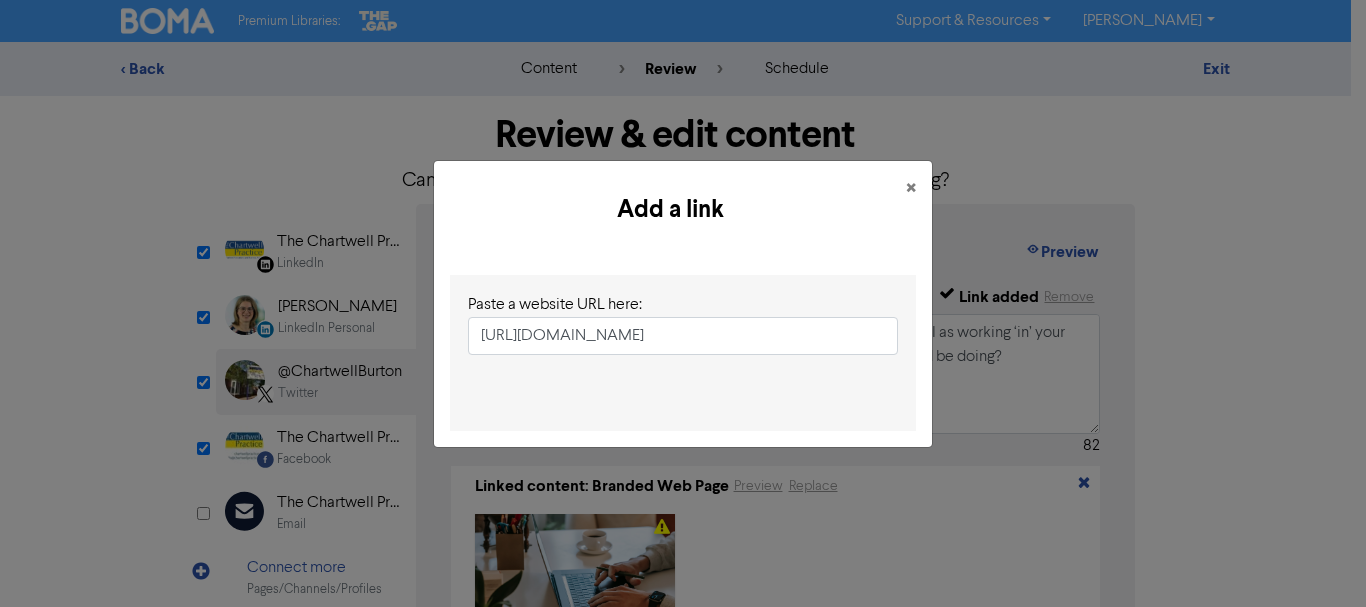 scroll, scrollTop: 0, scrollLeft: 231, axis: horizontal 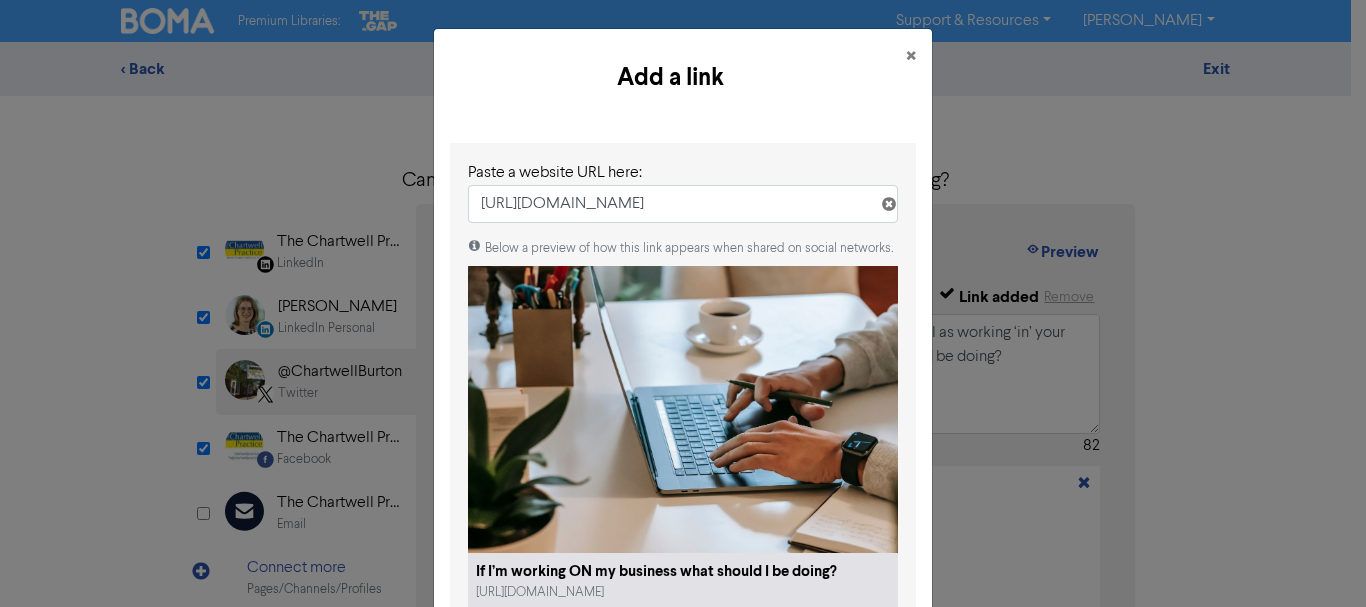 type on "[URL][DOMAIN_NAME]" 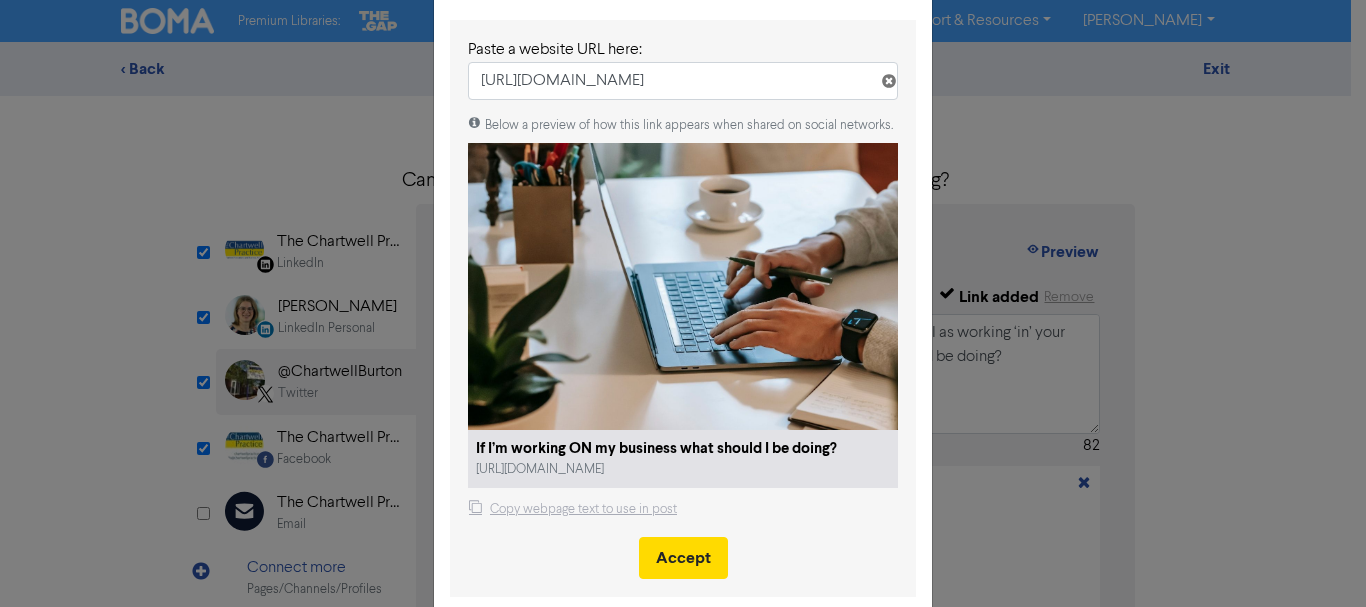 scroll, scrollTop: 124, scrollLeft: 0, axis: vertical 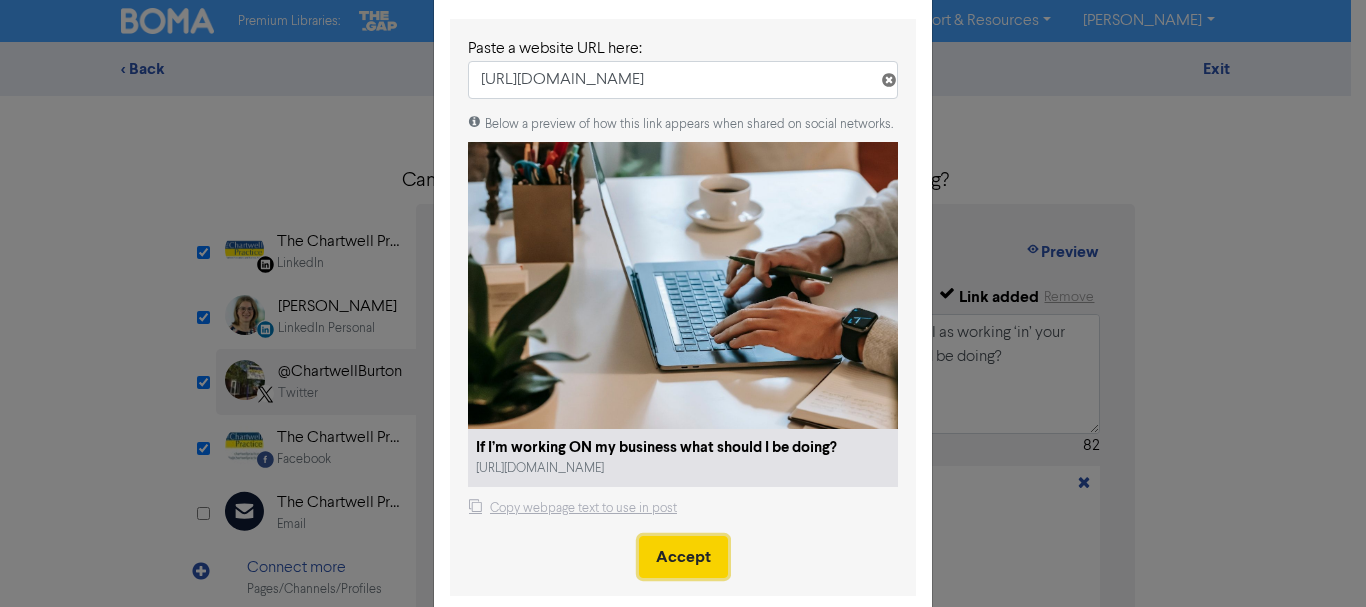 click on "Accept" at bounding box center [683, 557] 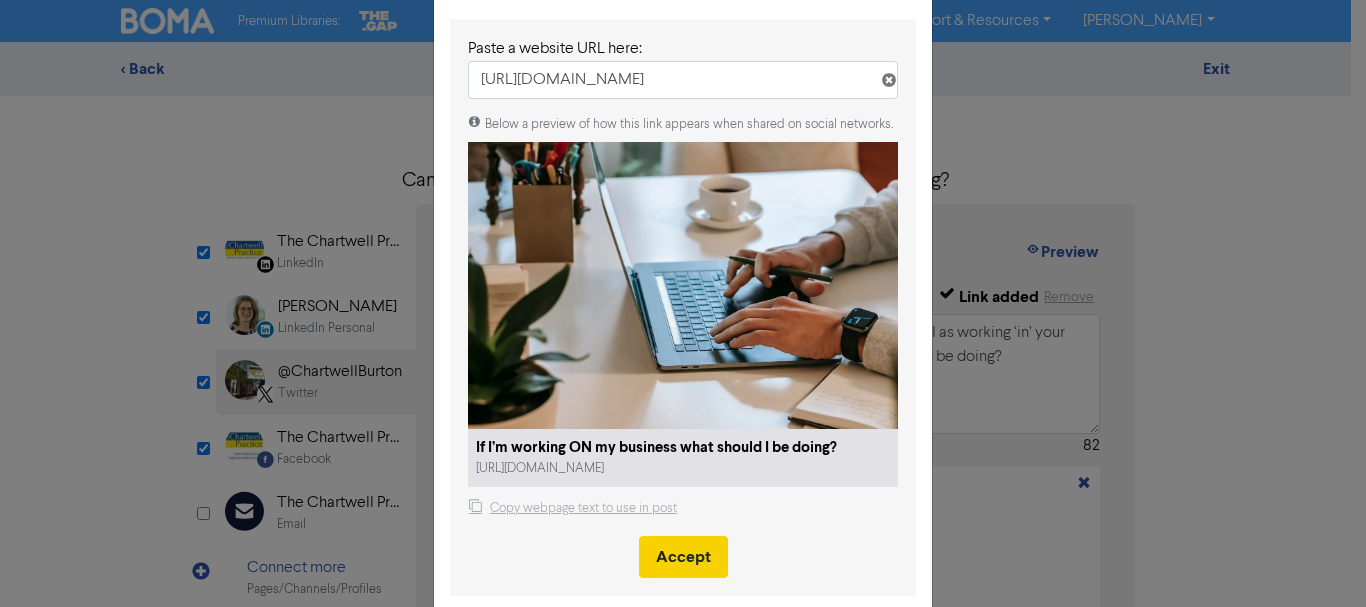 type 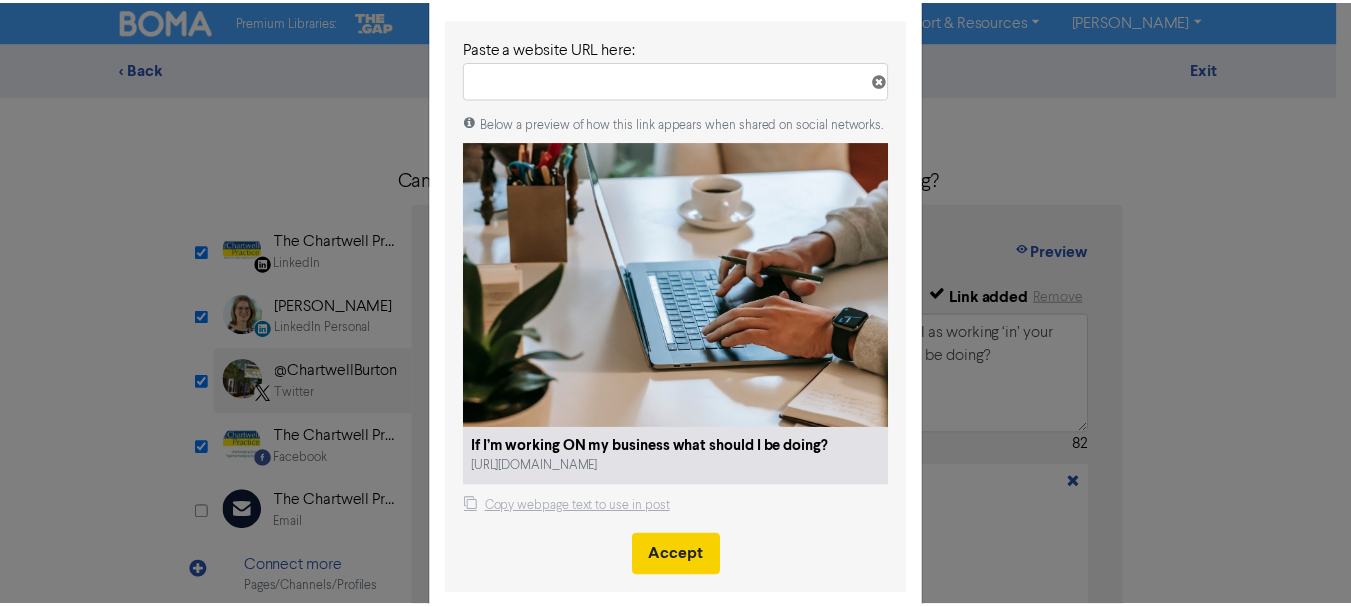 scroll, scrollTop: 0, scrollLeft: 0, axis: both 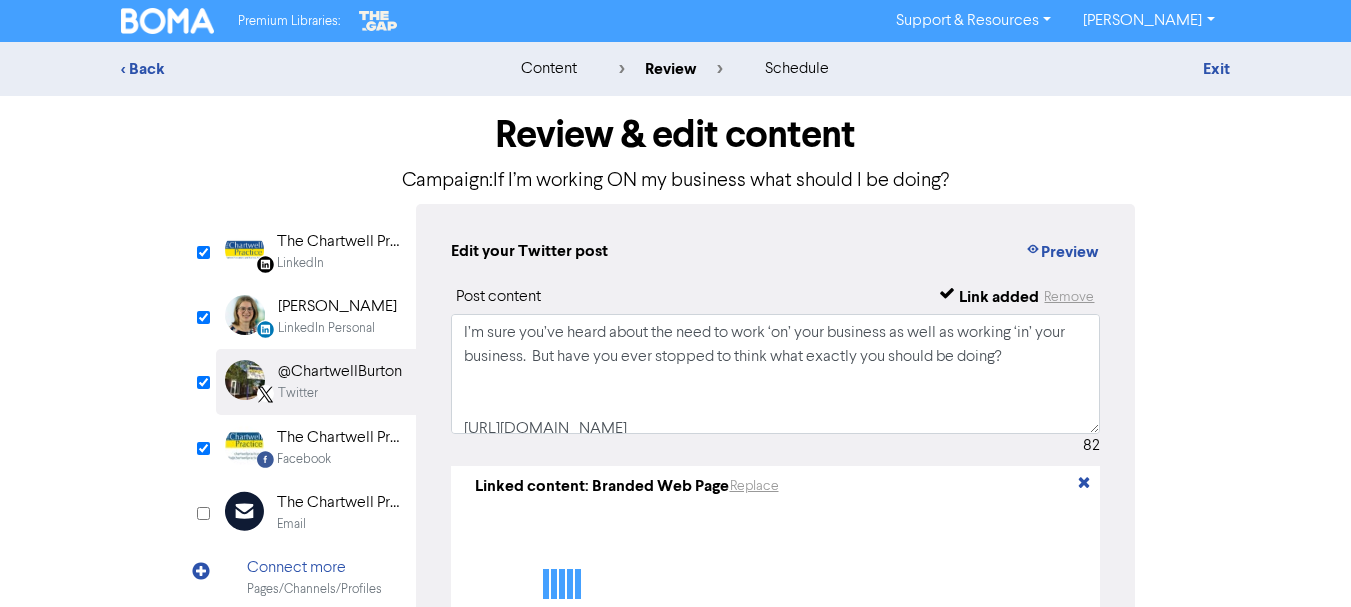type on "I’m sure you’ve heard about the need to work ‘on’ your business as well as working ‘in’ your business.  But have you ever stopped to think what exactly you should be doing?
[URL][DOMAIN_NAME]" 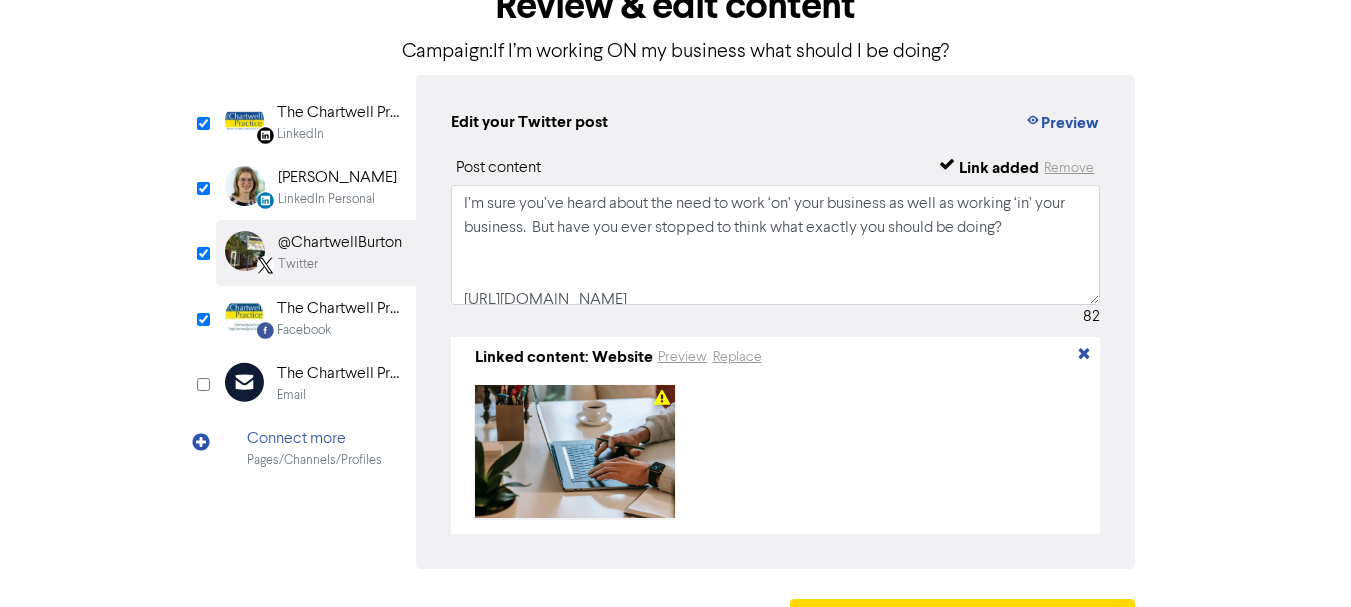 scroll, scrollTop: 140, scrollLeft: 0, axis: vertical 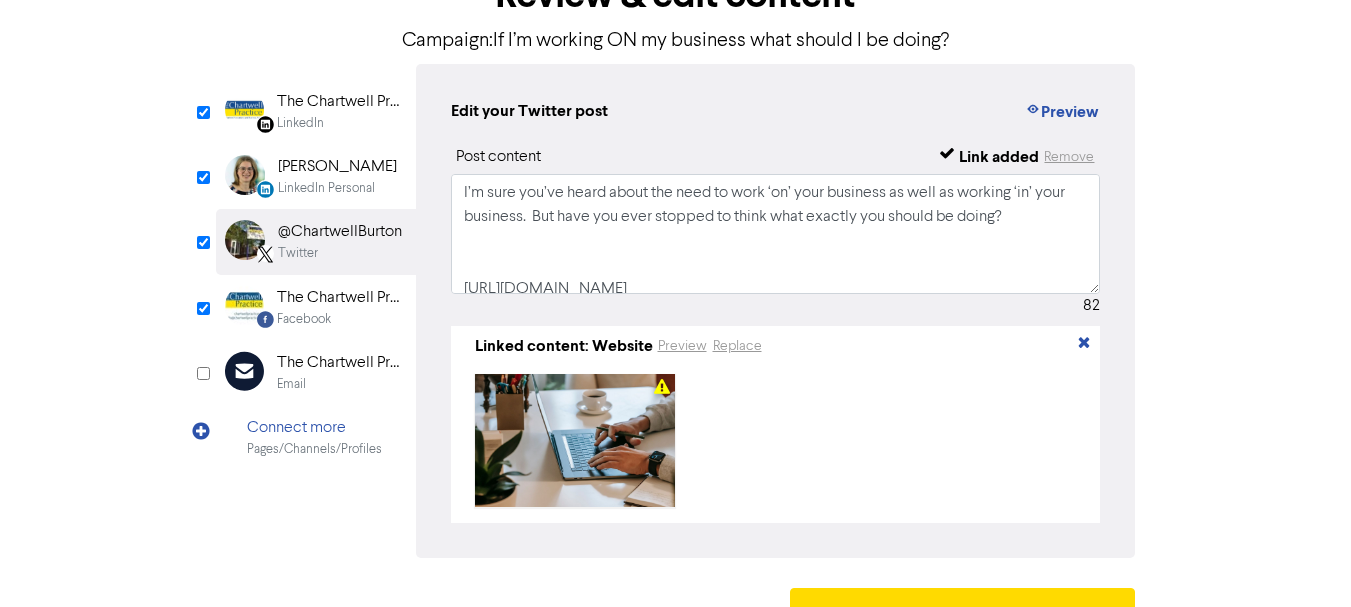 click on "Facebook" at bounding box center [304, 319] 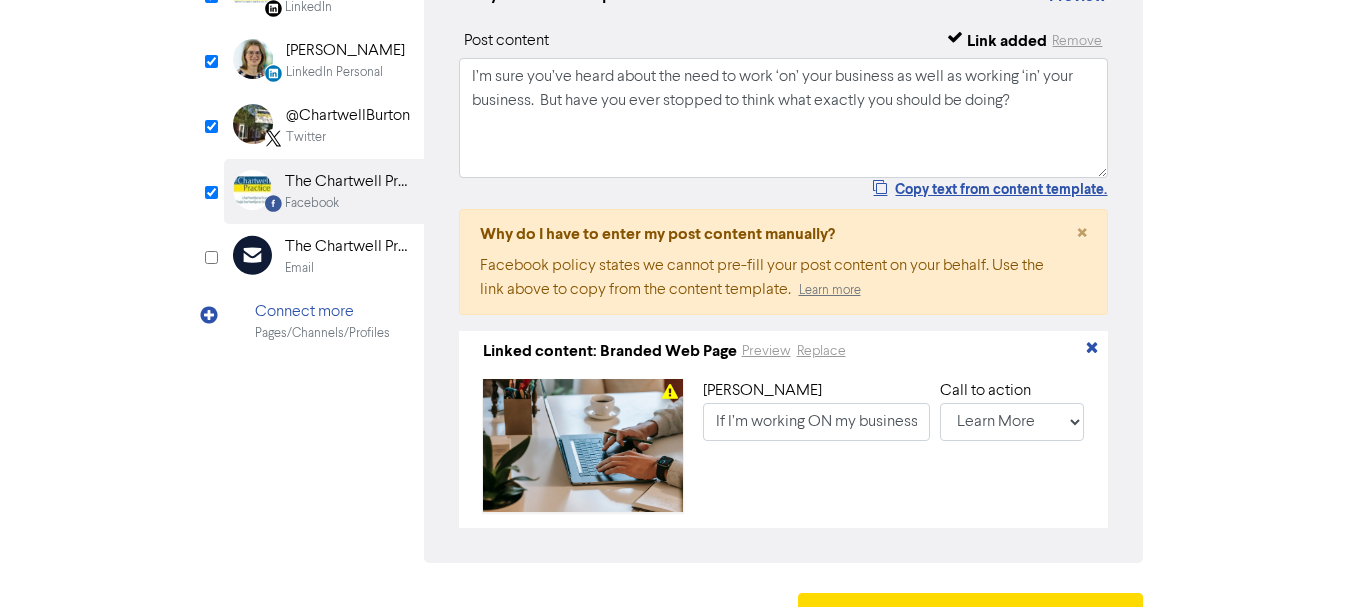 scroll, scrollTop: 261, scrollLeft: 0, axis: vertical 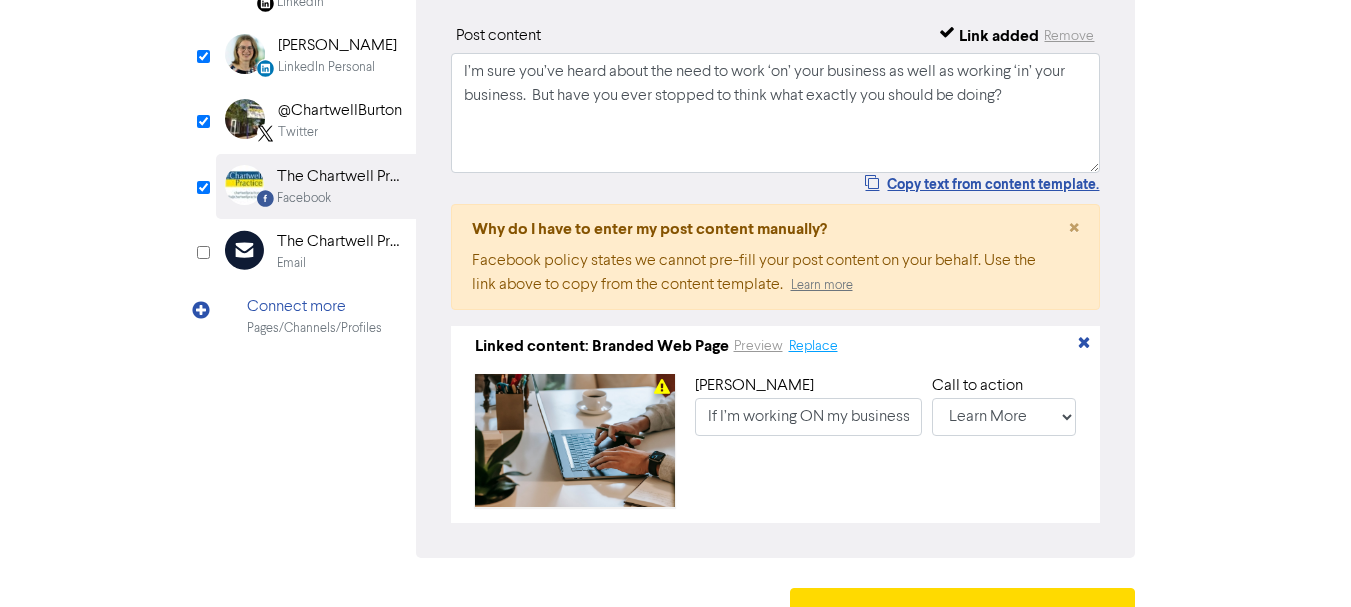 click on "Replace" at bounding box center [813, 346] 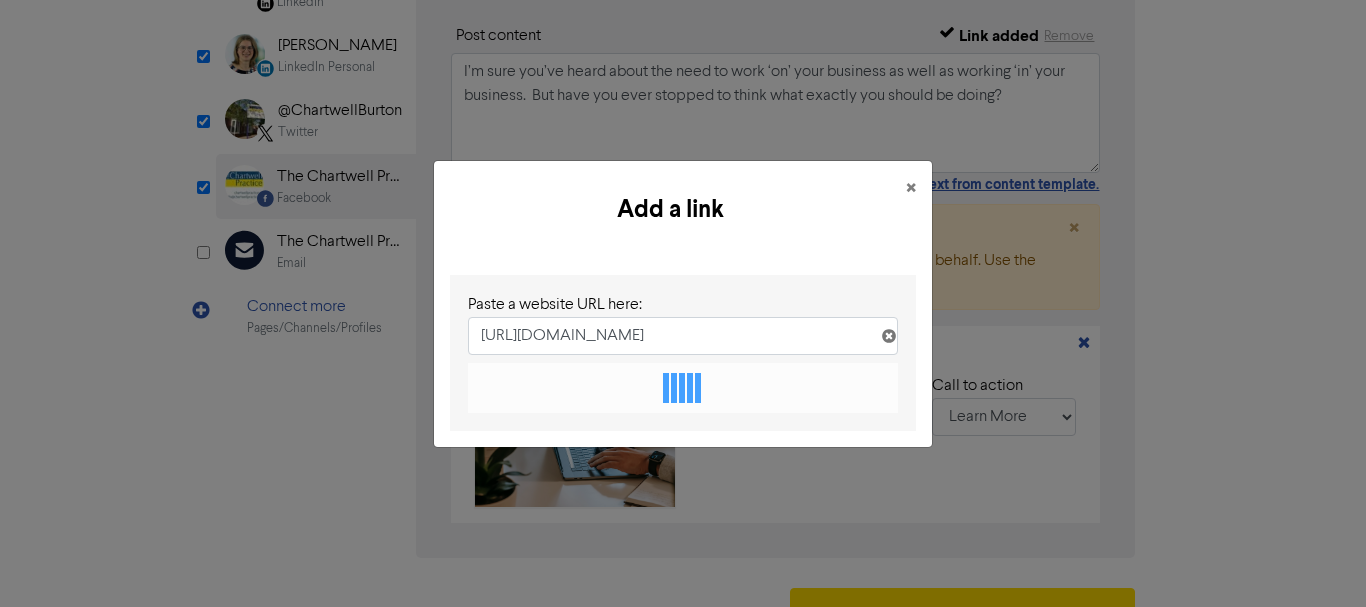 scroll, scrollTop: 0, scrollLeft: 231, axis: horizontal 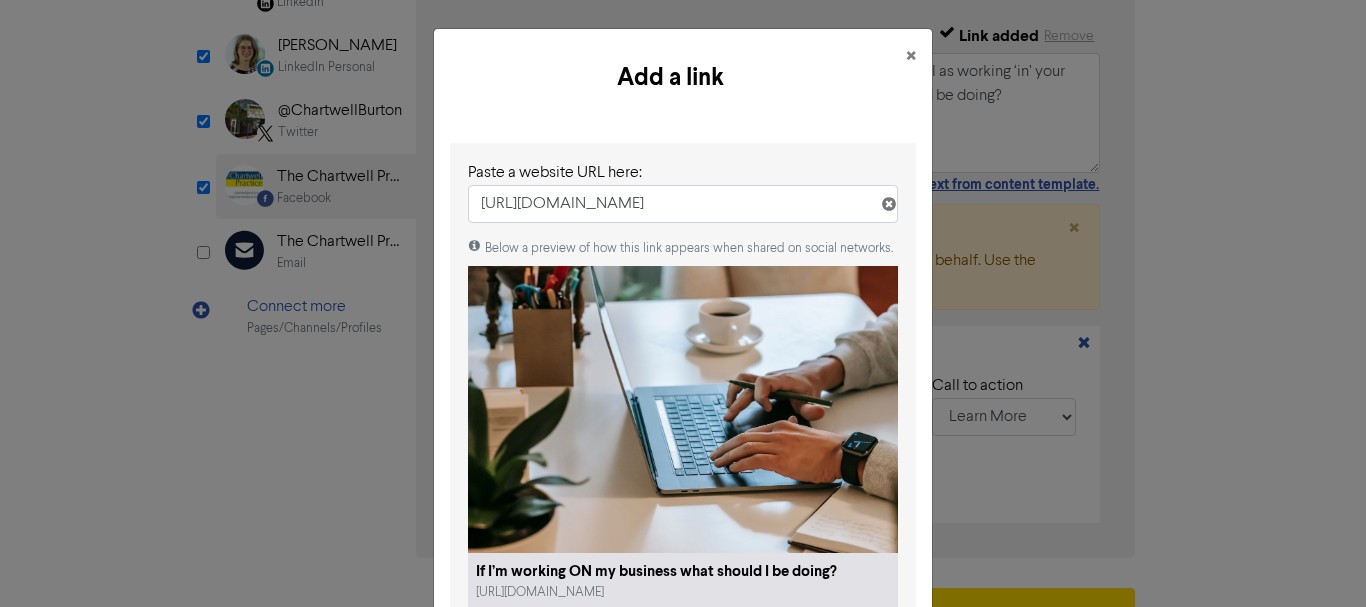 type on "[URL][DOMAIN_NAME]" 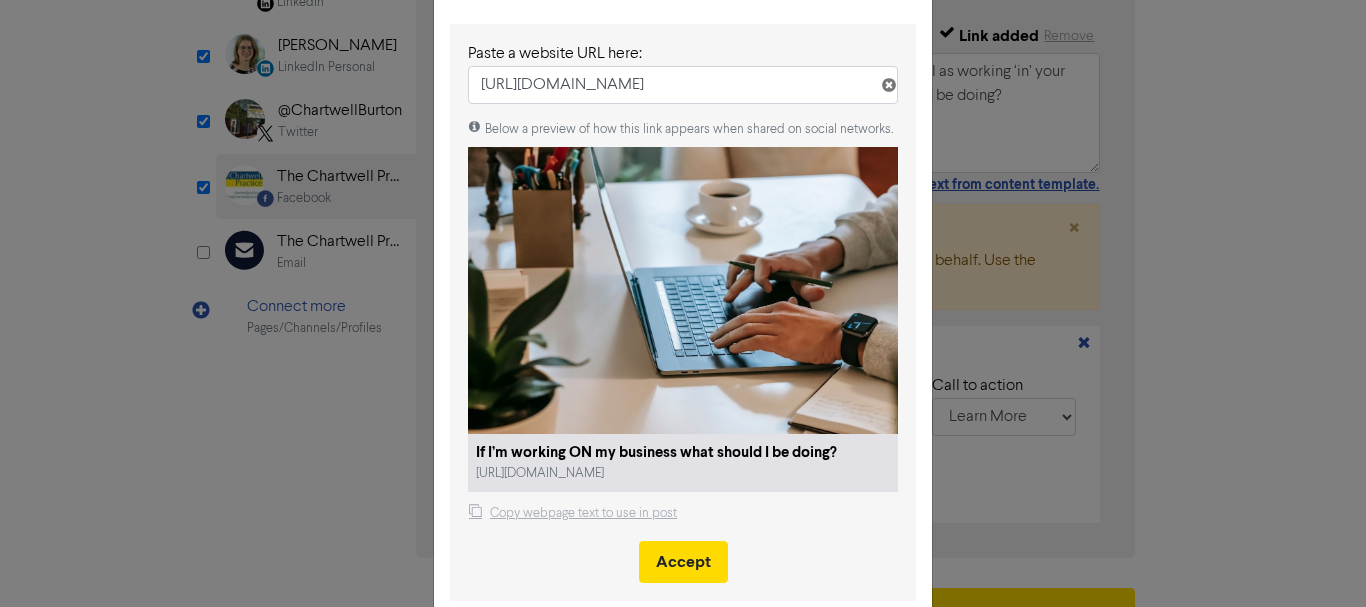 scroll, scrollTop: 122, scrollLeft: 0, axis: vertical 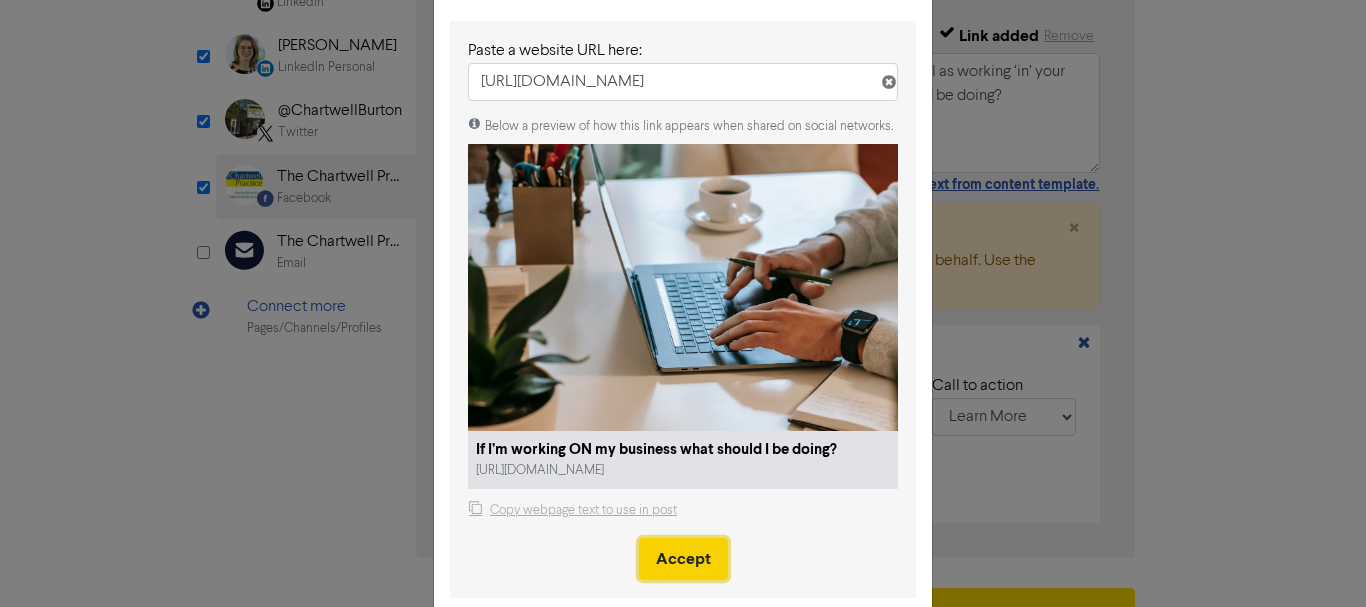 click on "Accept" at bounding box center [683, 559] 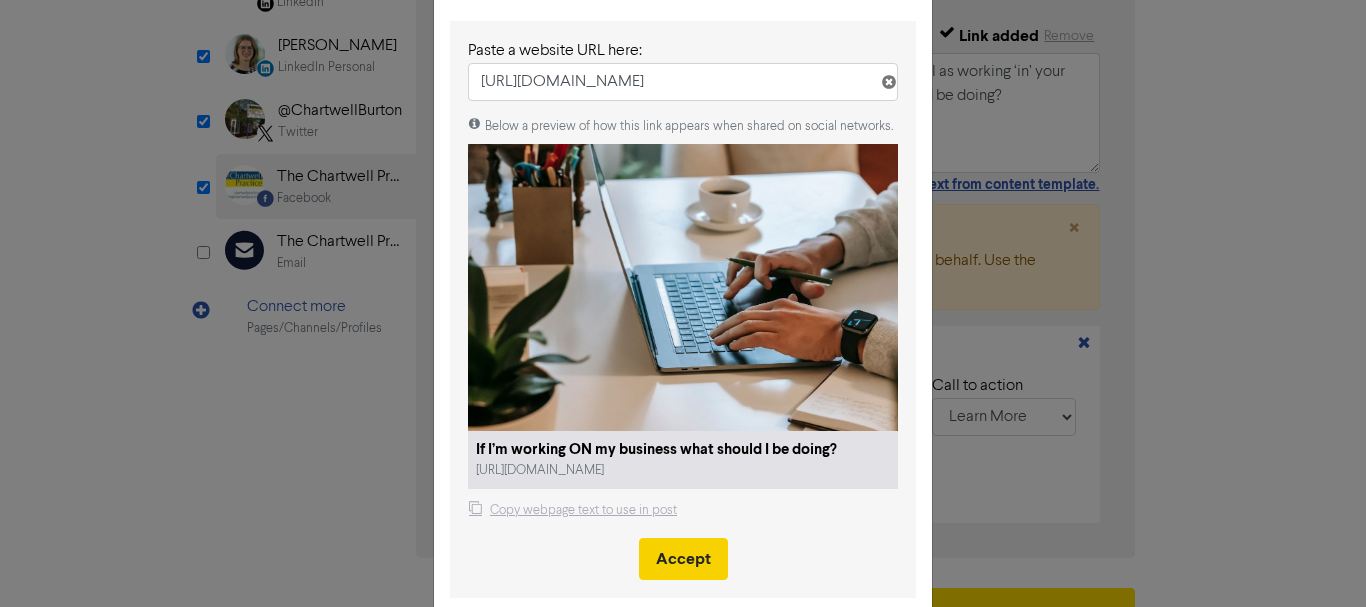 type 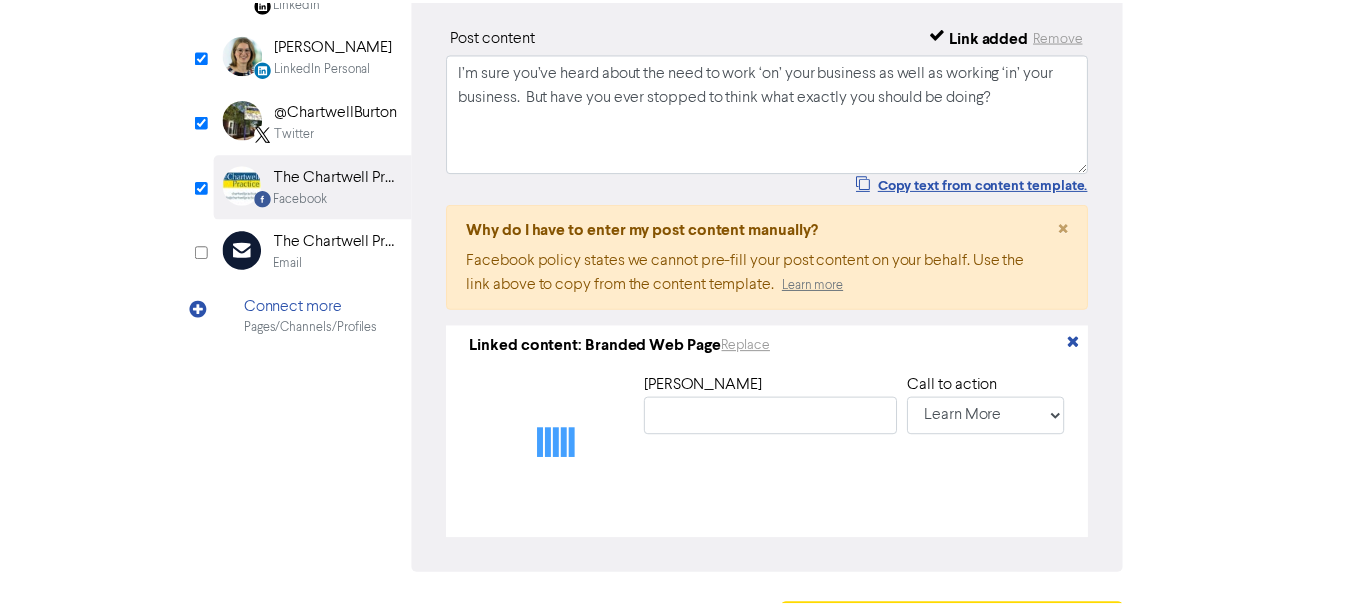 scroll, scrollTop: 0, scrollLeft: 0, axis: both 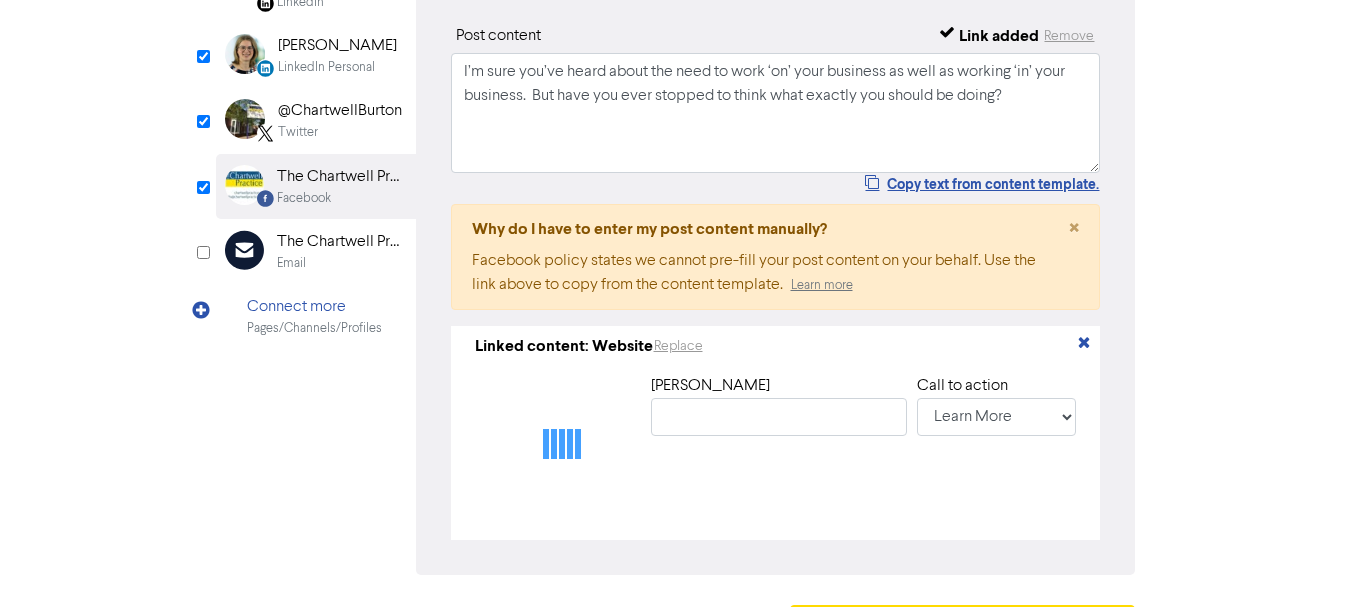 type on "If I’m working ON my business what should I be doing?" 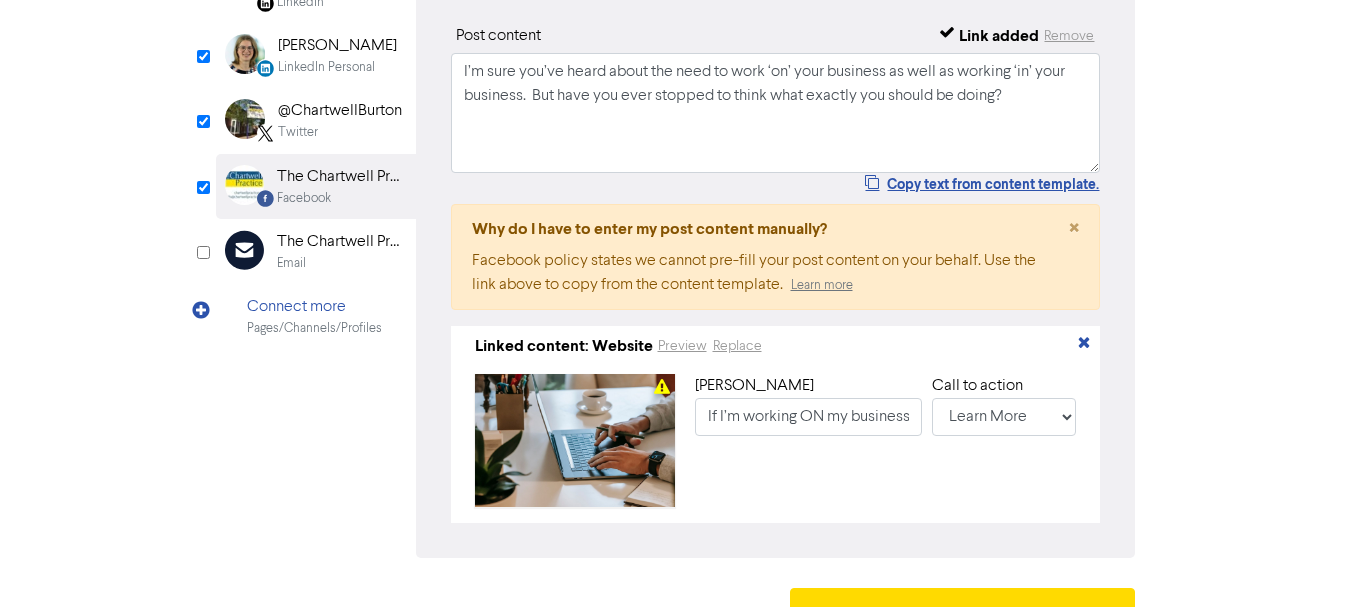 scroll, scrollTop: 311, scrollLeft: 0, axis: vertical 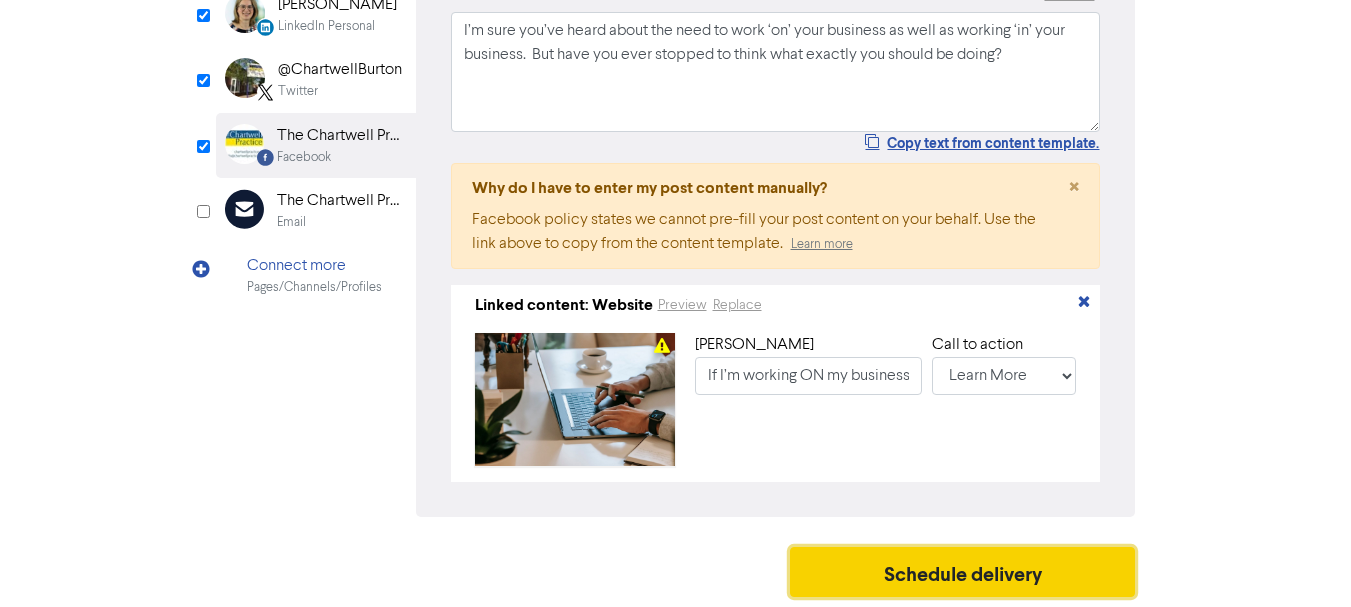 click on "Schedule delivery" at bounding box center [963, 572] 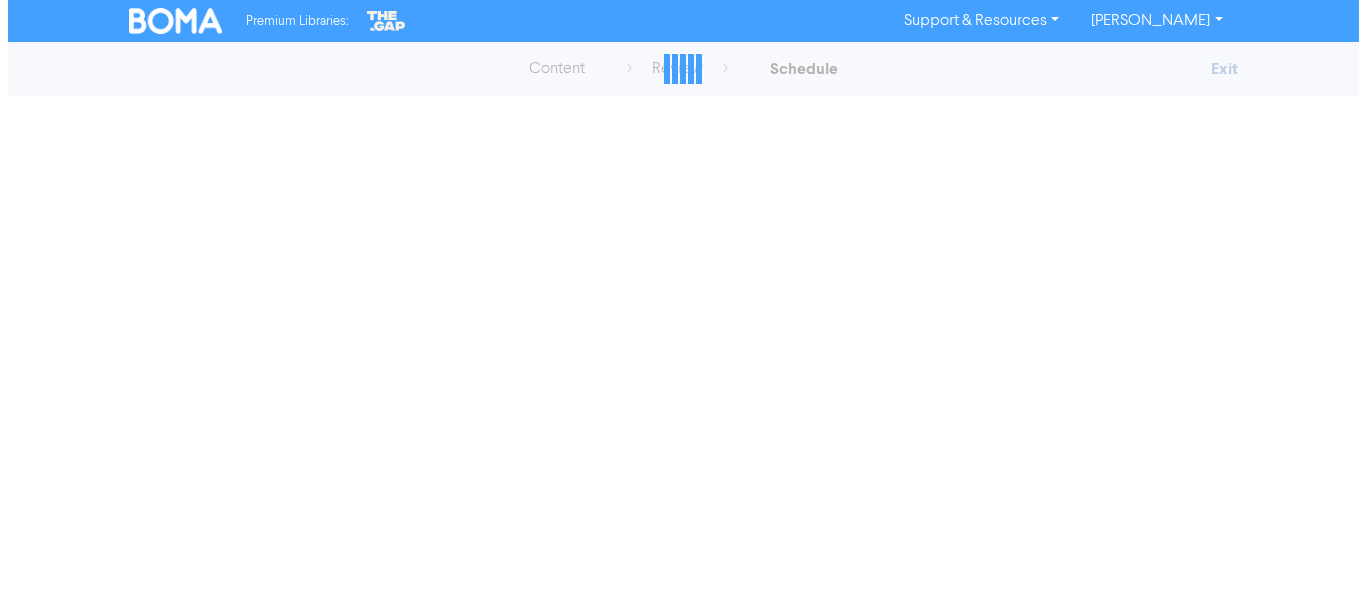 scroll, scrollTop: 0, scrollLeft: 0, axis: both 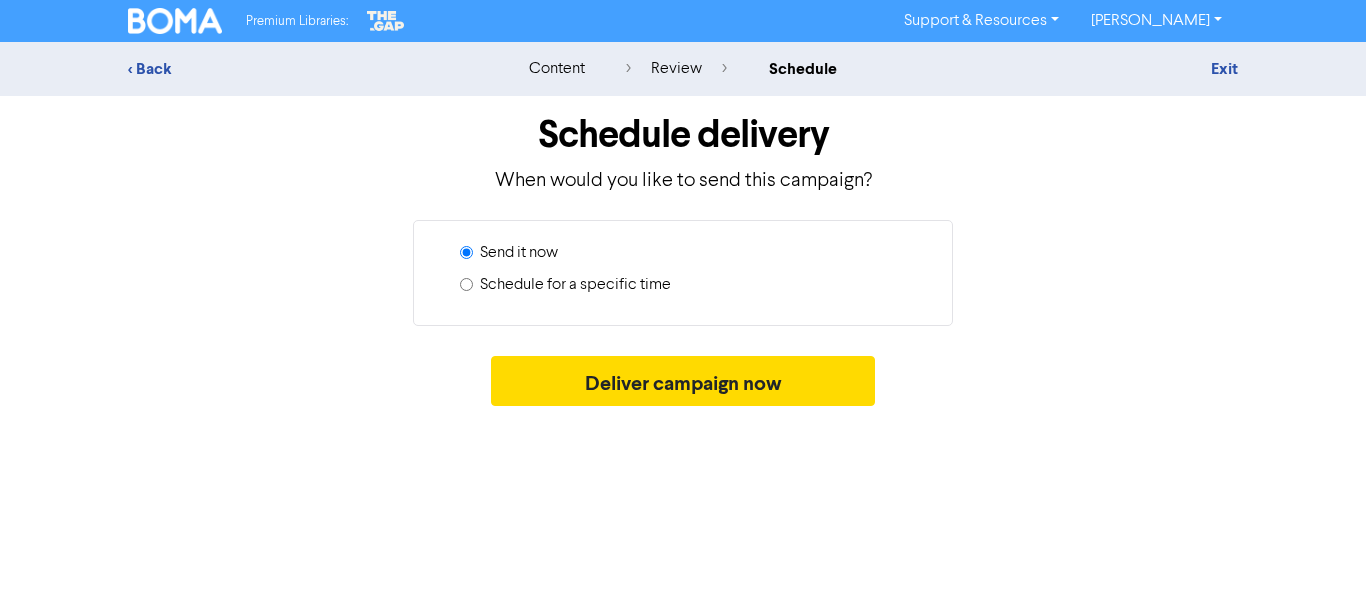 click on "Schedule for a specific time" at bounding box center (575, 285) 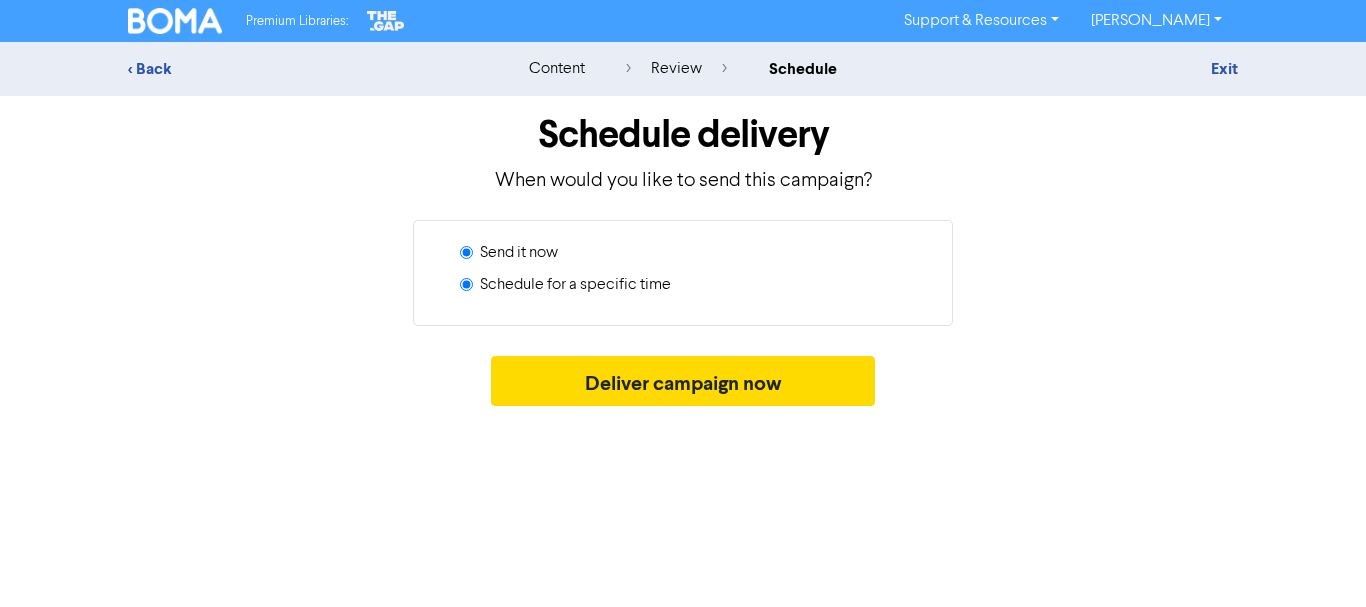 radio on "true" 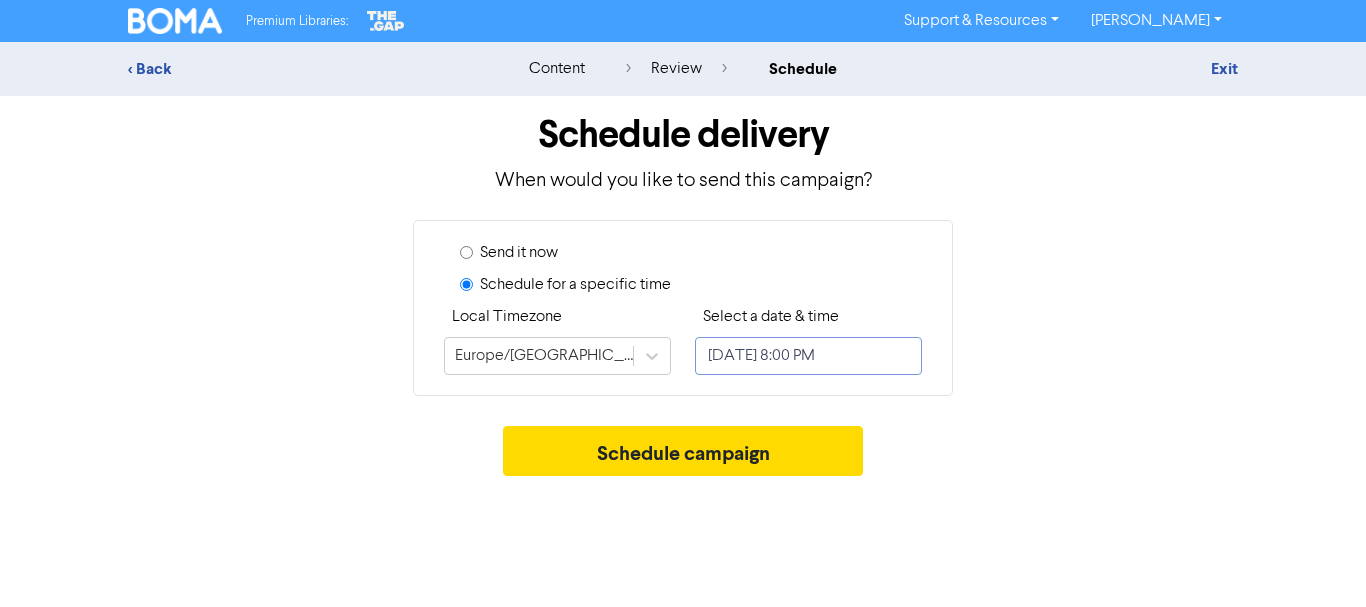 select on "6" 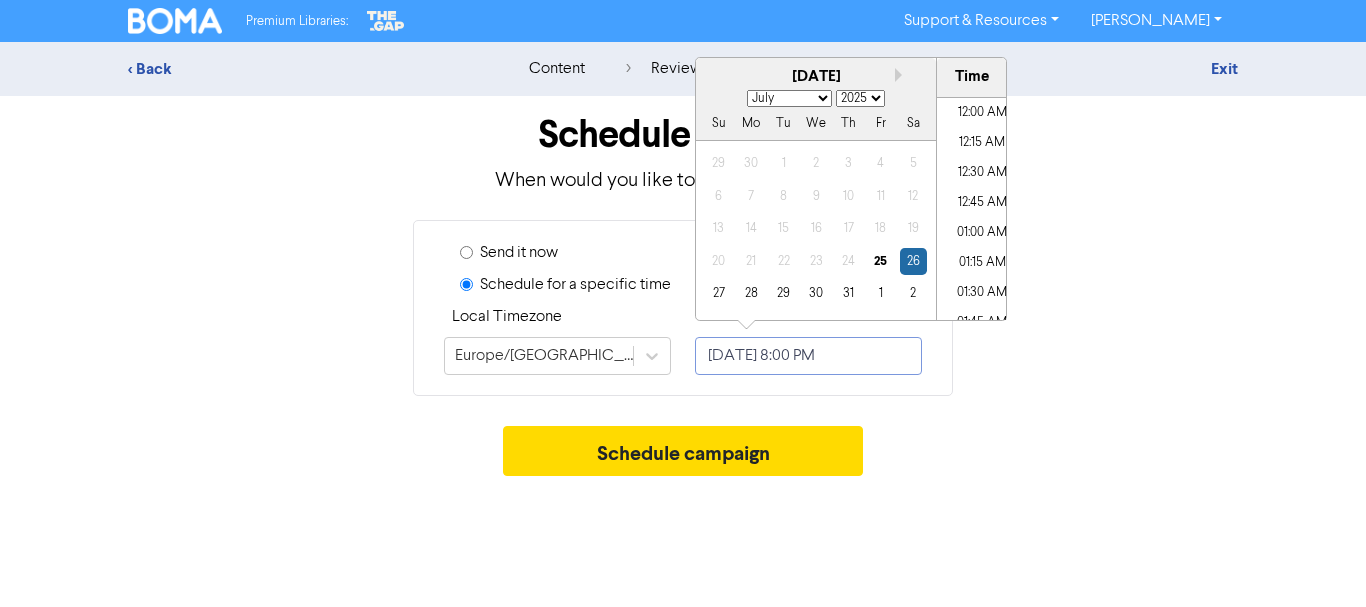 click on "[DATE] 8:00 PM" at bounding box center (808, 356) 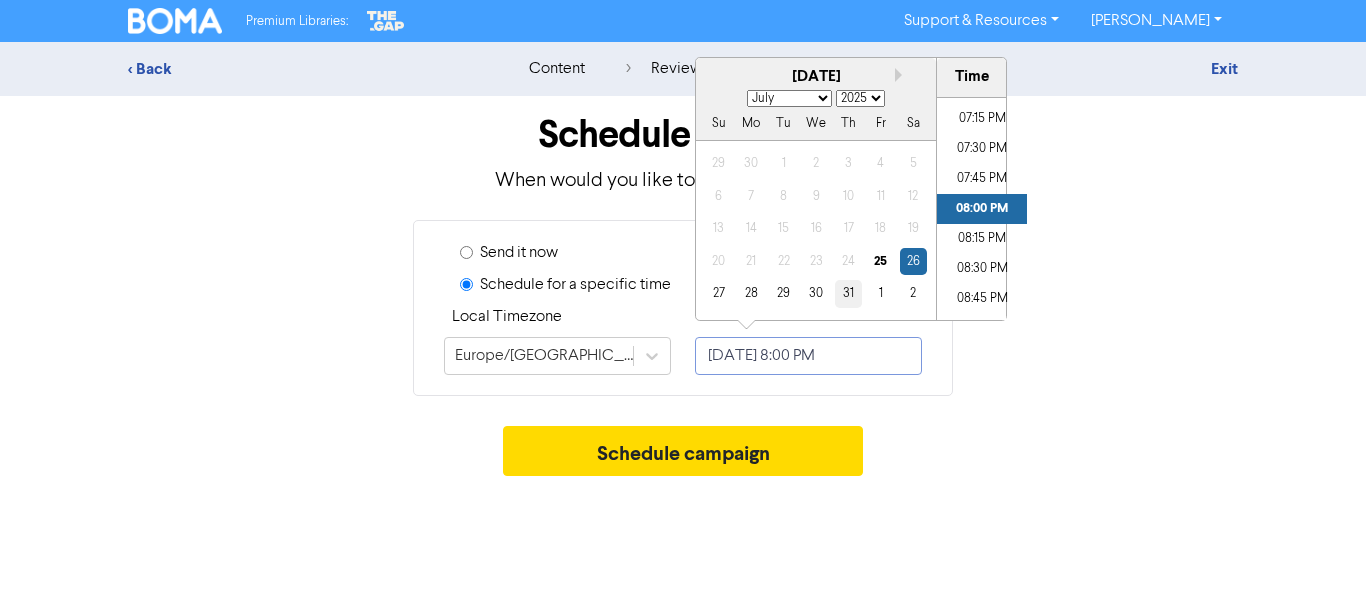 click on "31" at bounding box center [848, 293] 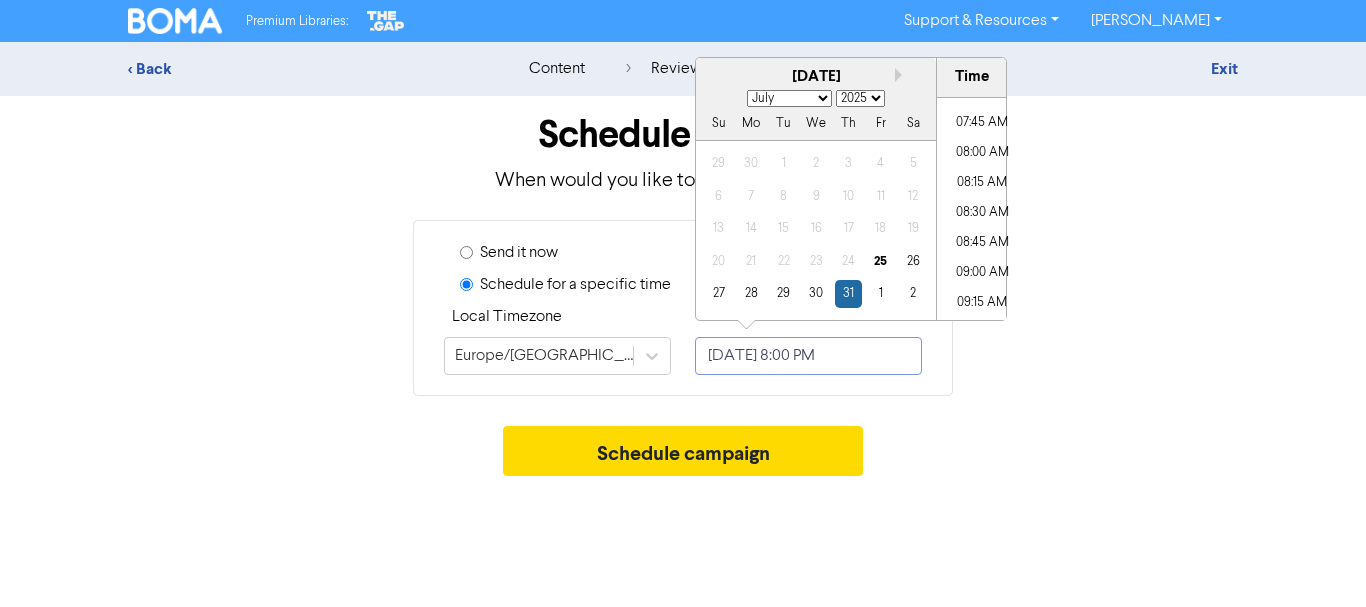 scroll, scrollTop: 826, scrollLeft: 0, axis: vertical 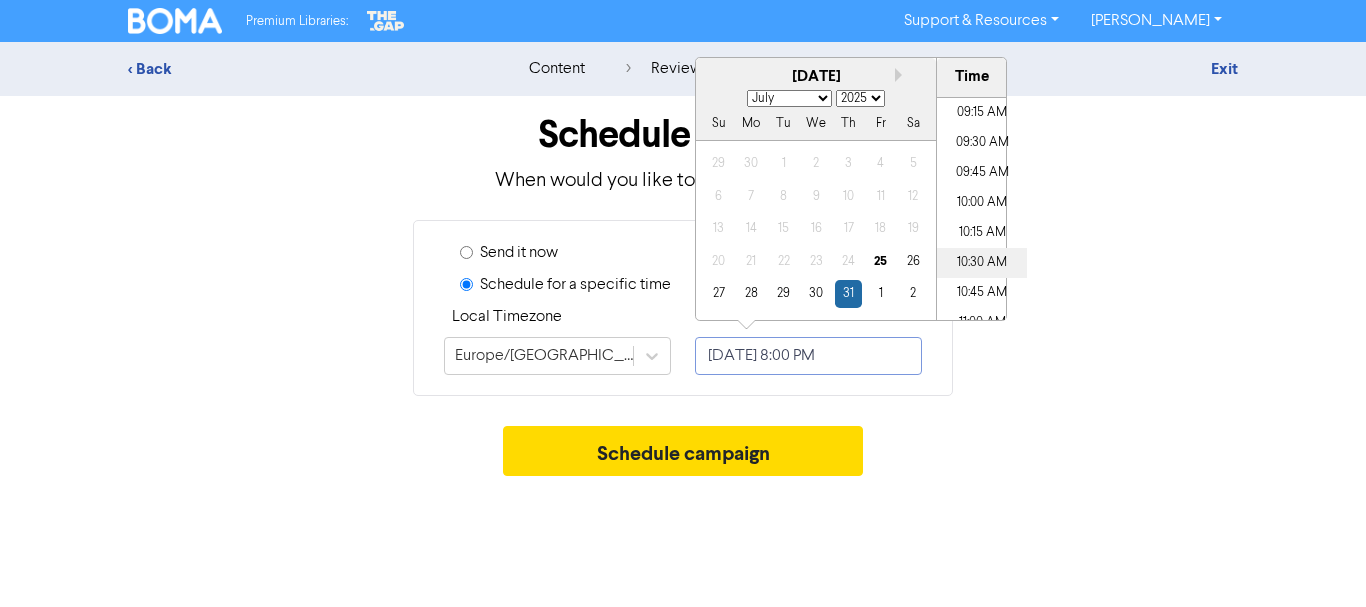 click on "10:30 AM" at bounding box center (982, 263) 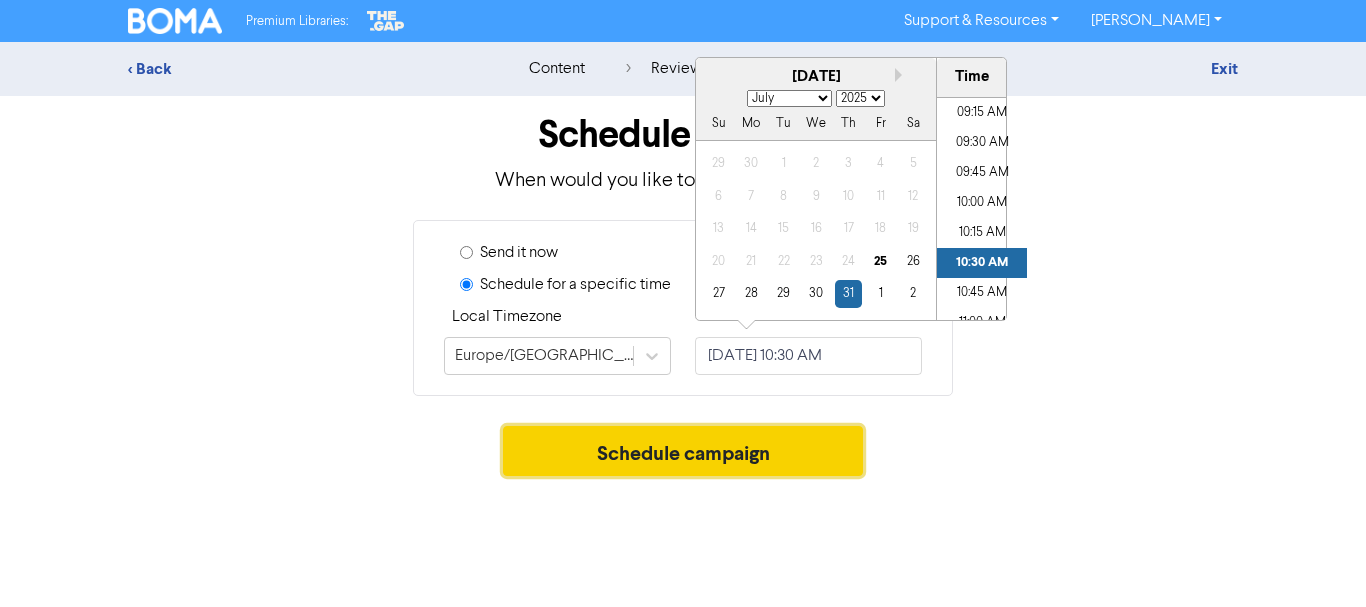 click on "Schedule campaign" at bounding box center (683, 451) 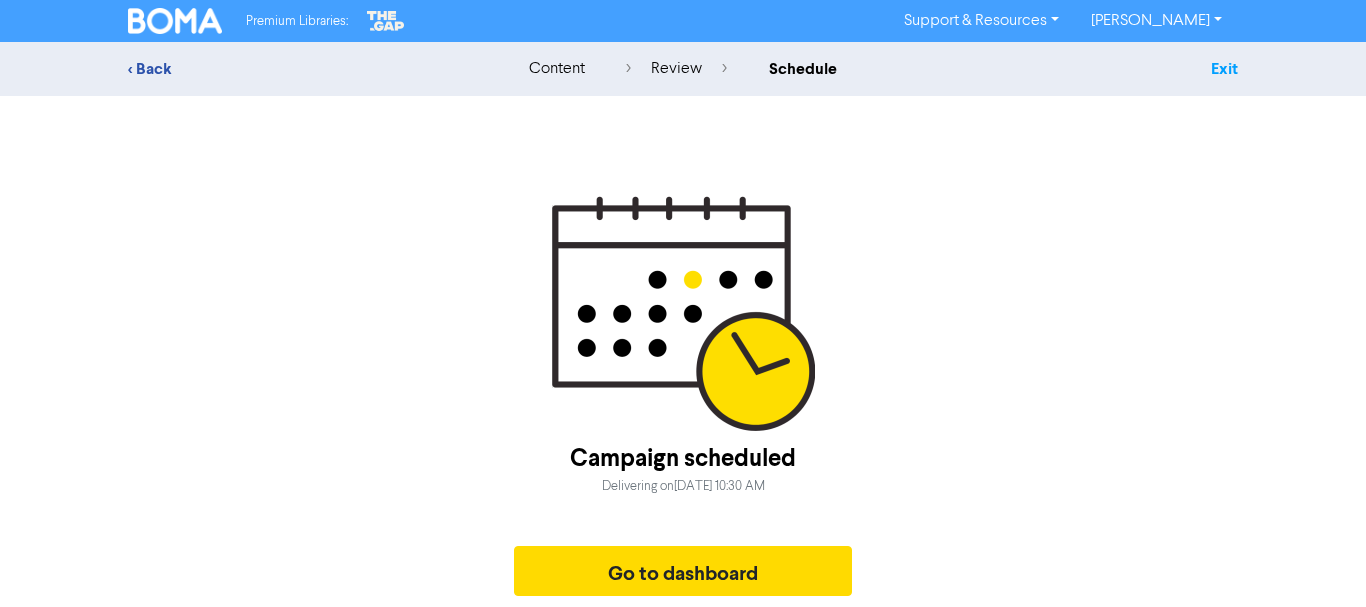 click on "Exit" at bounding box center [1224, 69] 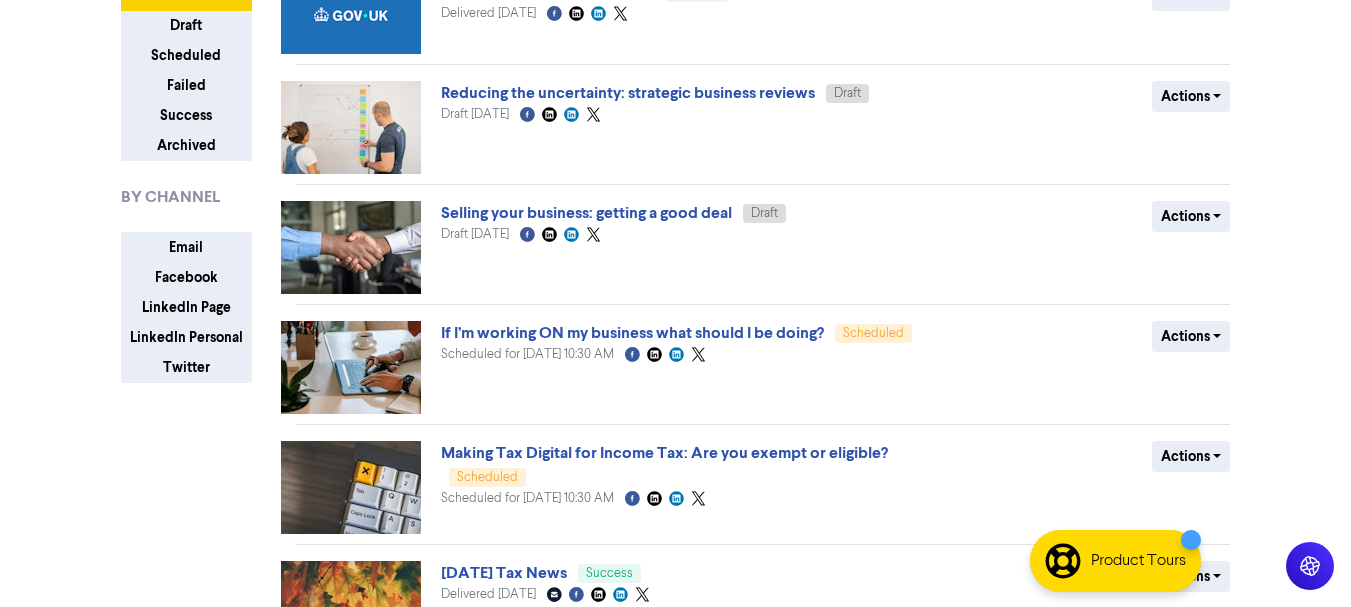 scroll, scrollTop: 200, scrollLeft: 0, axis: vertical 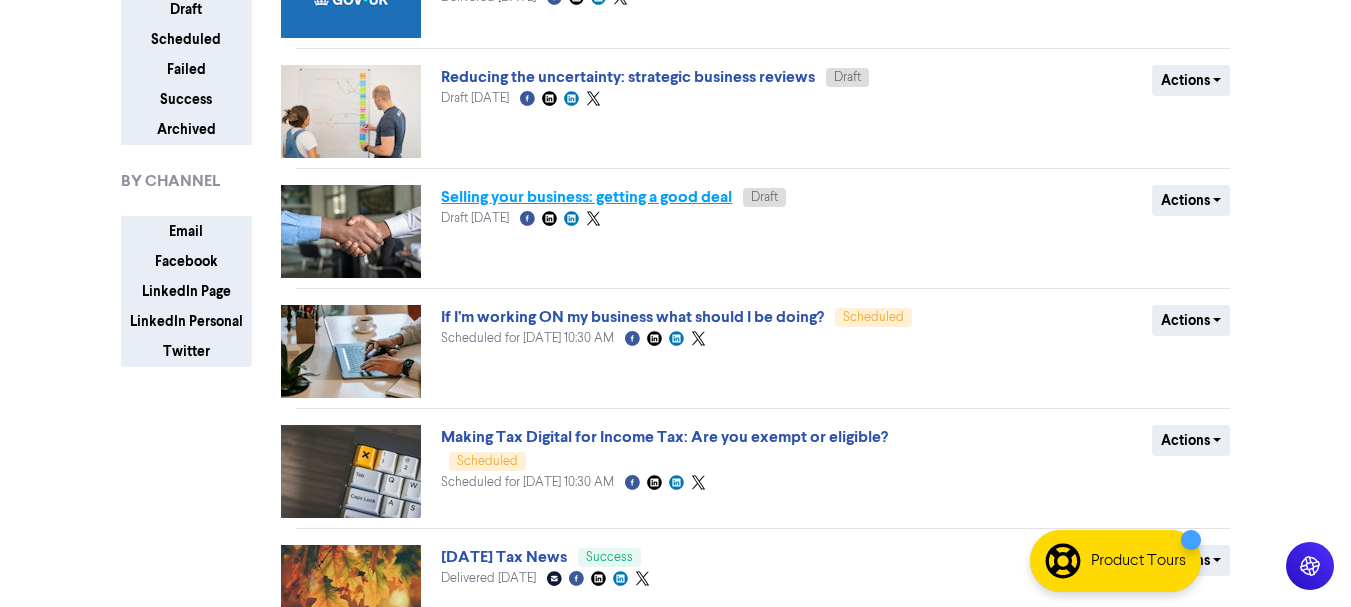 click on "Selling your business: getting a good deal" at bounding box center (586, 197) 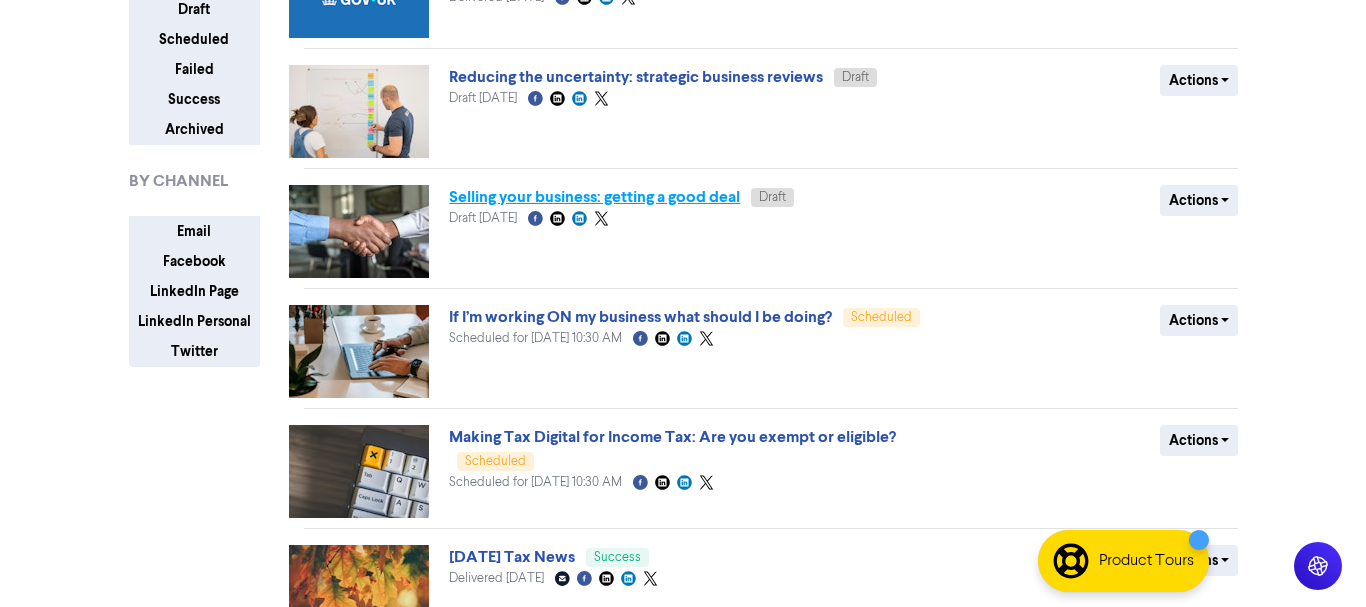 scroll, scrollTop: 0, scrollLeft: 0, axis: both 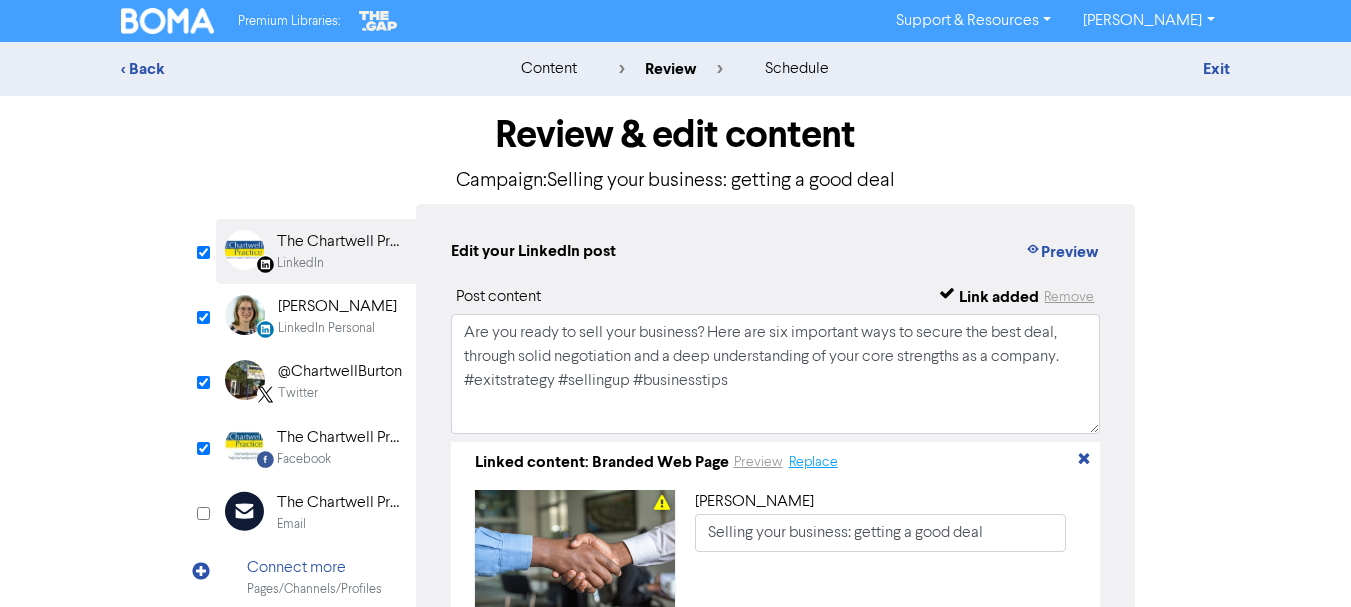 click on "Replace" at bounding box center (813, 462) 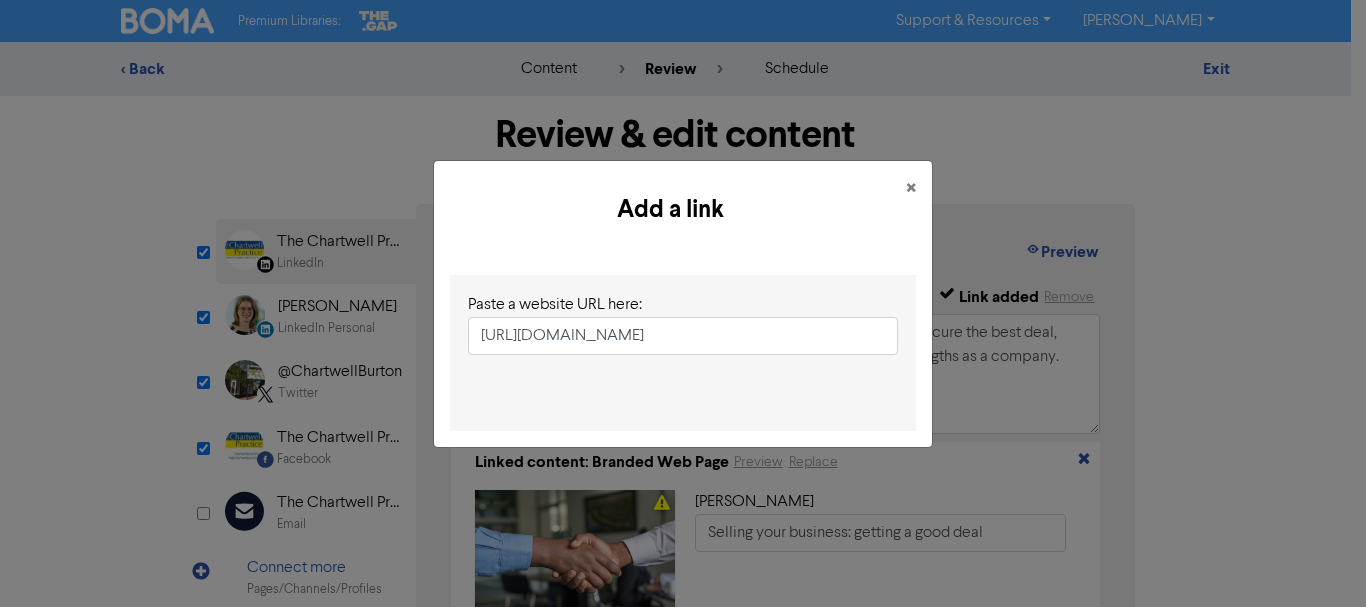 scroll, scrollTop: 0, scrollLeft: 143, axis: horizontal 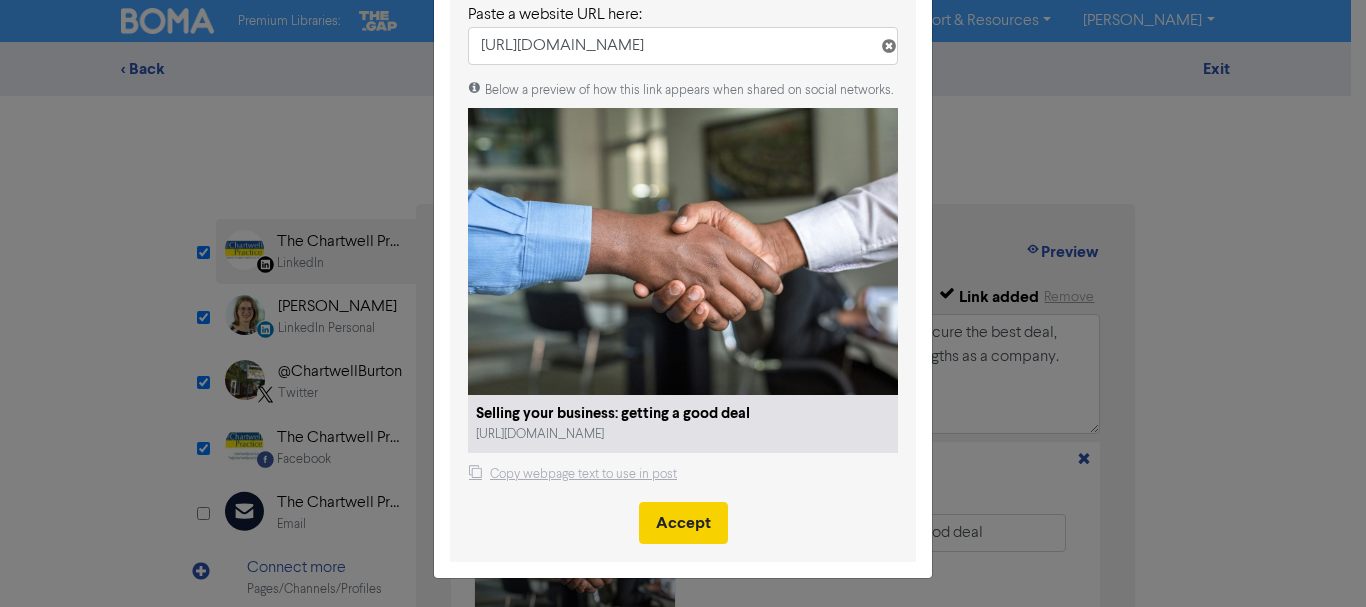 type on "[URL][DOMAIN_NAME]" 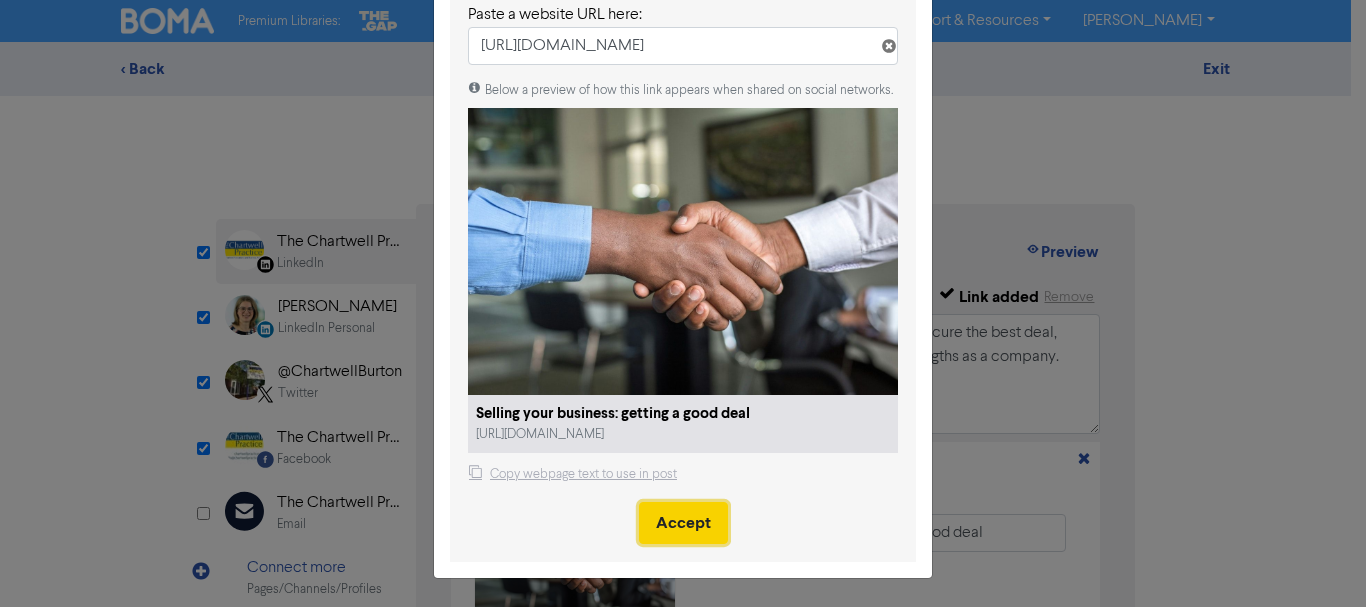 scroll, scrollTop: 0, scrollLeft: 0, axis: both 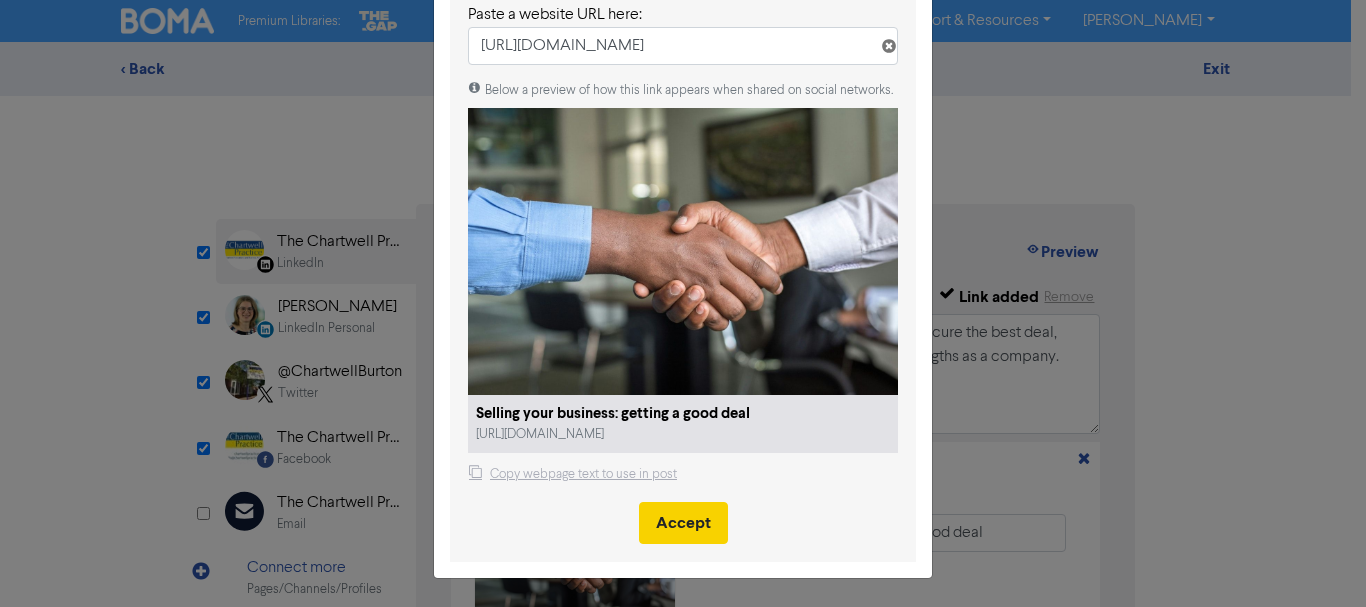 type 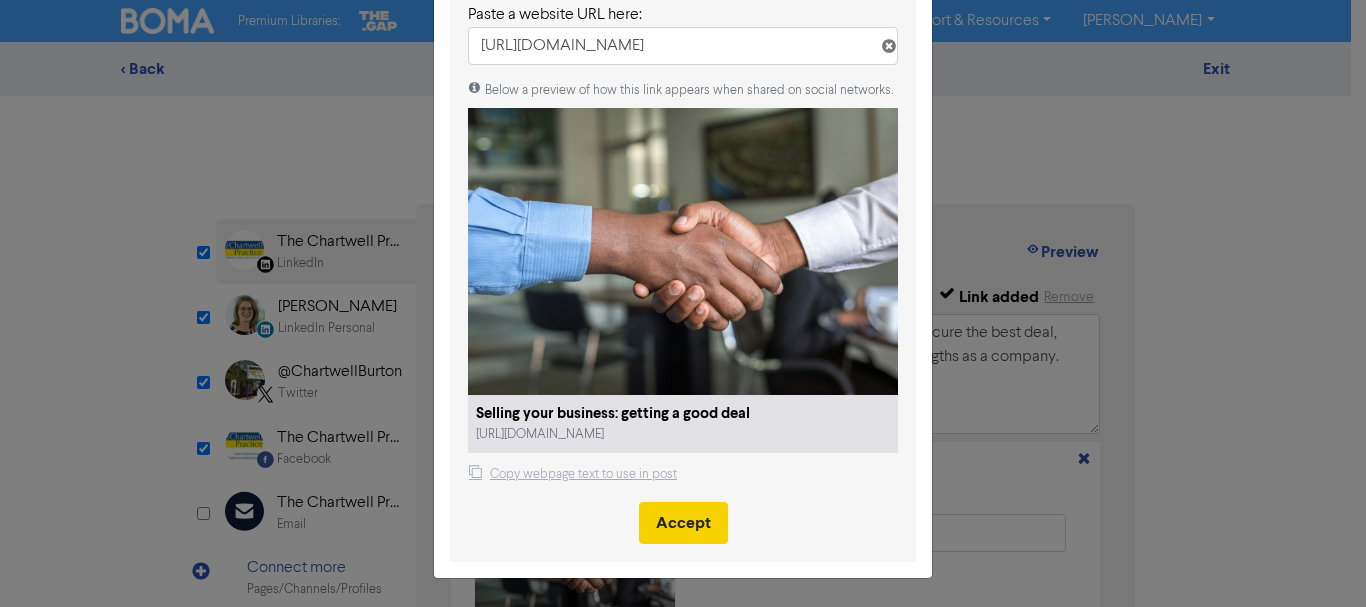 type 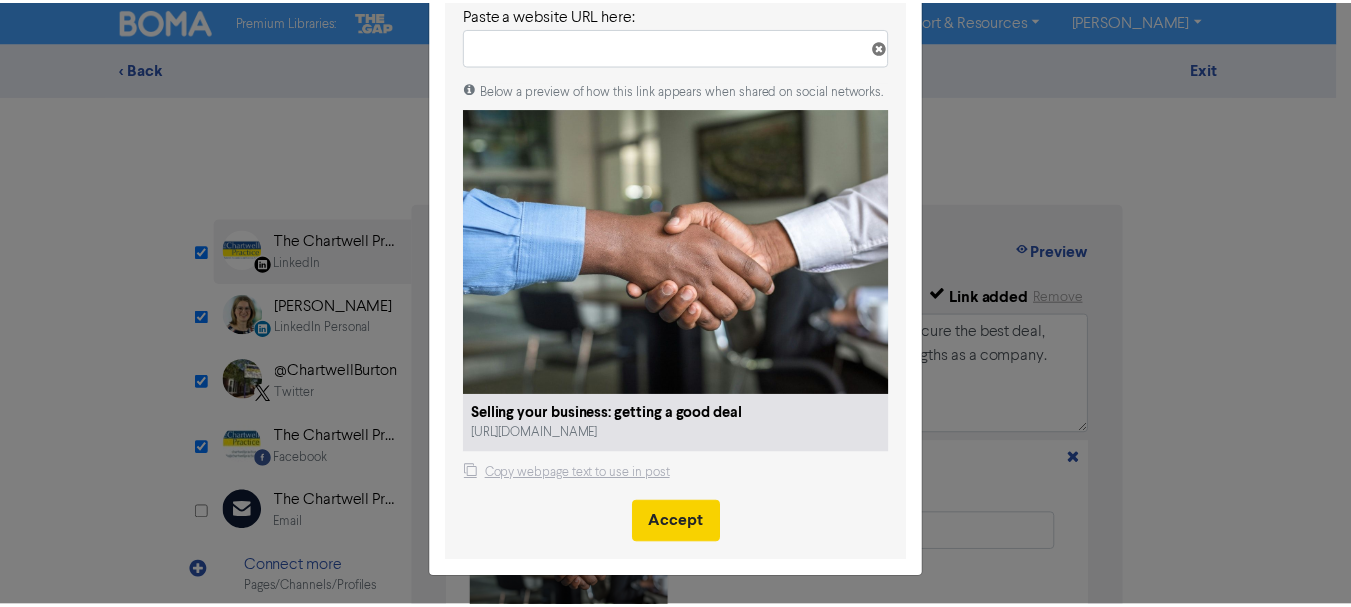 scroll, scrollTop: 0, scrollLeft: 0, axis: both 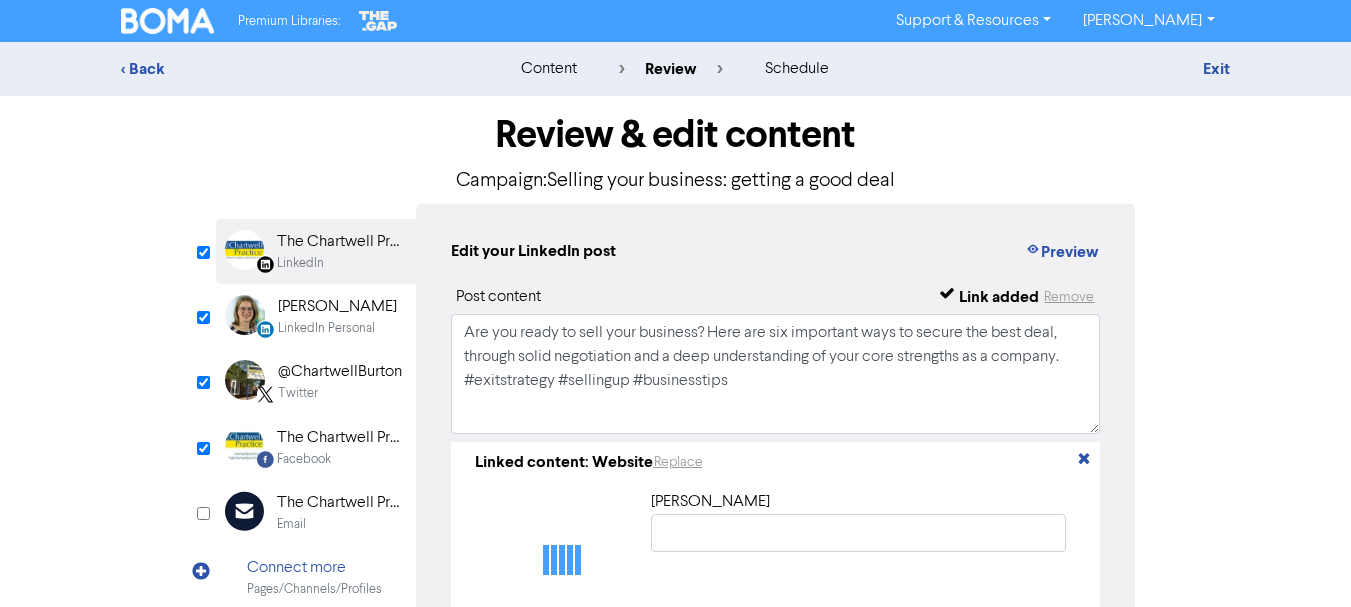 type on "Selling your business: getting a good deal" 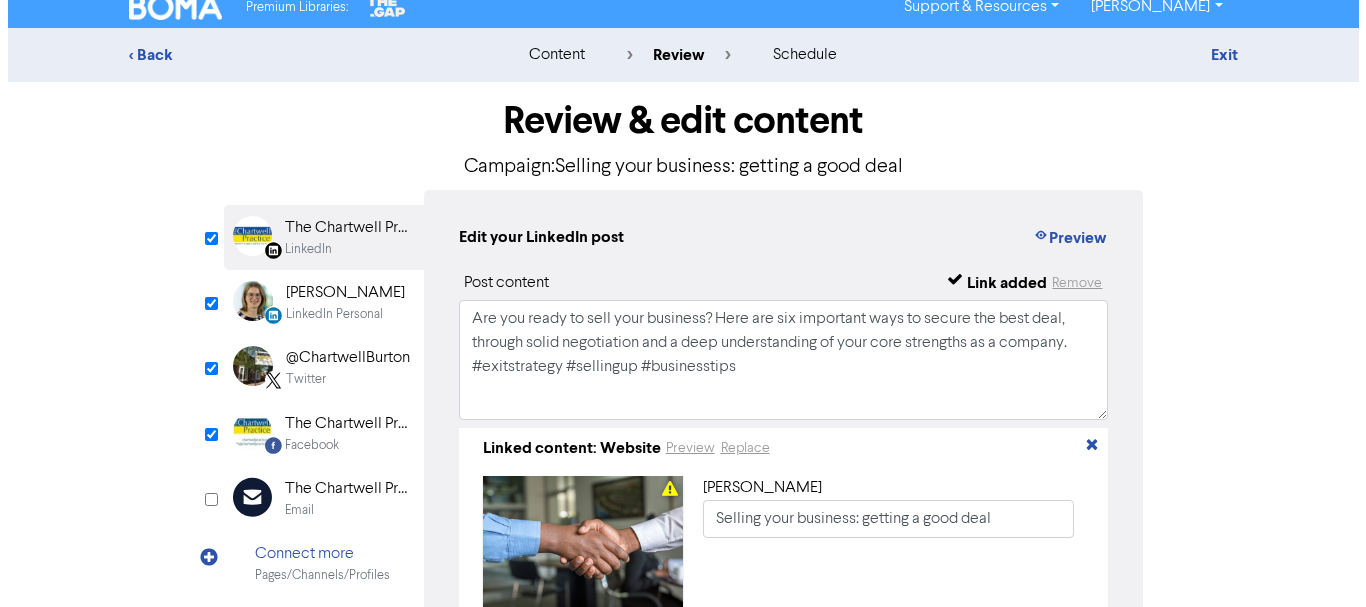 scroll, scrollTop: 166, scrollLeft: 0, axis: vertical 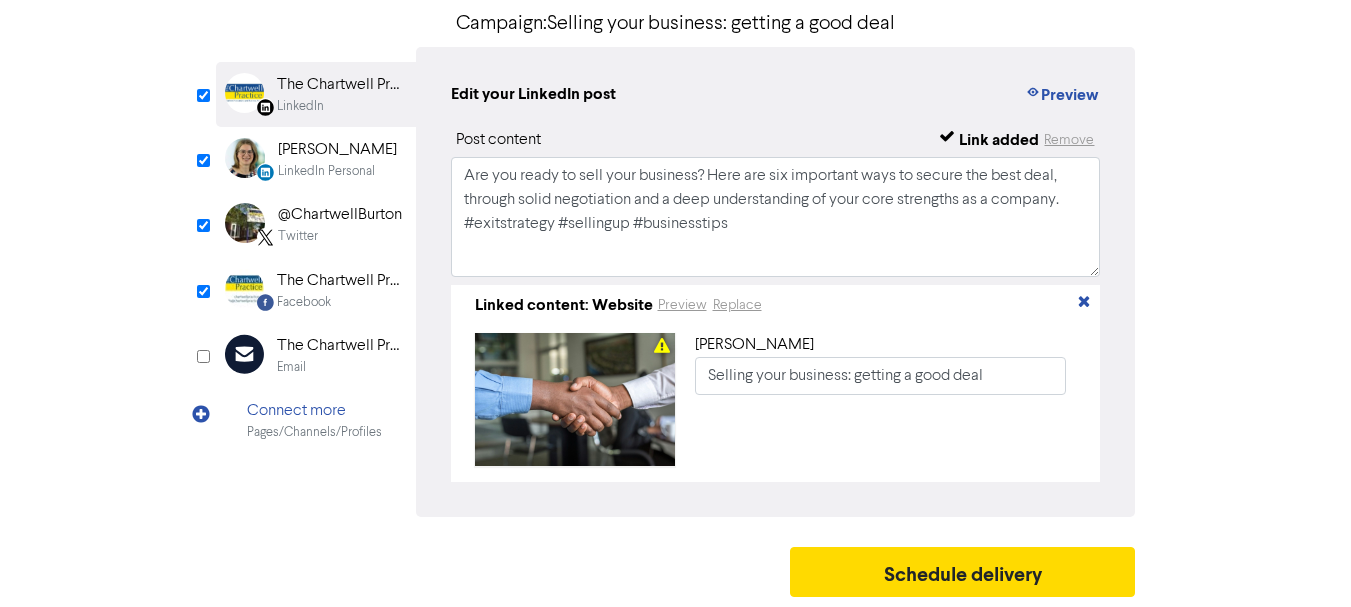 click on "LinkedIn Personal" at bounding box center [326, 171] 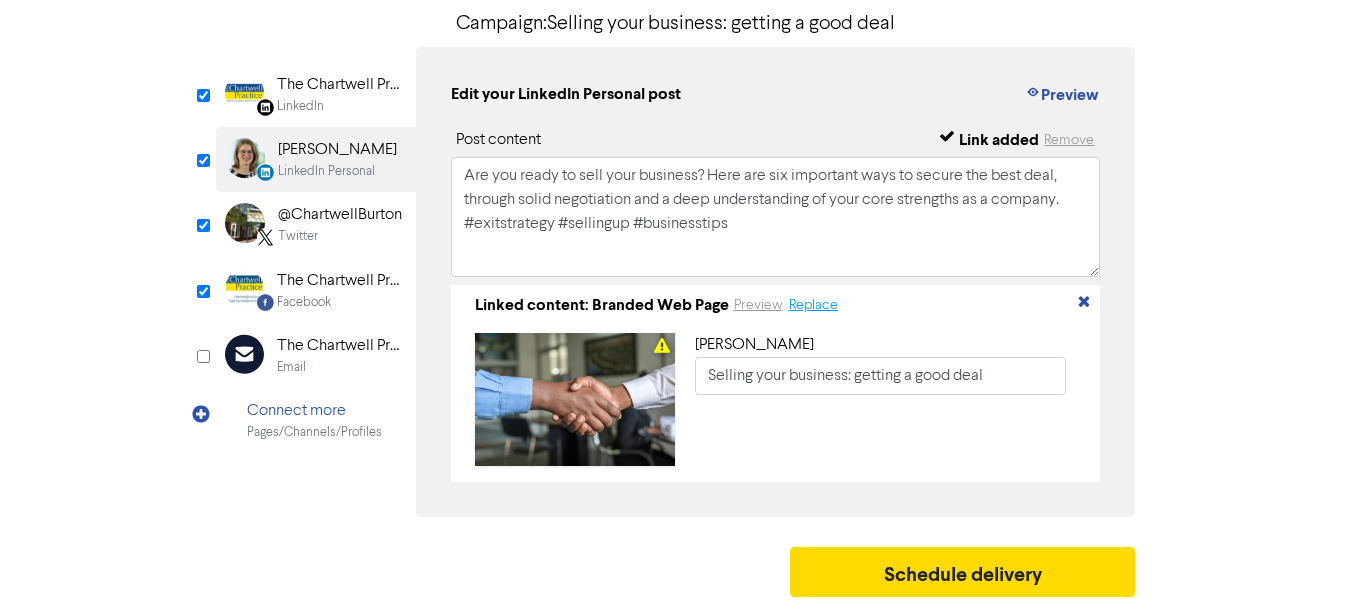 click on "Replace" at bounding box center [813, 305] 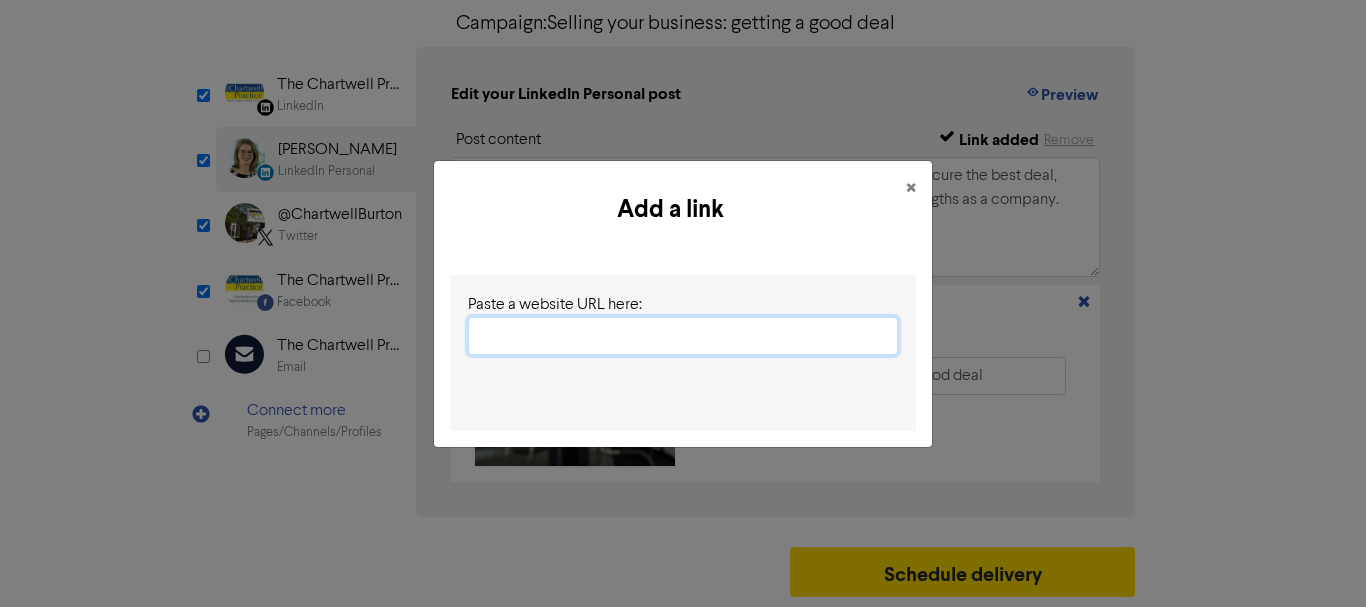 paste on "[URL][DOMAIN_NAME]" 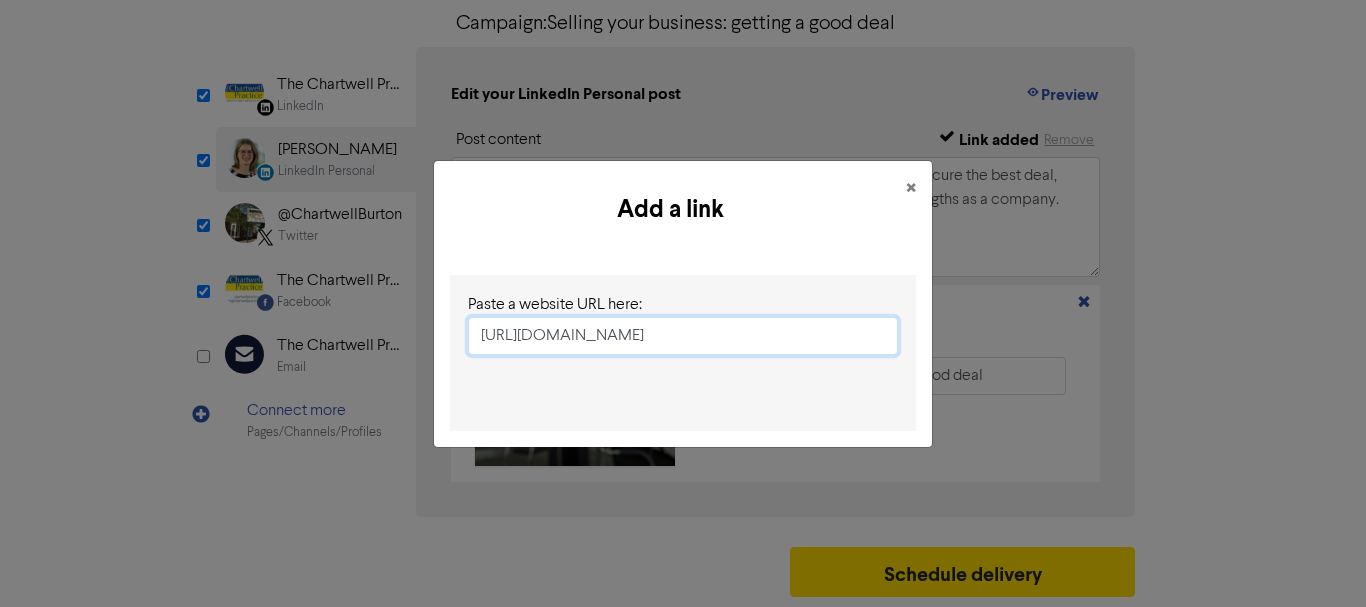 scroll, scrollTop: 0, scrollLeft: 143, axis: horizontal 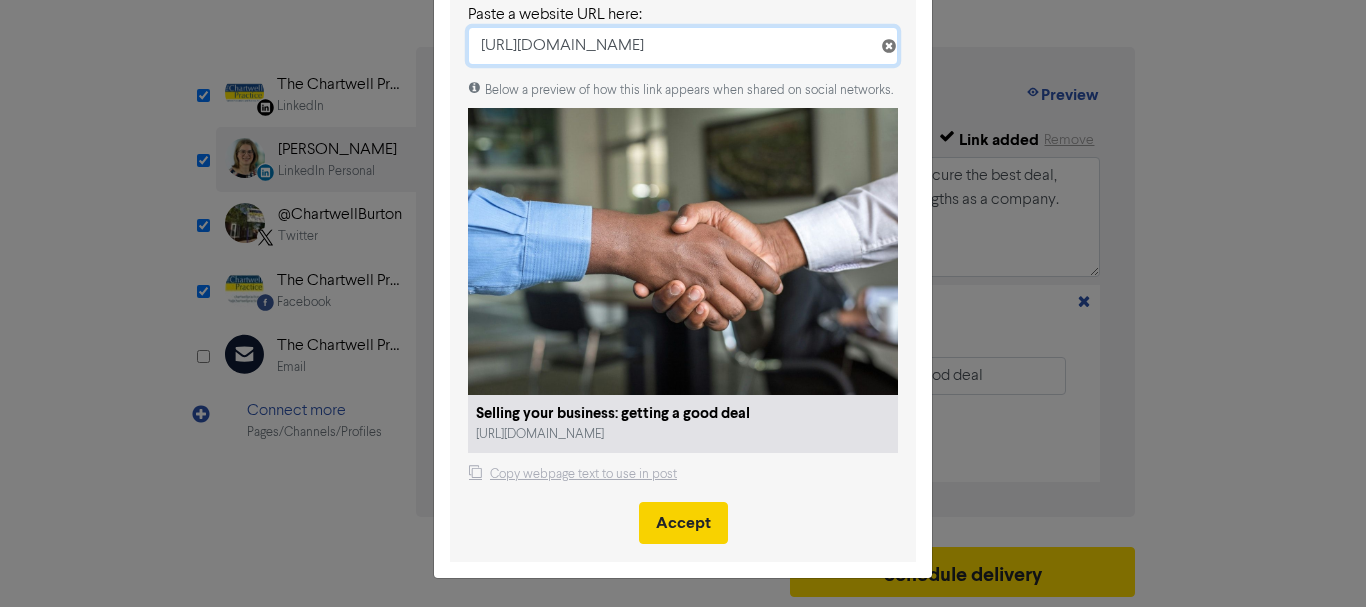 type on "[URL][DOMAIN_NAME]" 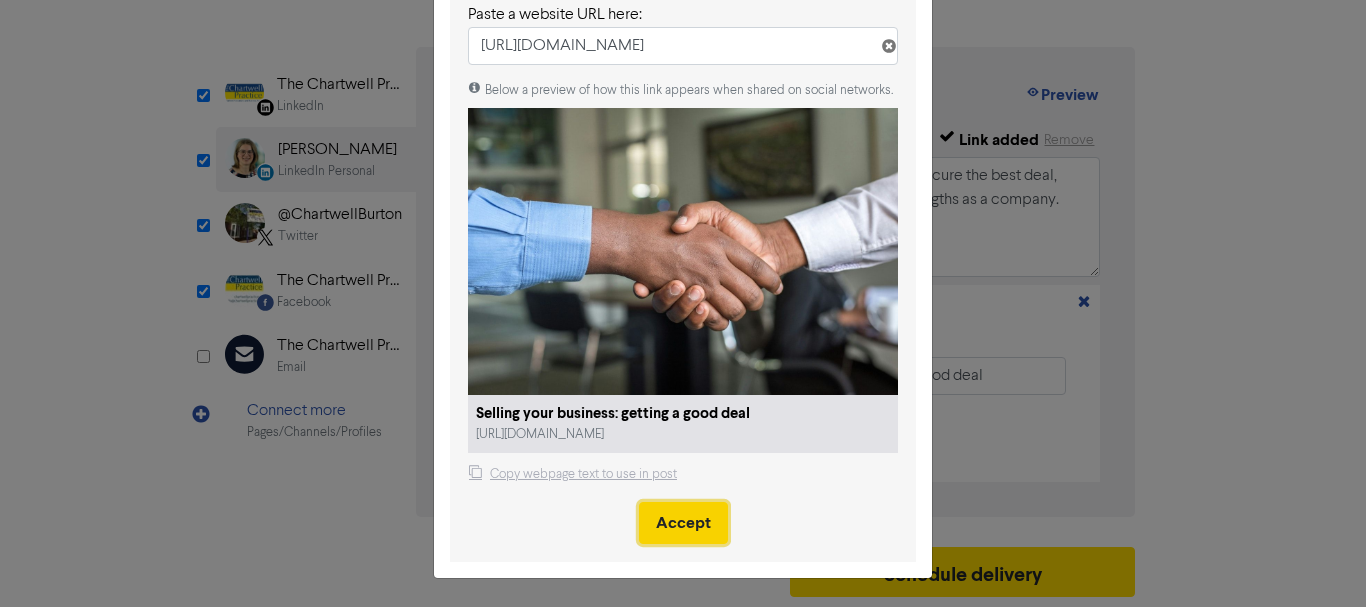 scroll, scrollTop: 0, scrollLeft: 0, axis: both 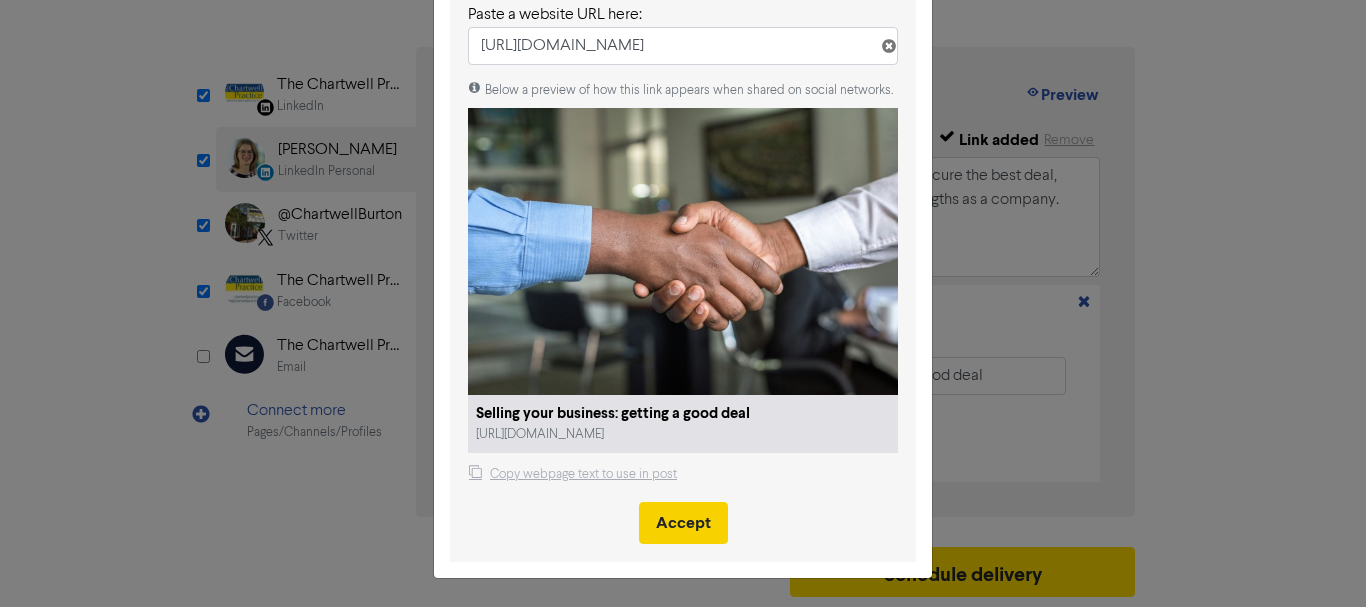 type 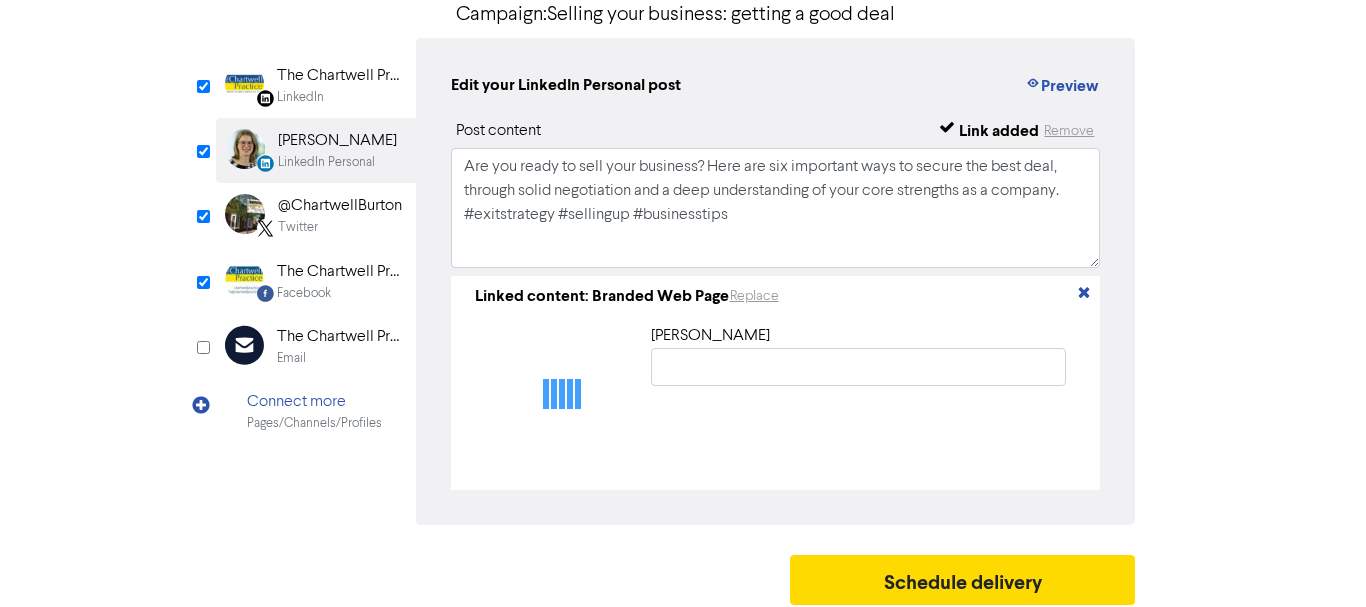 scroll, scrollTop: 0, scrollLeft: 0, axis: both 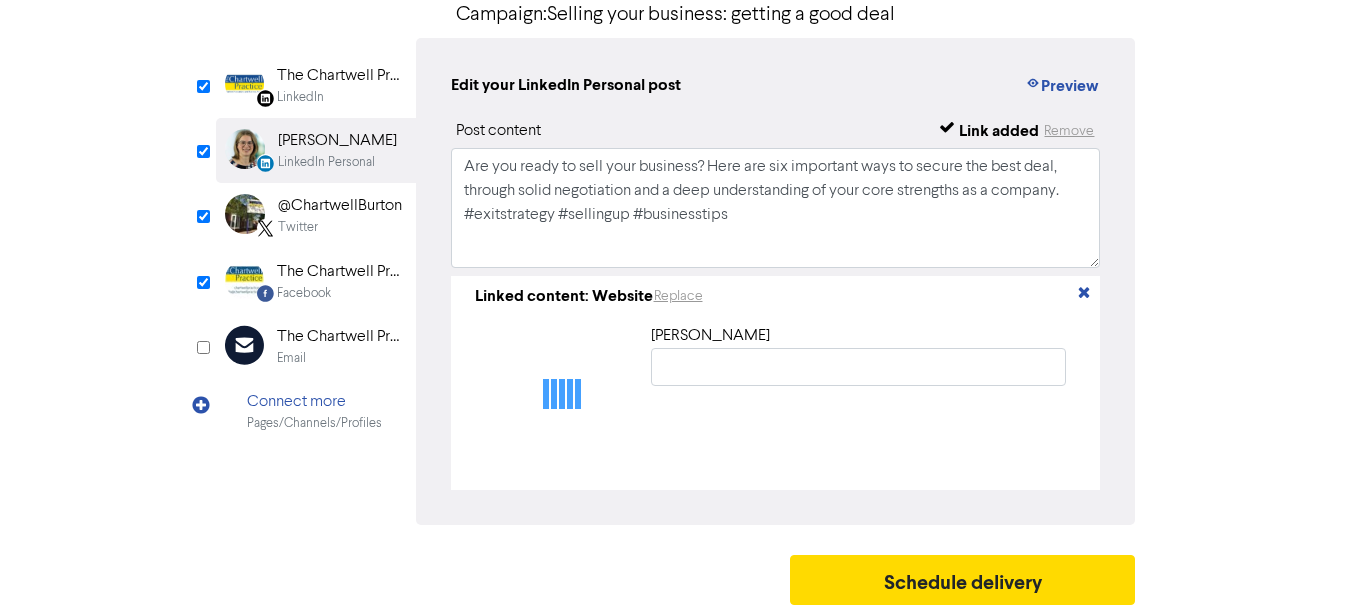 type on "Selling your business: getting a good deal" 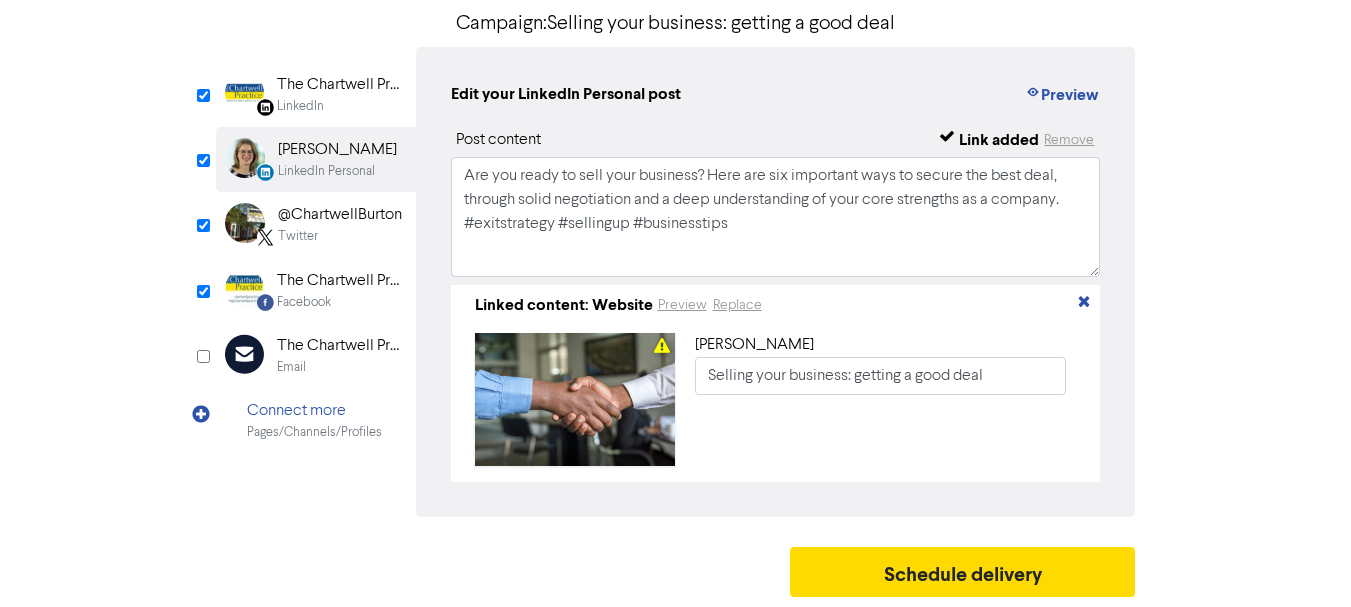click on "@ChartwellBurton" at bounding box center (340, 215) 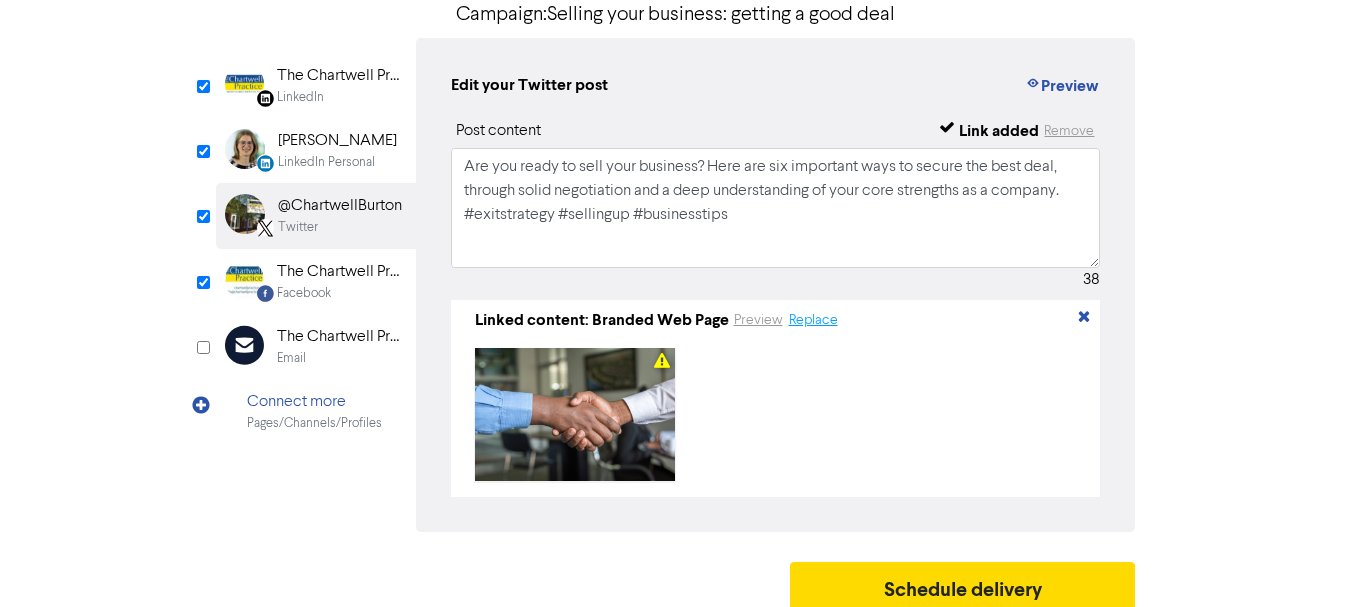 click on "Replace" at bounding box center (813, 320) 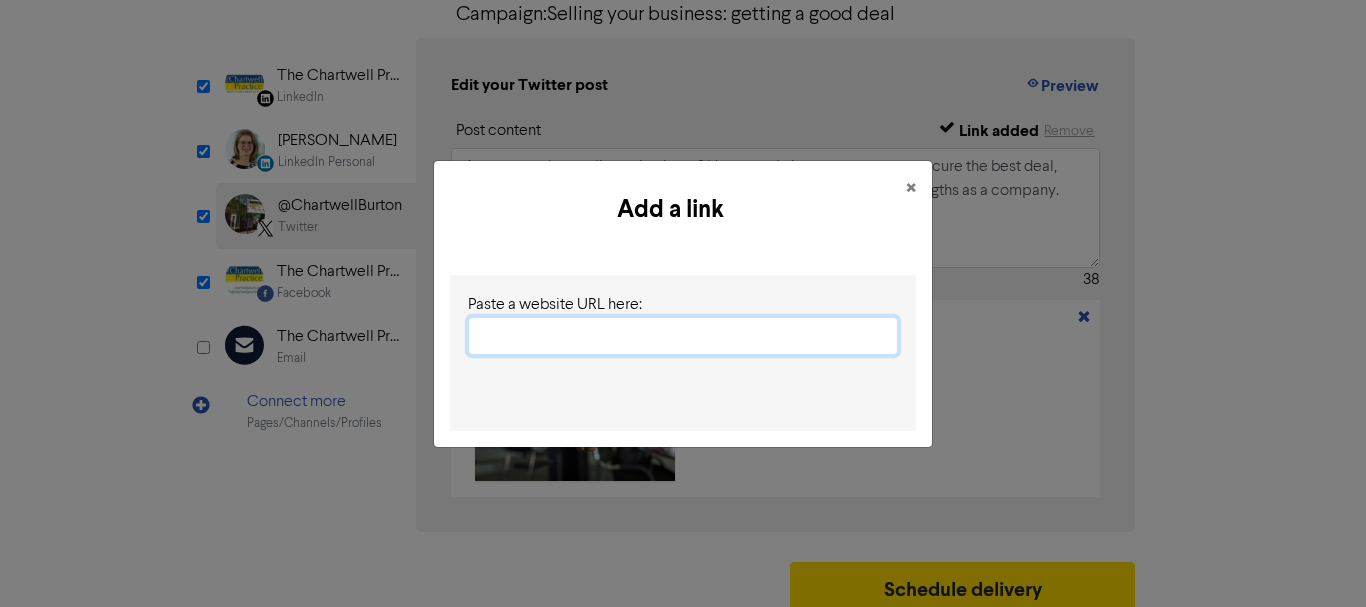drag, startPoint x: 503, startPoint y: 313, endPoint x: 487, endPoint y: 325, distance: 20 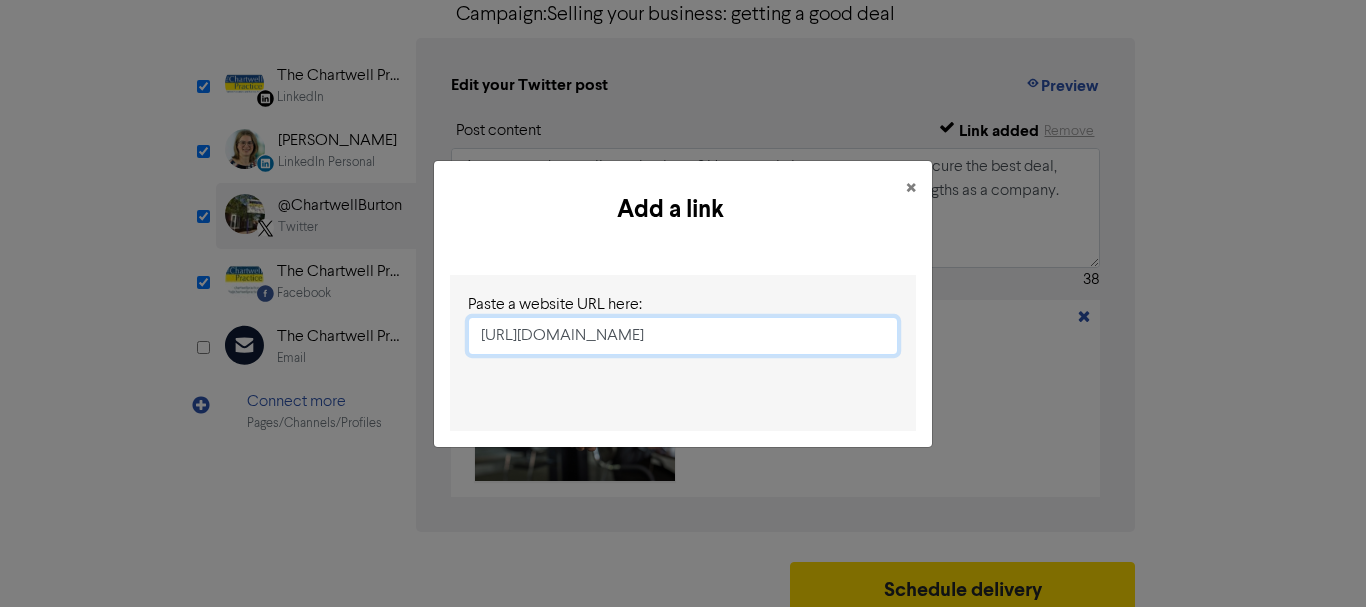 scroll, scrollTop: 0, scrollLeft: 143, axis: horizontal 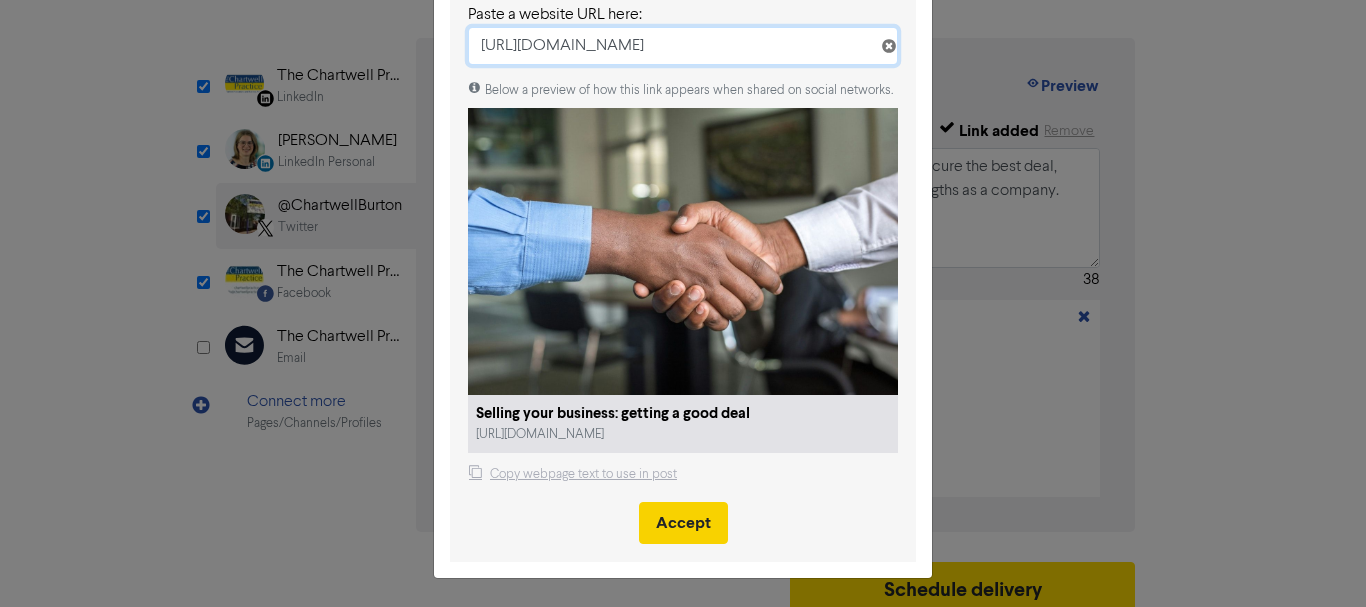 type on "[URL][DOMAIN_NAME]" 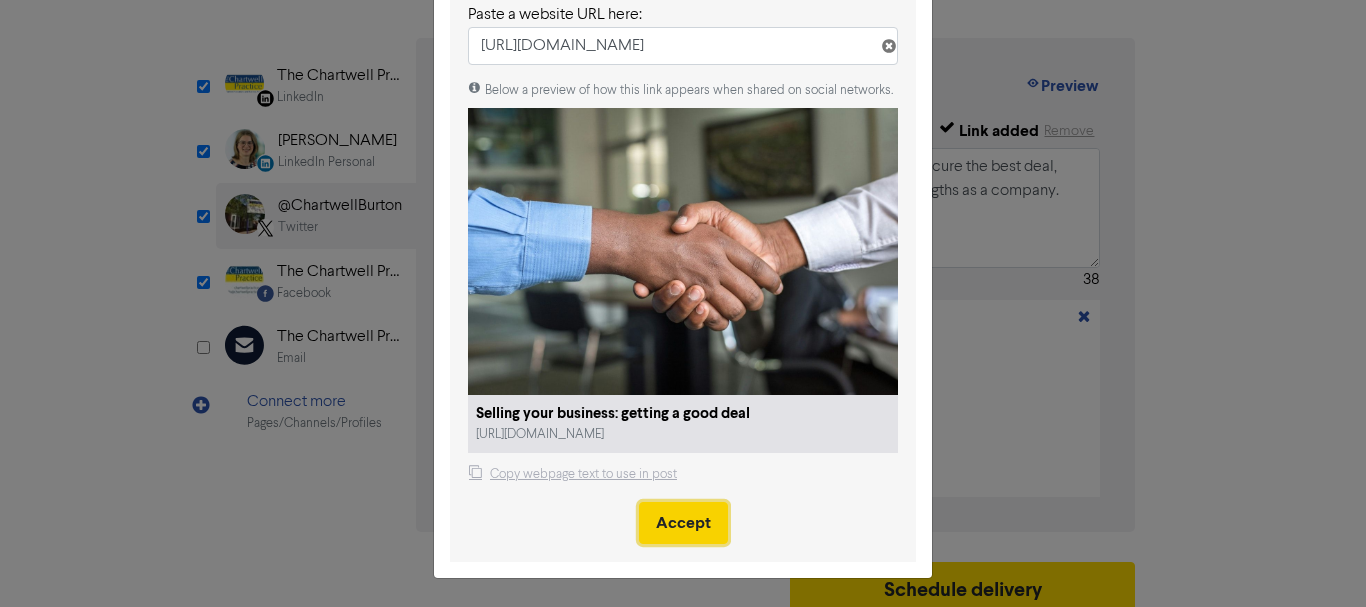 scroll, scrollTop: 0, scrollLeft: 0, axis: both 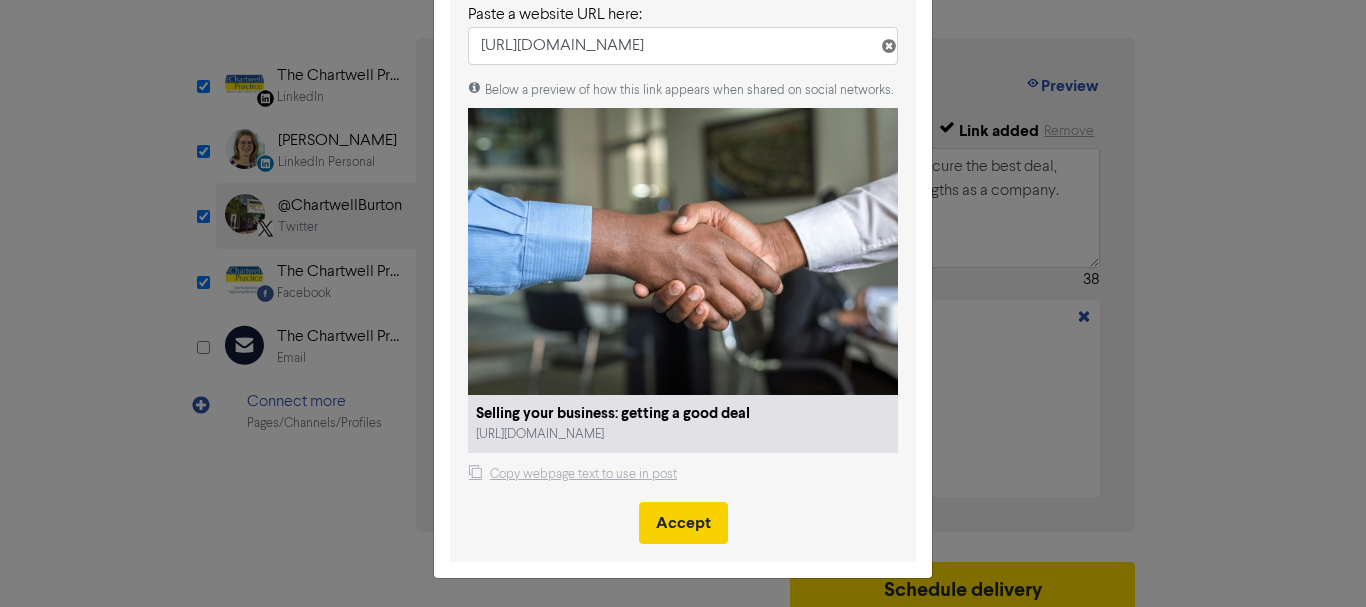 type 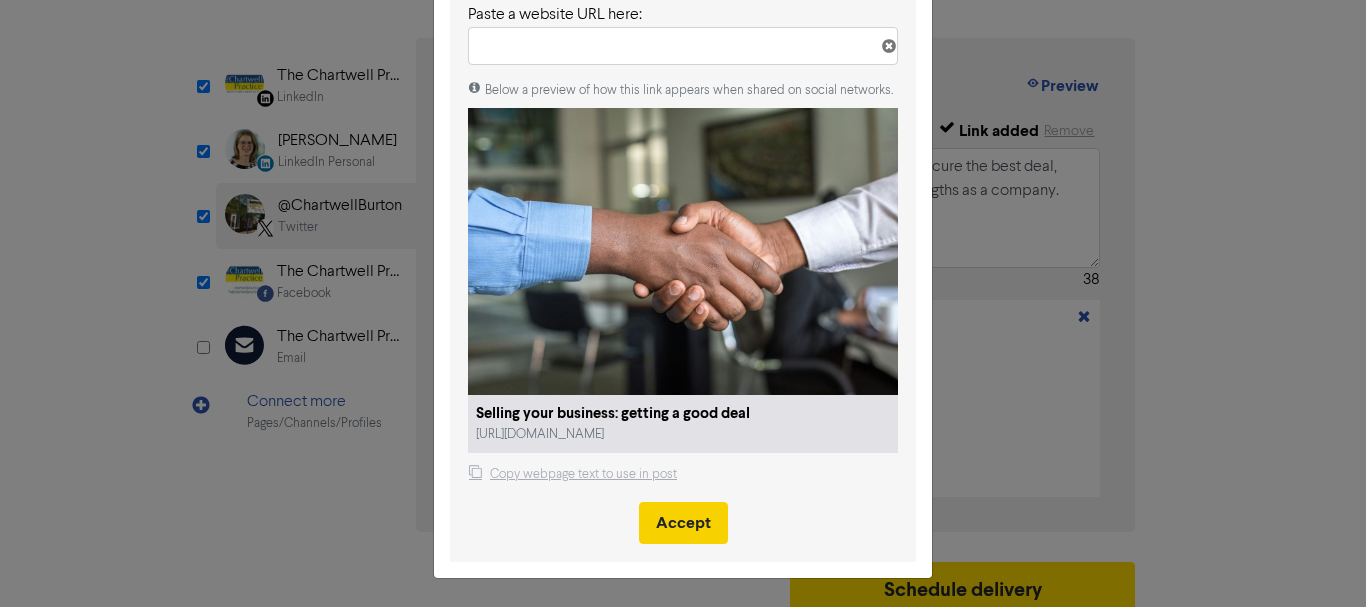 scroll, scrollTop: 0, scrollLeft: 0, axis: both 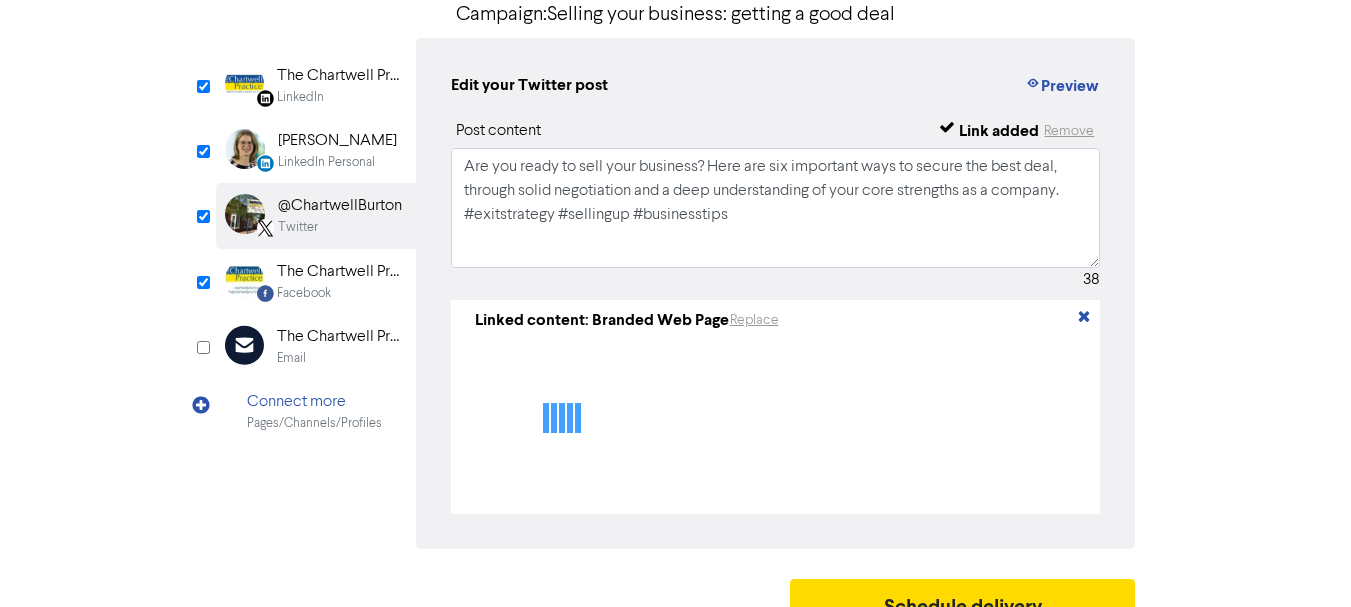 type on "Are you ready to sell your business? Here are six important ways to secure the best deal, through solid negotiation and a deep understanding of your core strengths as a company.
#exitstrategy #sellingup #businesstips
[URL][DOMAIN_NAME]" 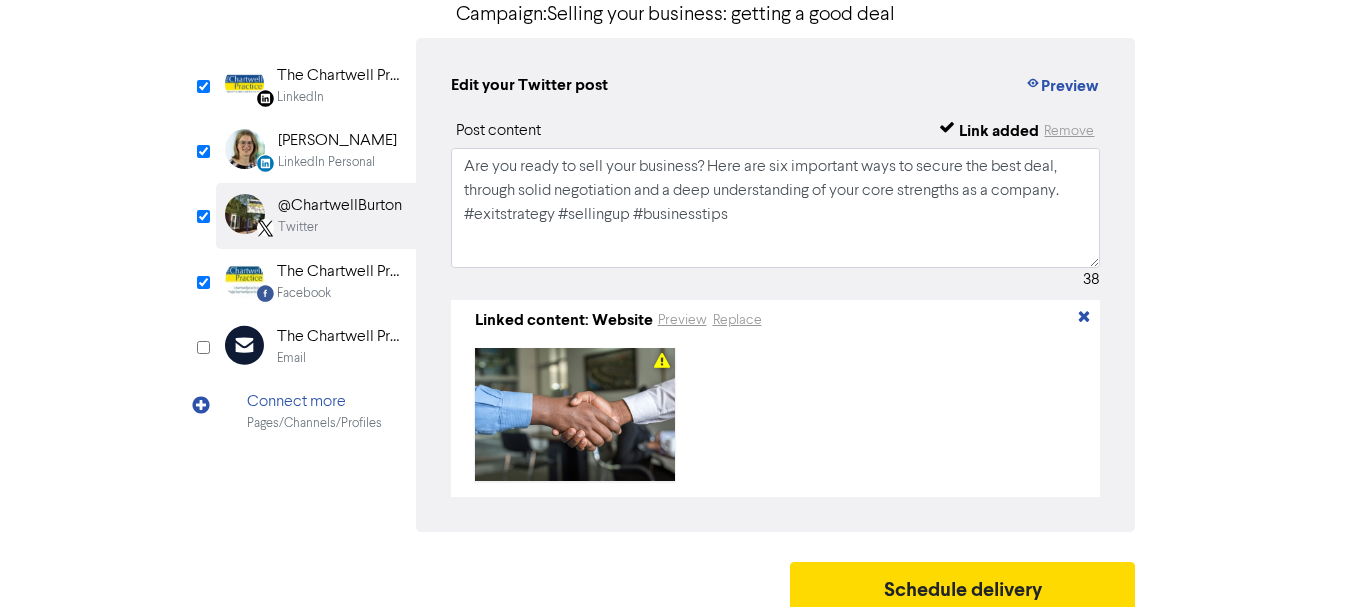 click on "The Chartwell Practice" at bounding box center (341, 272) 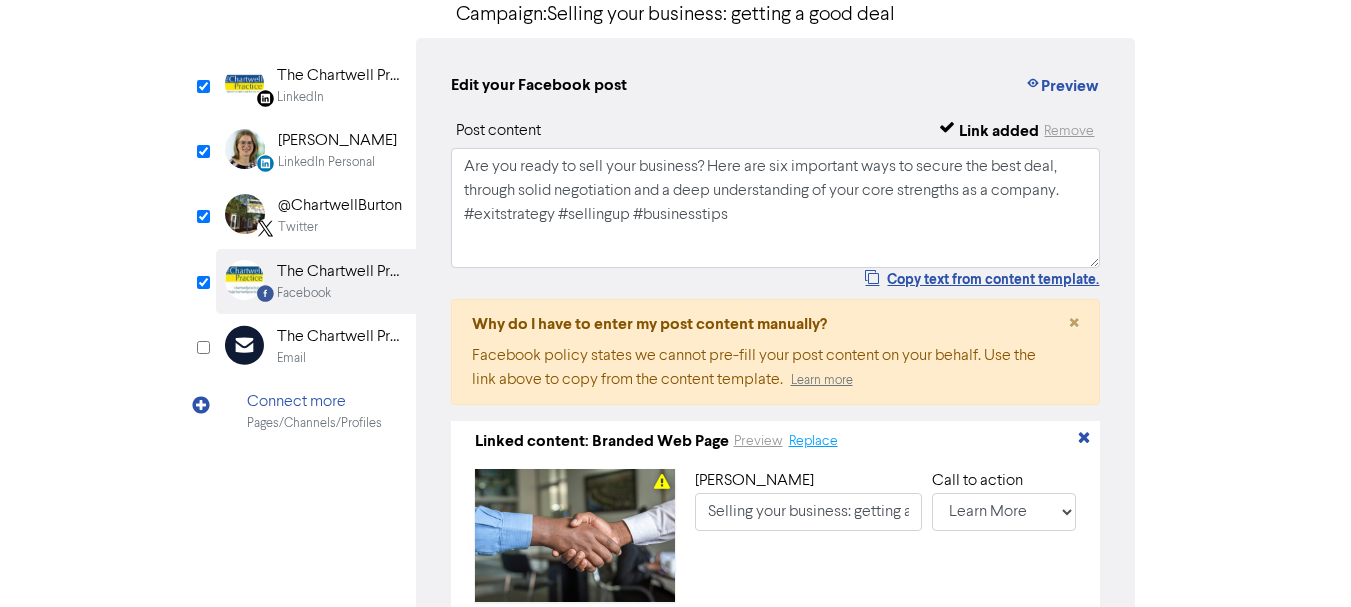 click on "Replace" at bounding box center [813, 441] 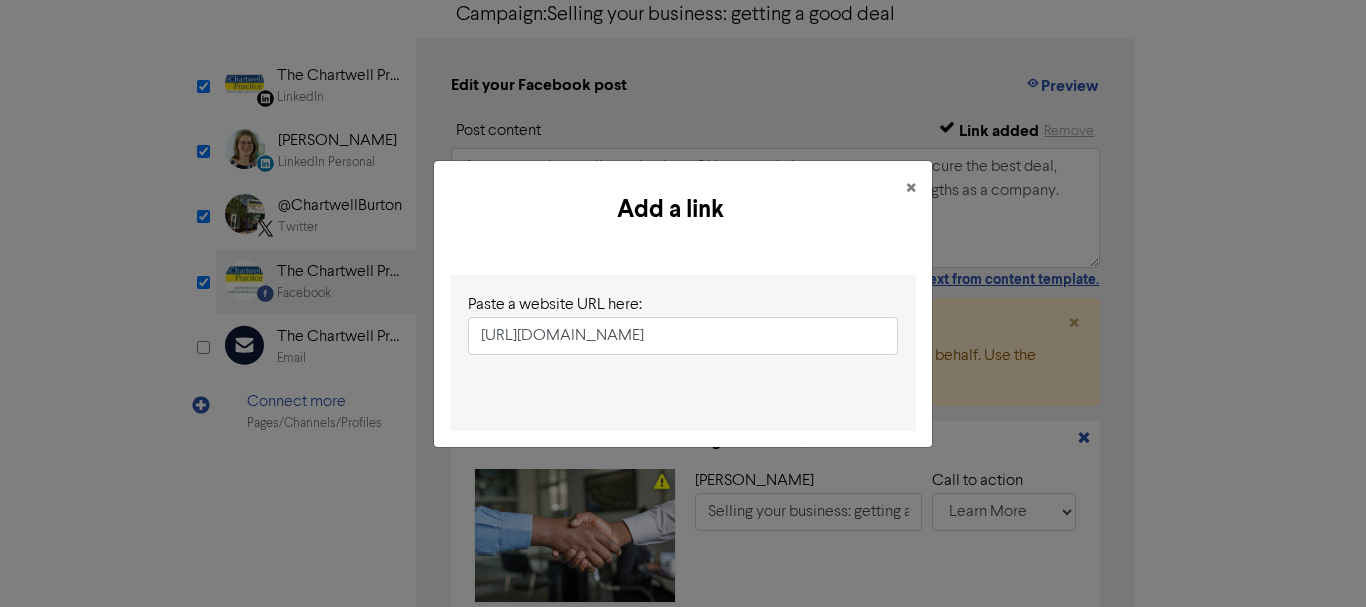 scroll, scrollTop: 0, scrollLeft: 143, axis: horizontal 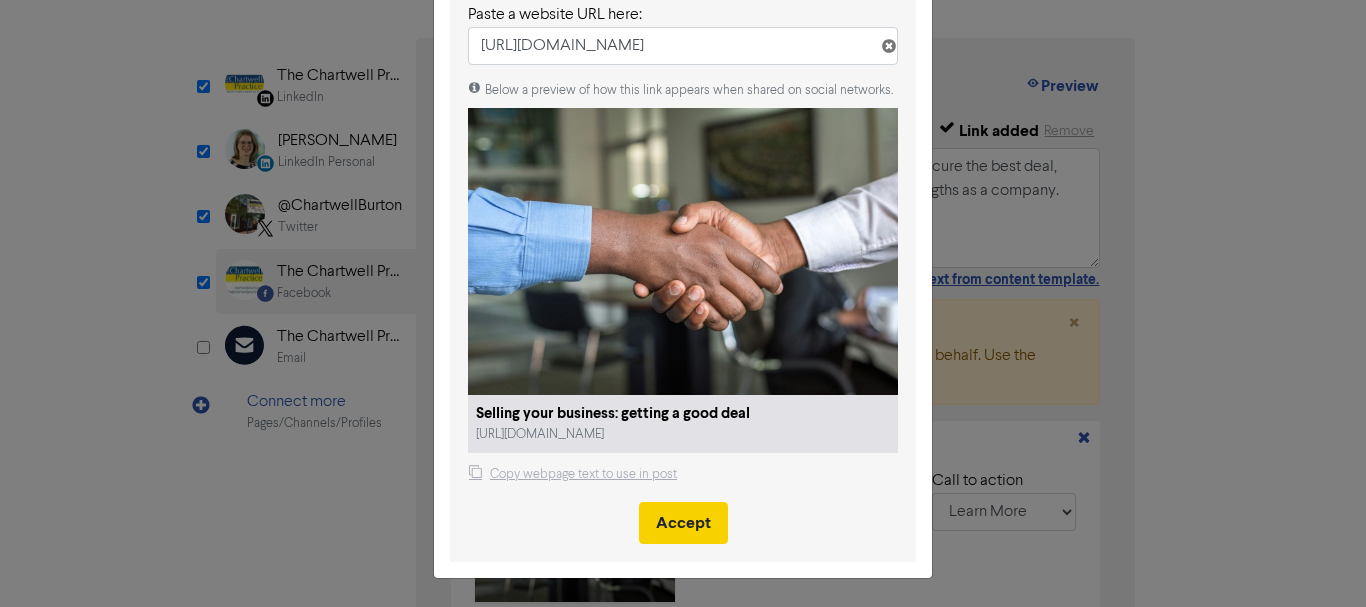 type on "[URL][DOMAIN_NAME]" 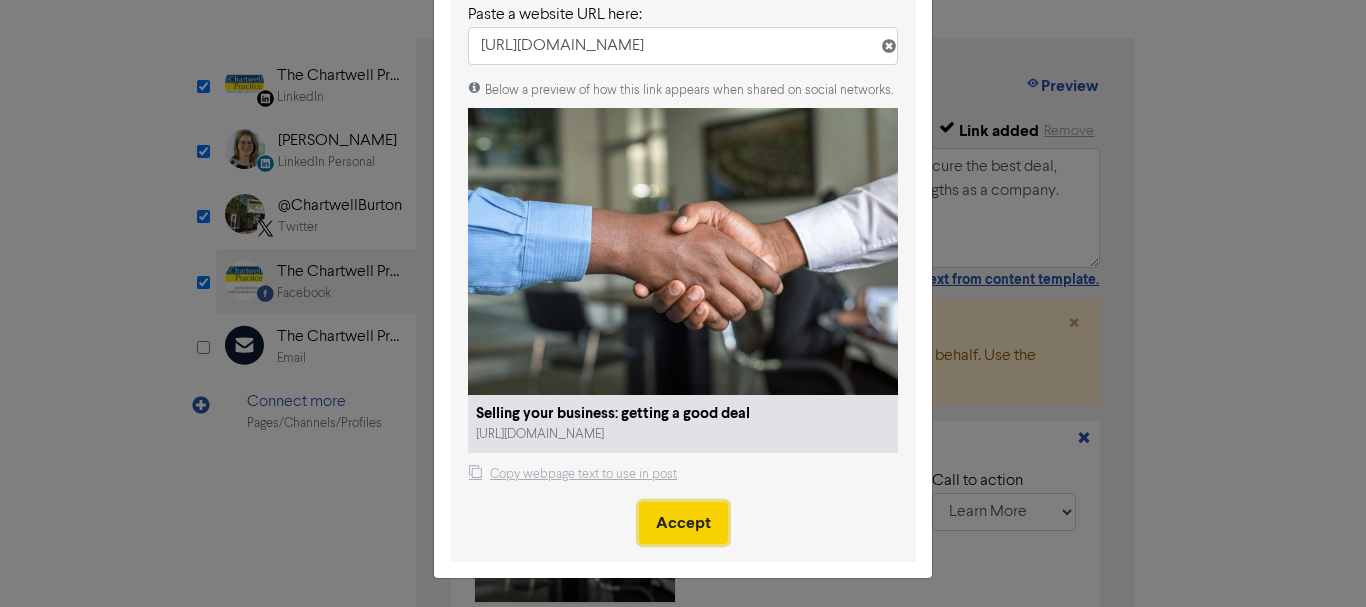 scroll, scrollTop: 0, scrollLeft: 0, axis: both 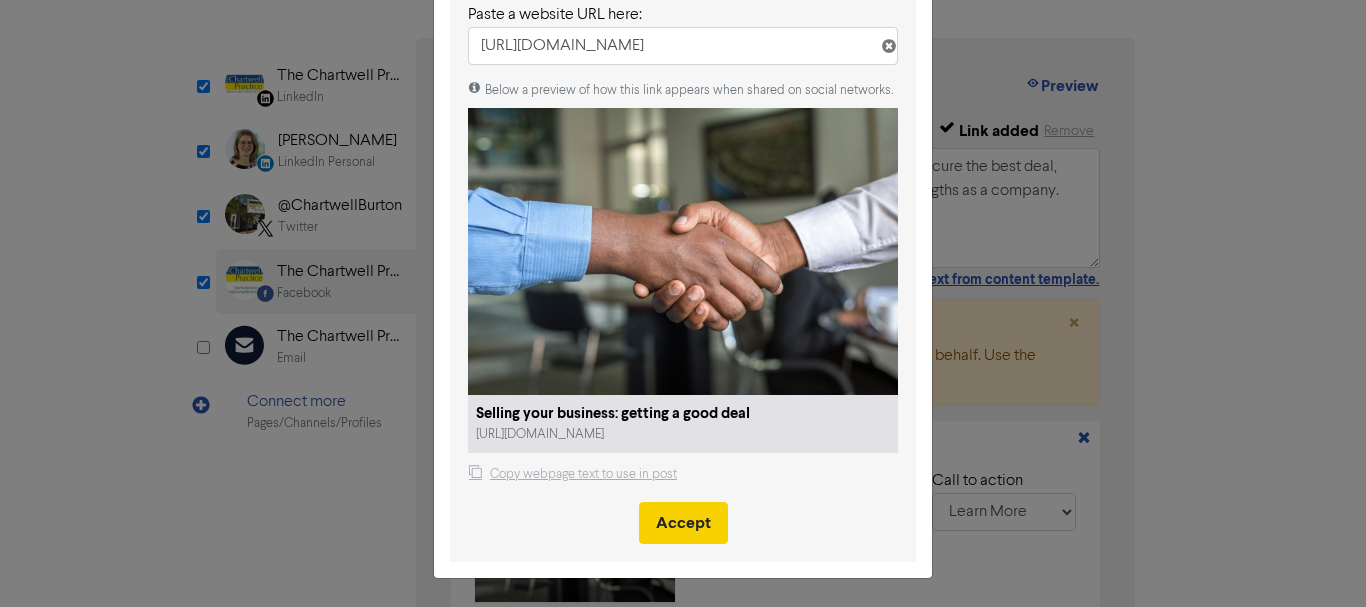 type 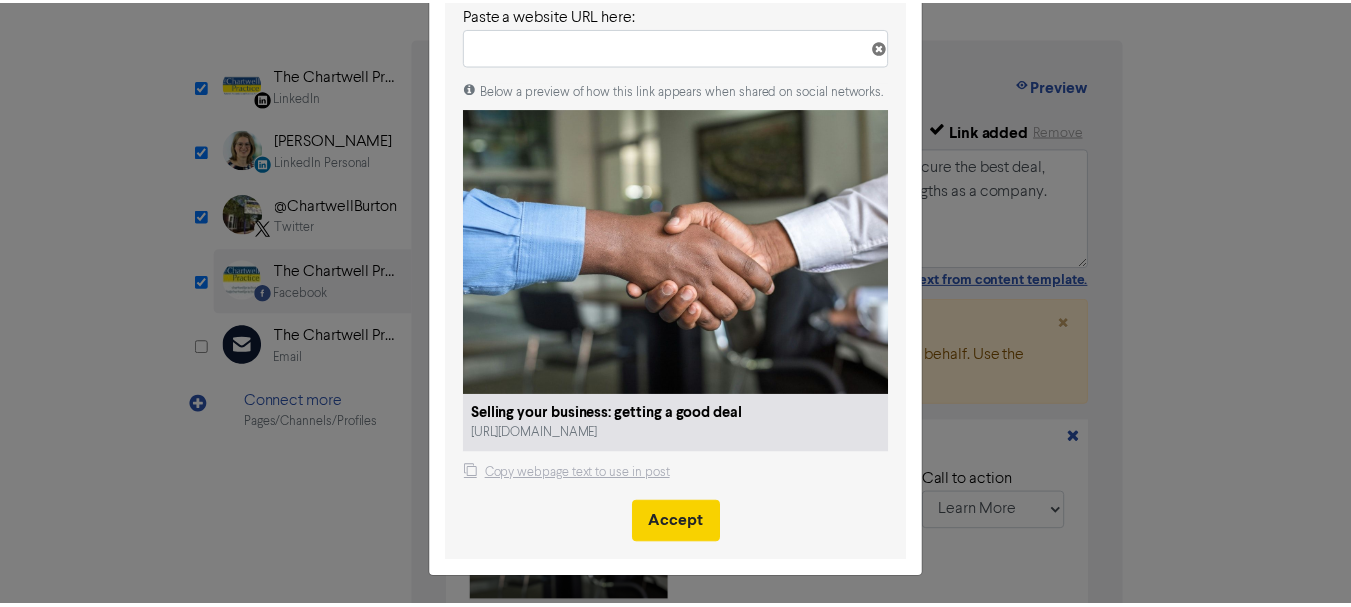 scroll, scrollTop: 0, scrollLeft: 0, axis: both 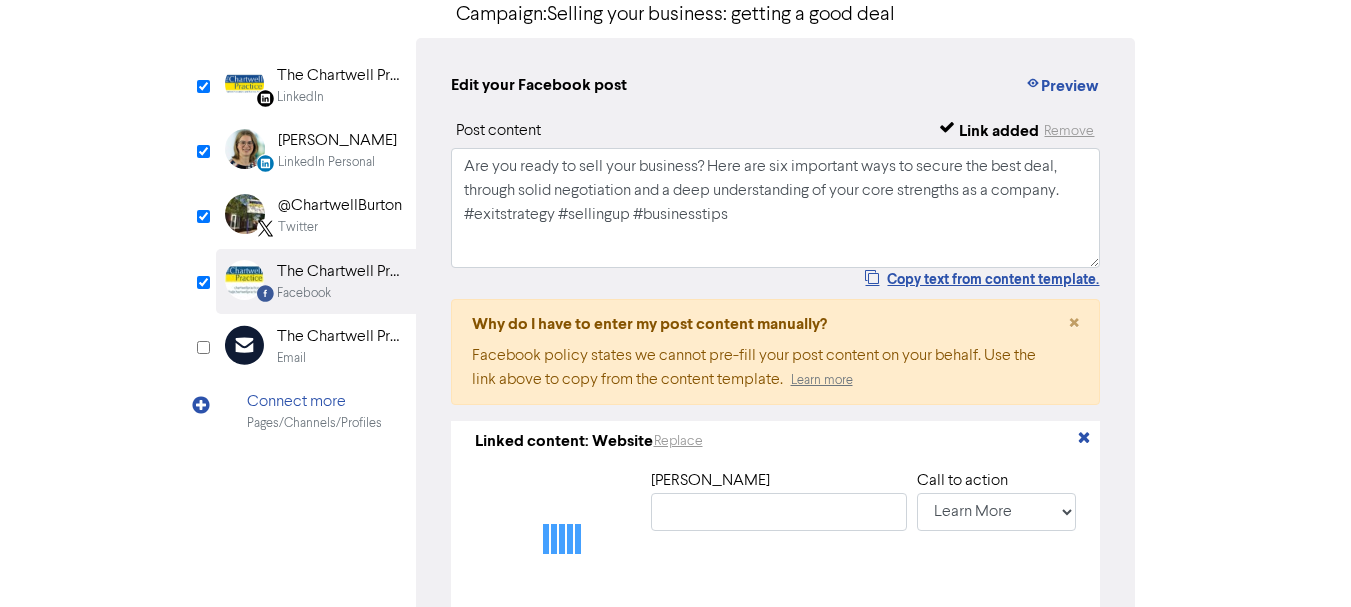 type on "Selling your business: getting a good deal" 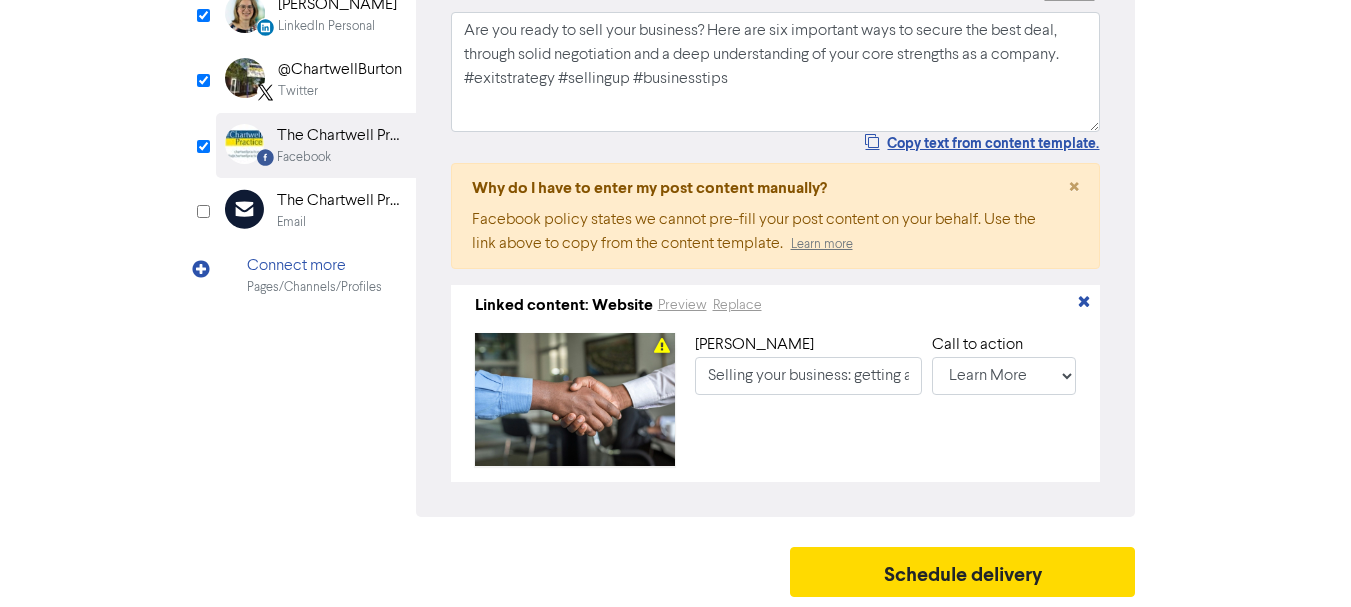 scroll, scrollTop: 311, scrollLeft: 0, axis: vertical 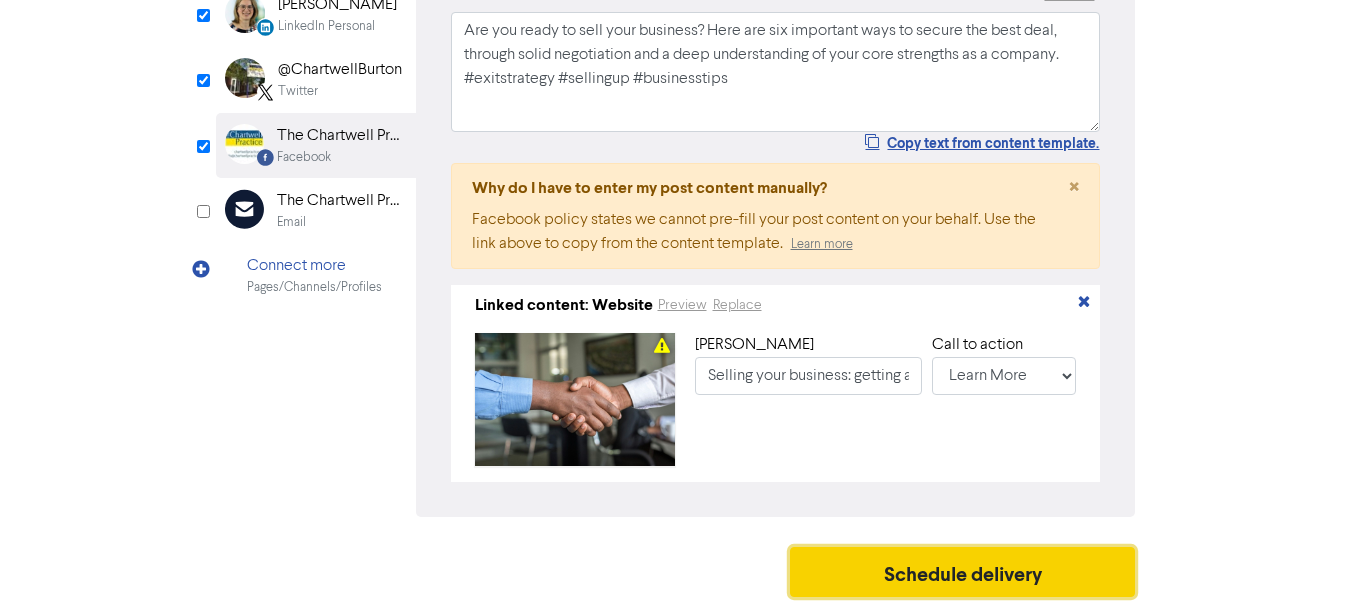 click on "Schedule delivery" at bounding box center (963, 572) 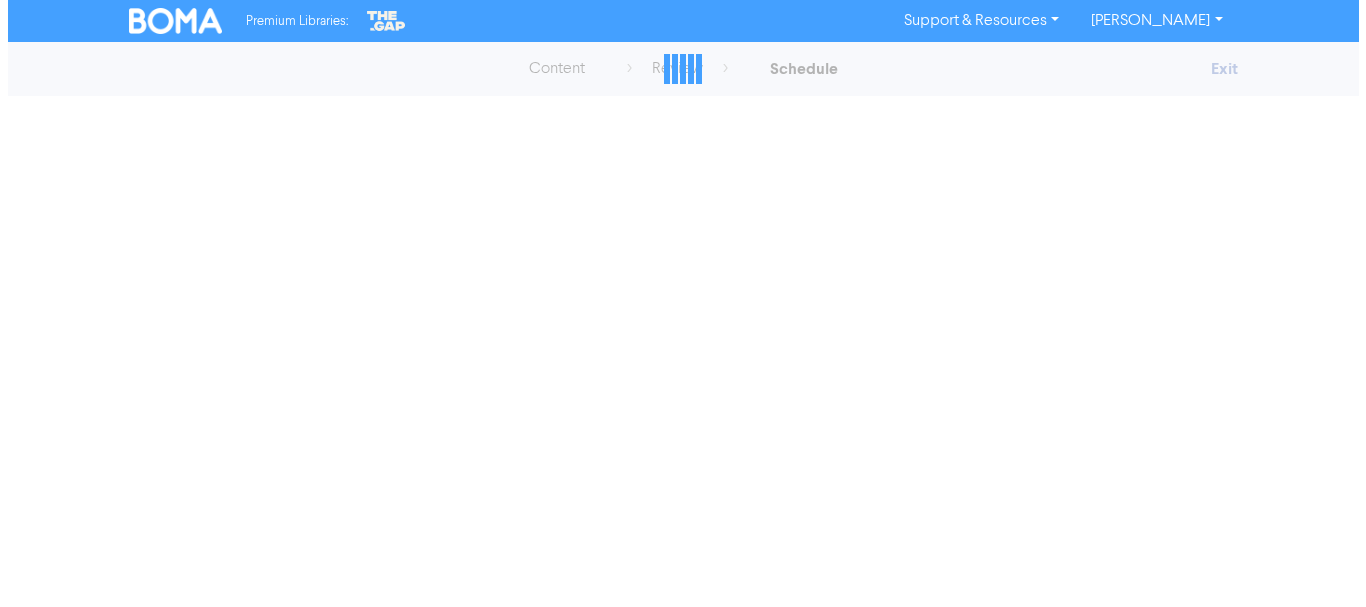 scroll, scrollTop: 0, scrollLeft: 0, axis: both 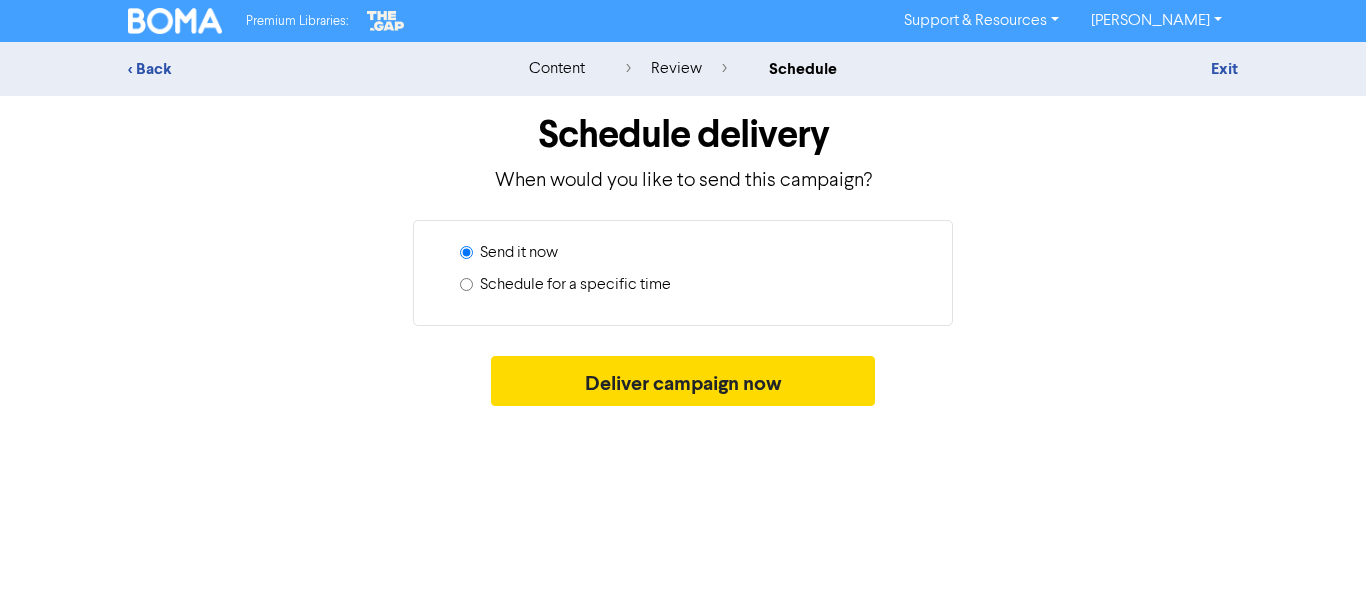 click on "Schedule for a specific time" at bounding box center (575, 285) 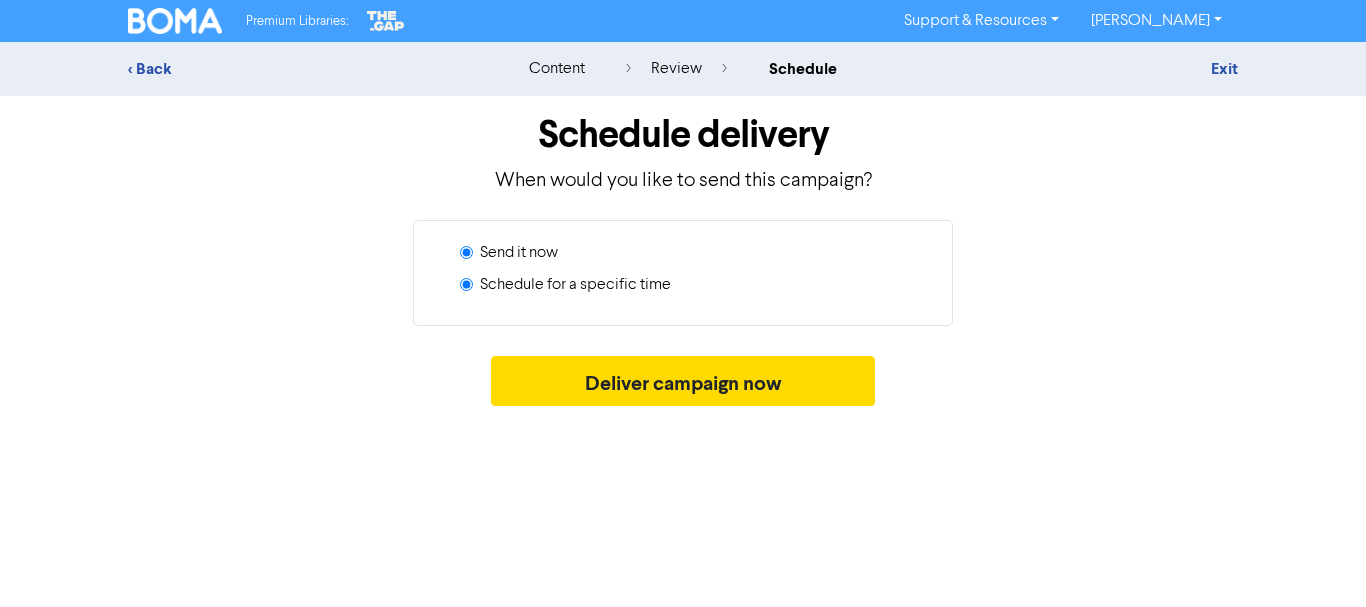 radio on "true" 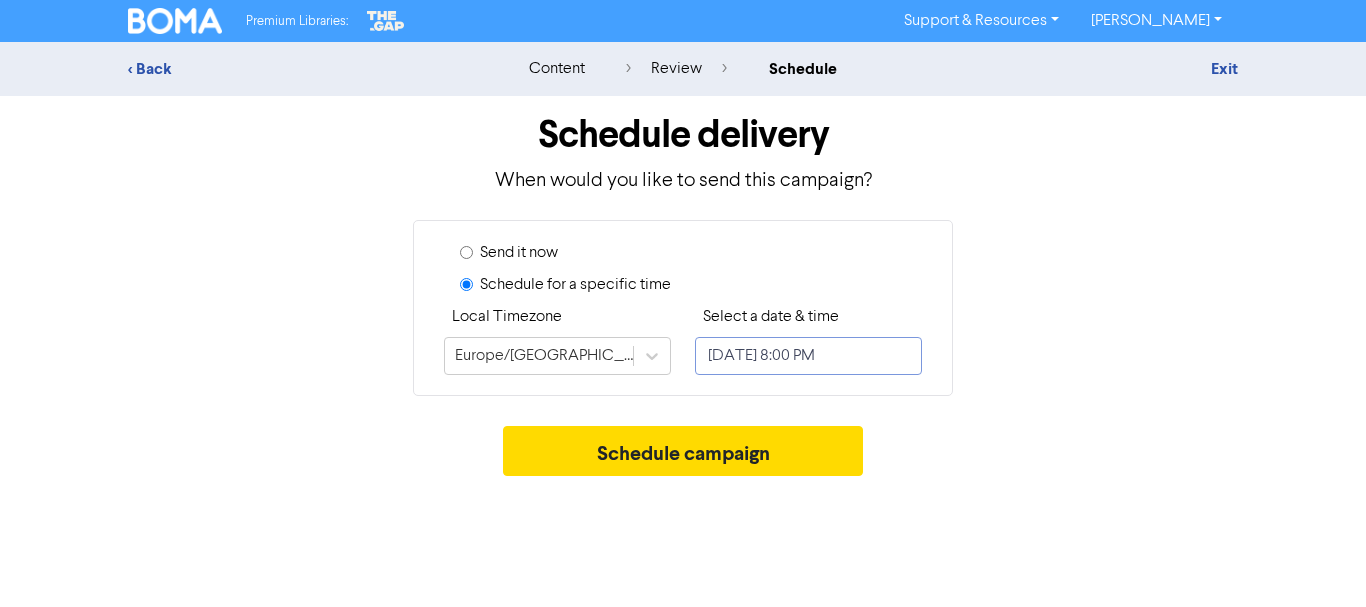 click on "[DATE] 8:00 PM" at bounding box center (808, 356) 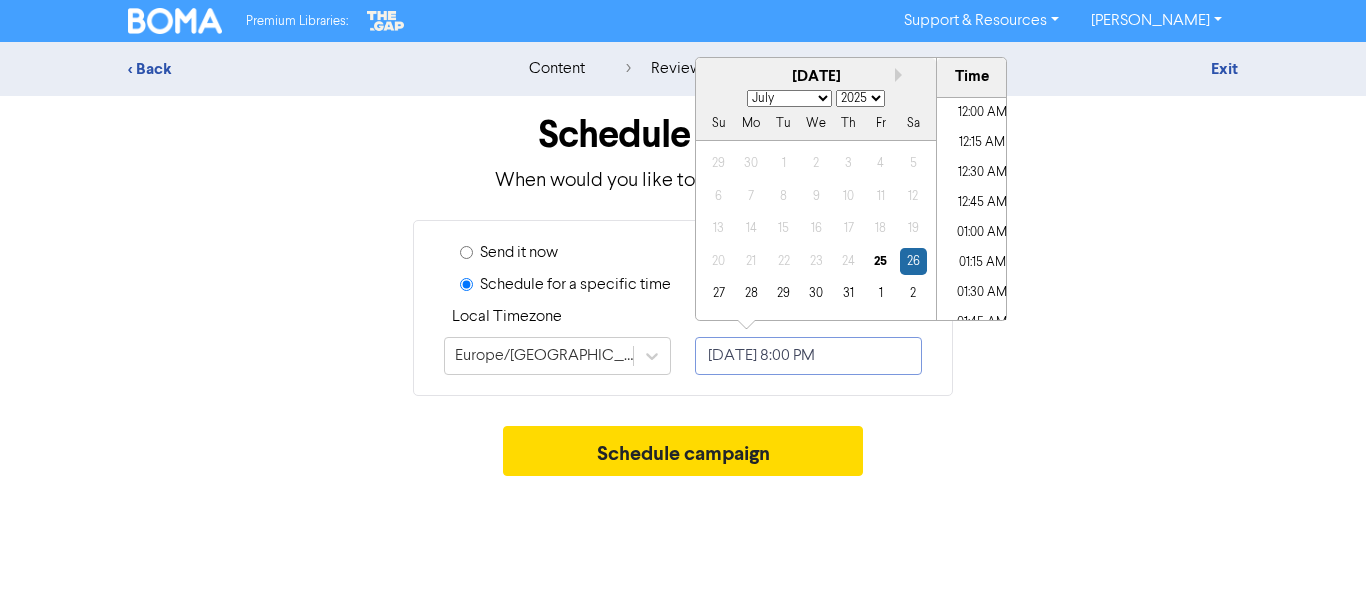 scroll, scrollTop: 2304, scrollLeft: 0, axis: vertical 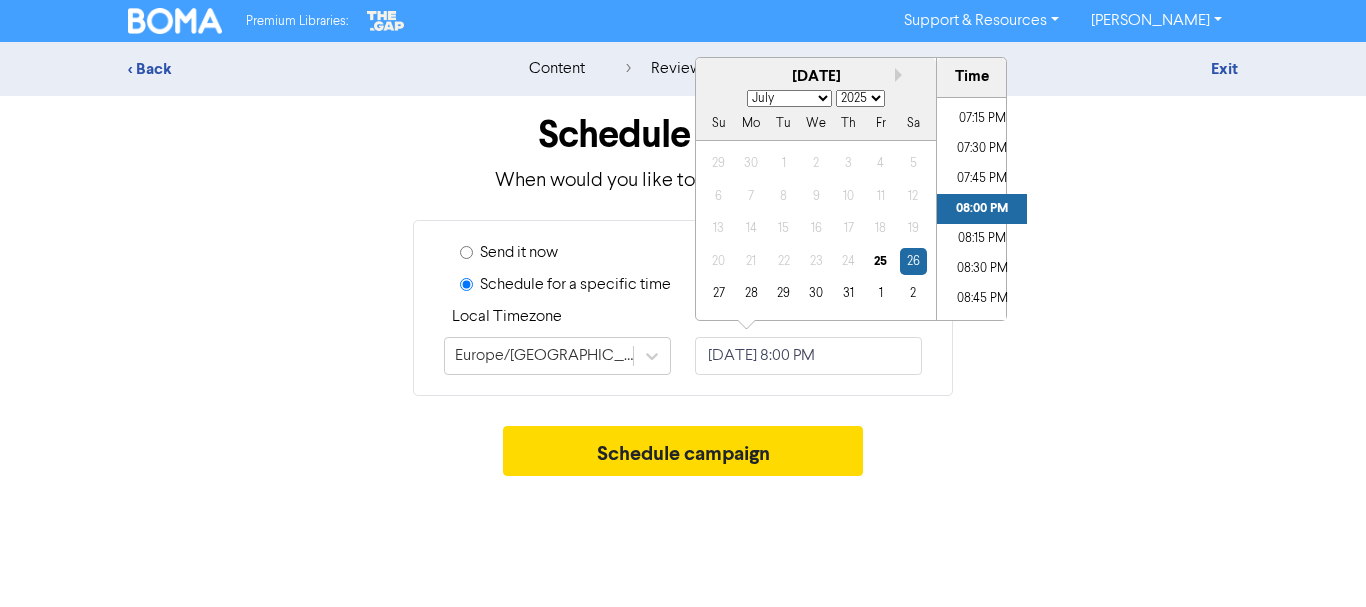 click on "January February March April May June July August September October November December" at bounding box center [789, 98] 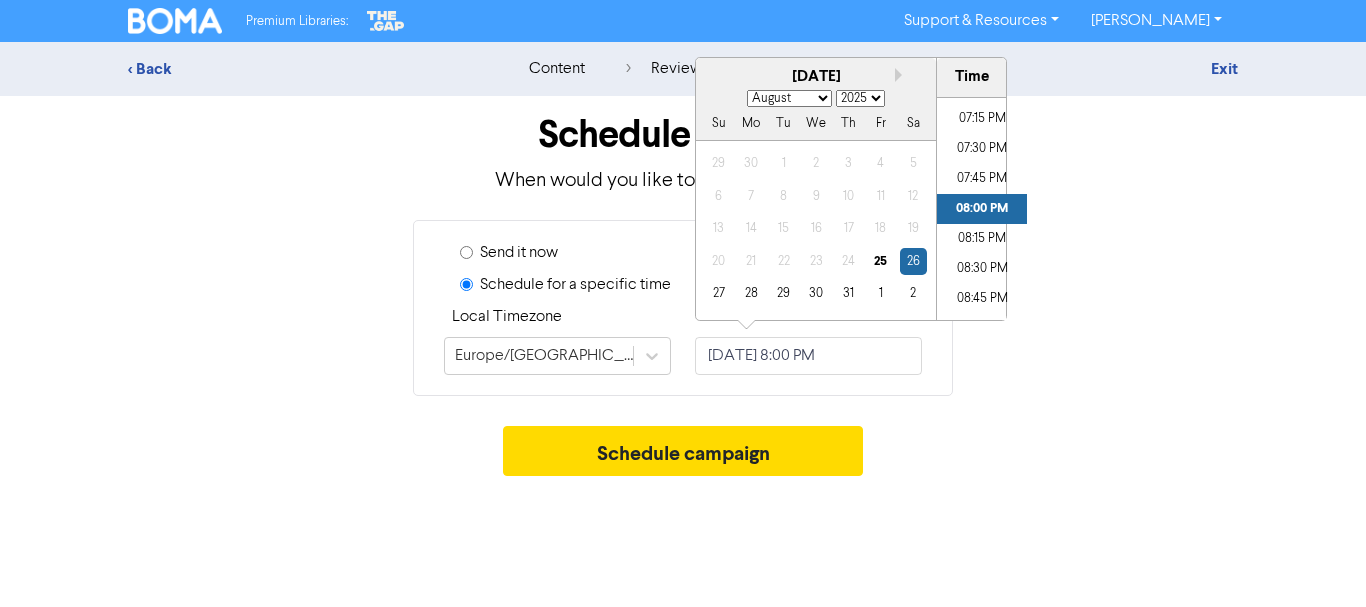 click on "January February March April May June July August September October November December" at bounding box center [789, 98] 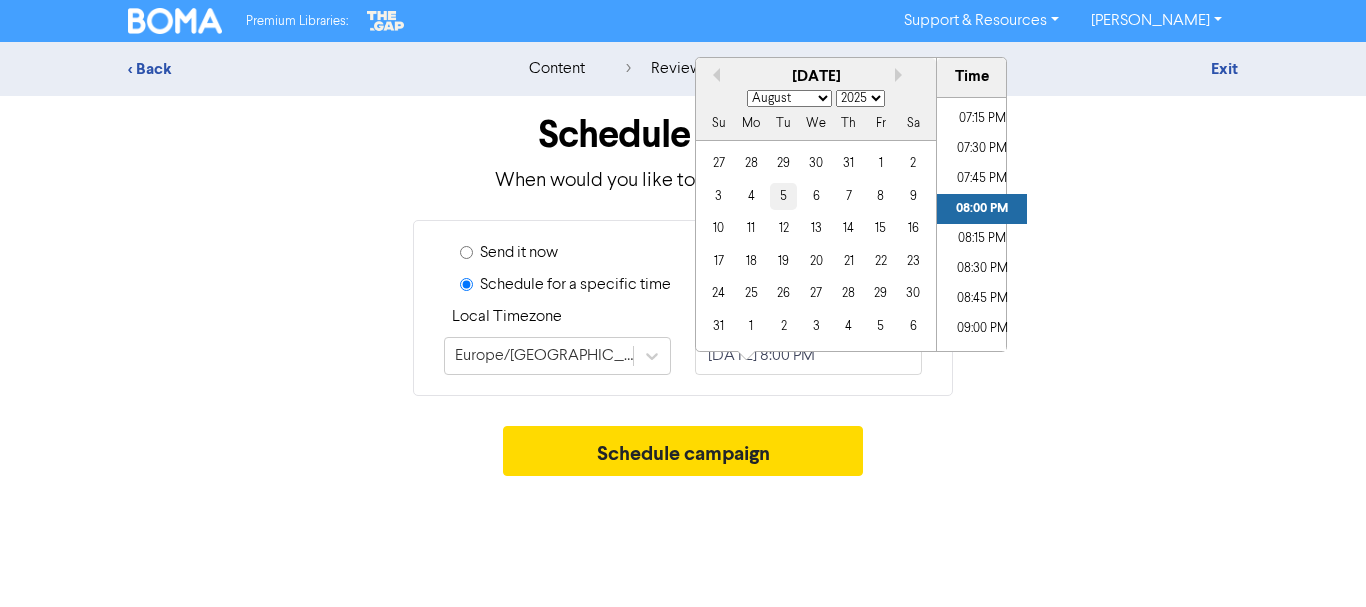 click on "5" at bounding box center (783, 196) 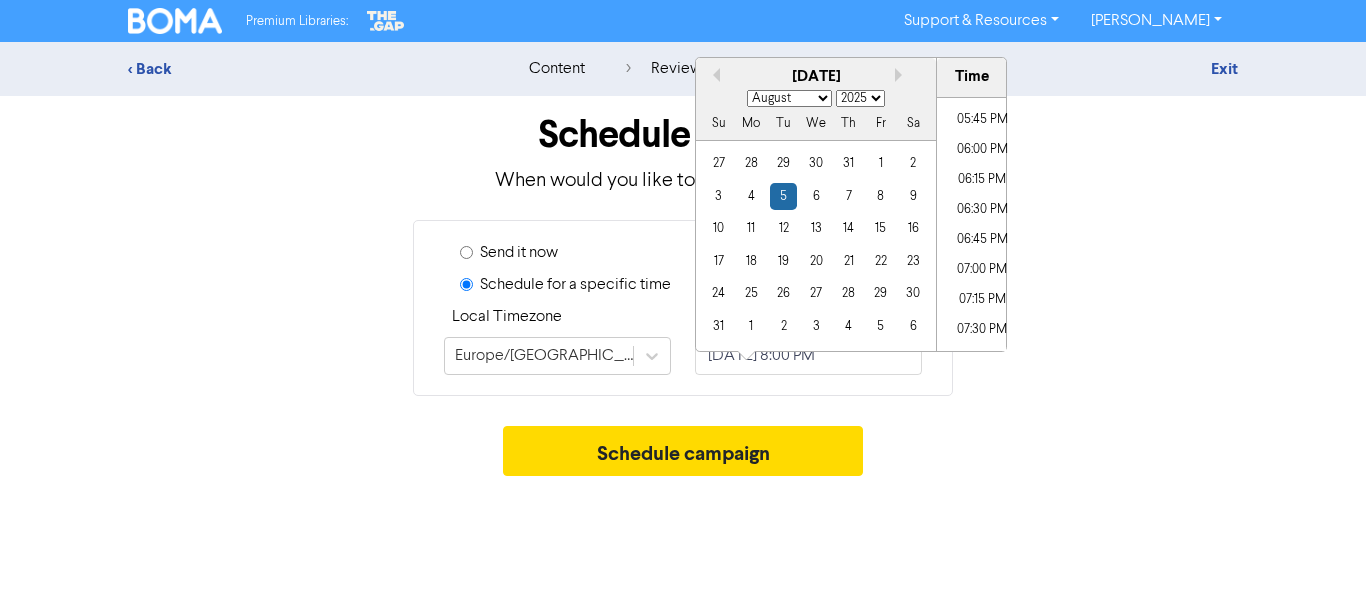 scroll, scrollTop: 2104, scrollLeft: 0, axis: vertical 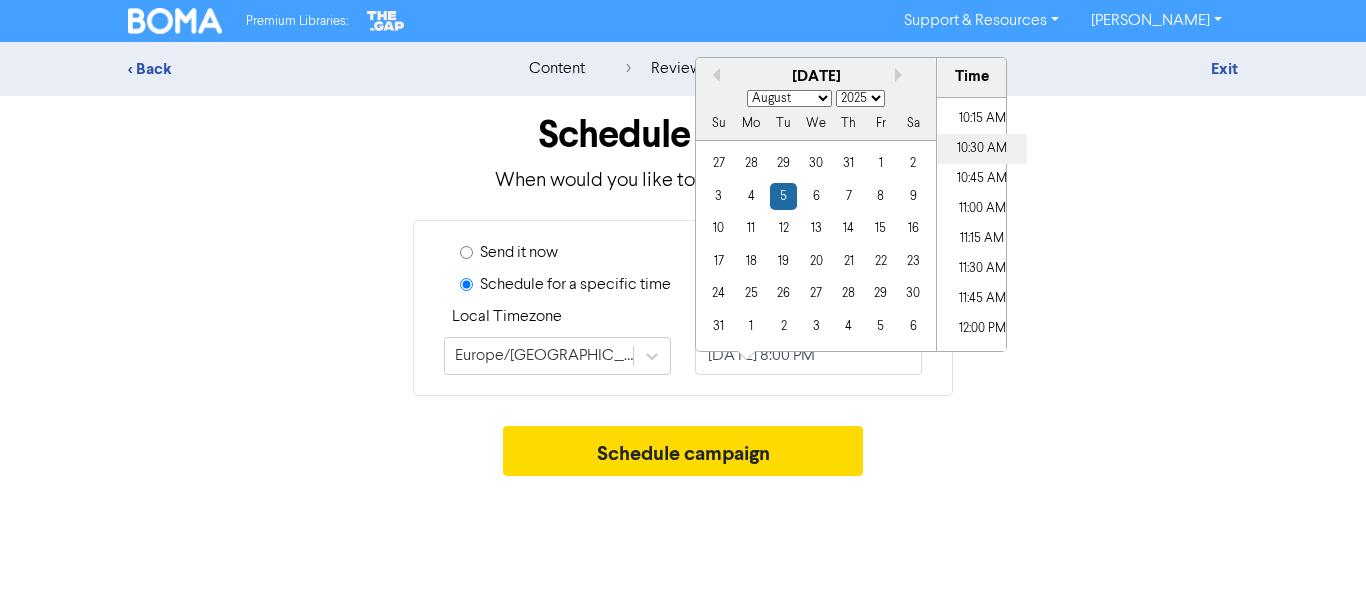 click on "10:30 AM" at bounding box center (982, 149) 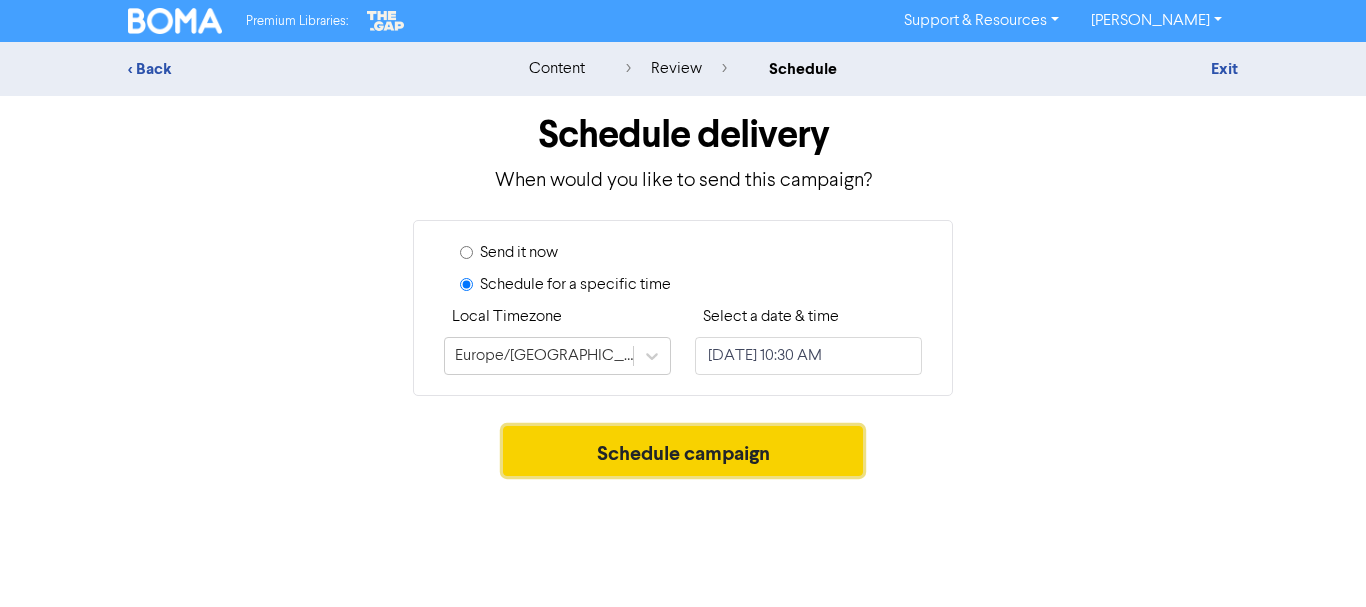 click on "Schedule campaign" at bounding box center (683, 451) 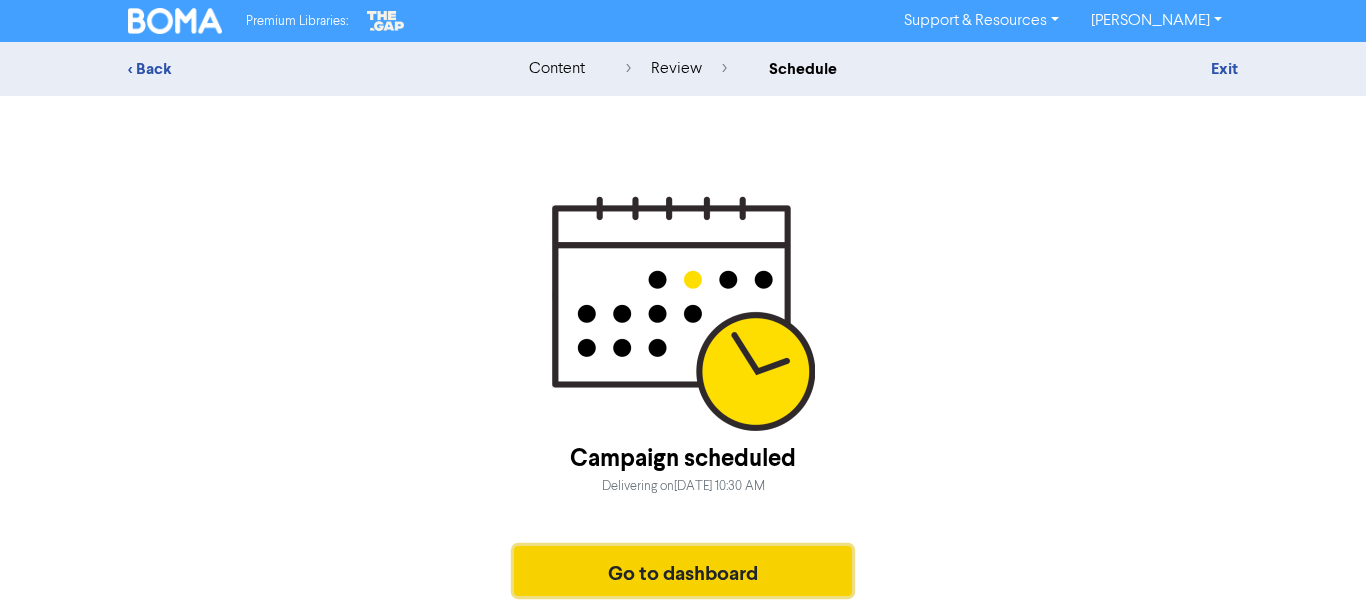 click on "Go to dashboard" at bounding box center (683, 571) 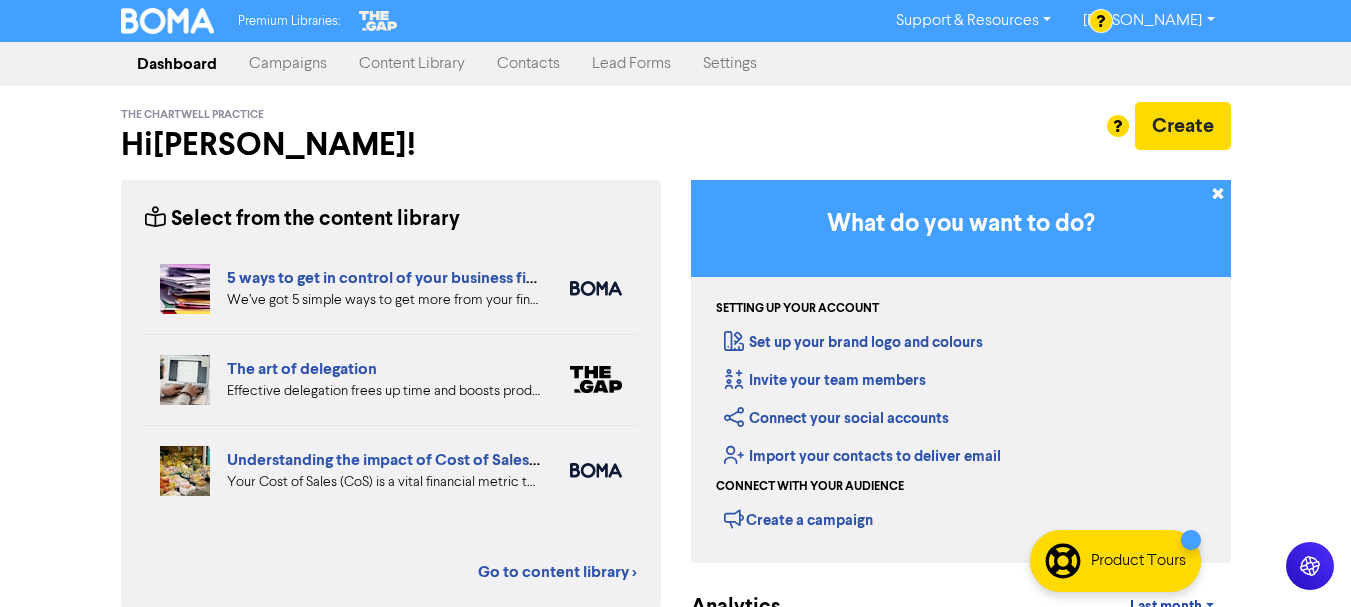 click on "Campaigns" at bounding box center (288, 64) 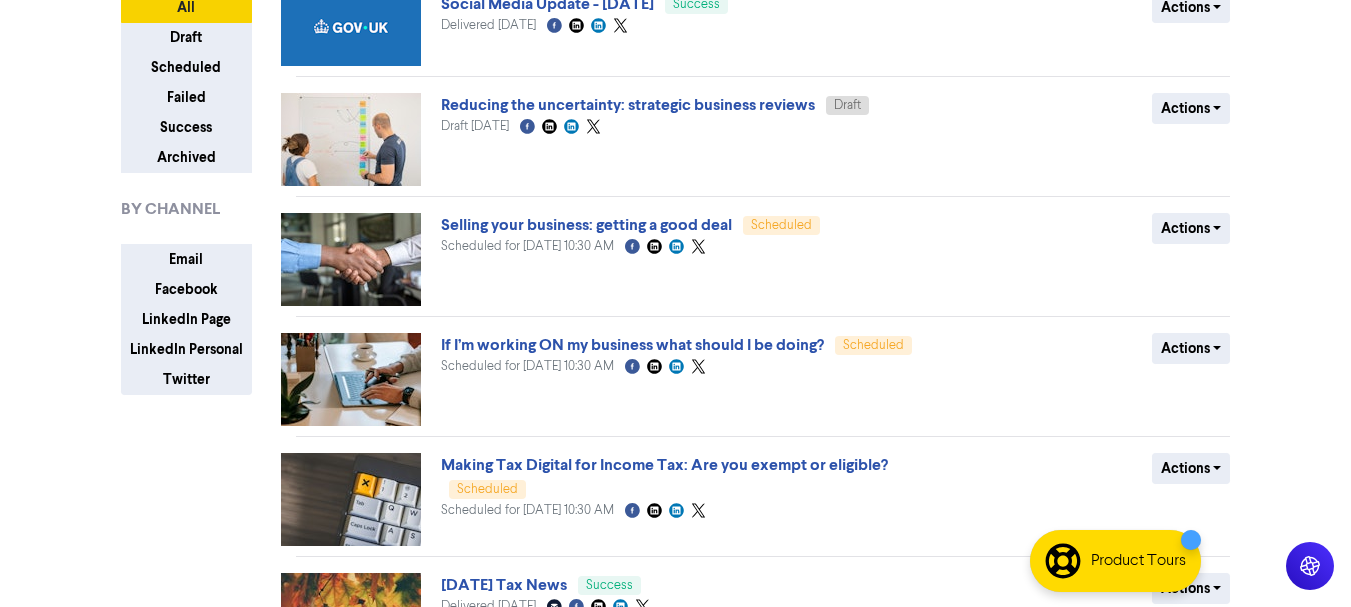 scroll, scrollTop: 200, scrollLeft: 0, axis: vertical 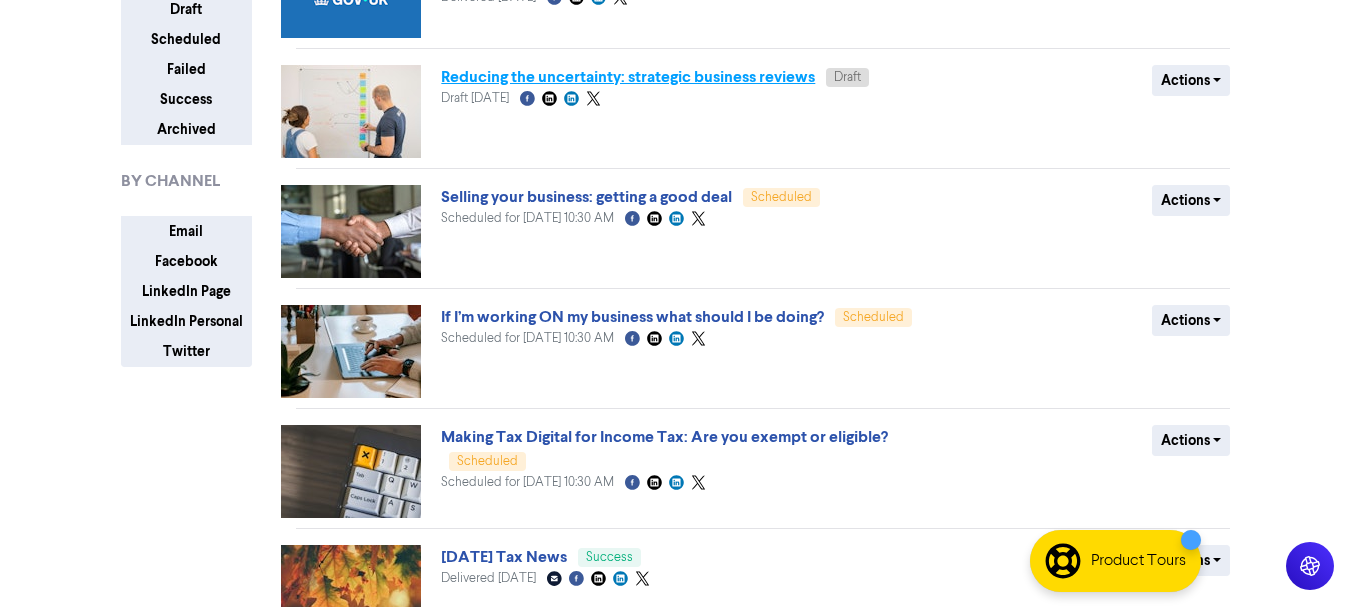 click on "Reducing the uncertainty: strategic business reviews" at bounding box center [628, 77] 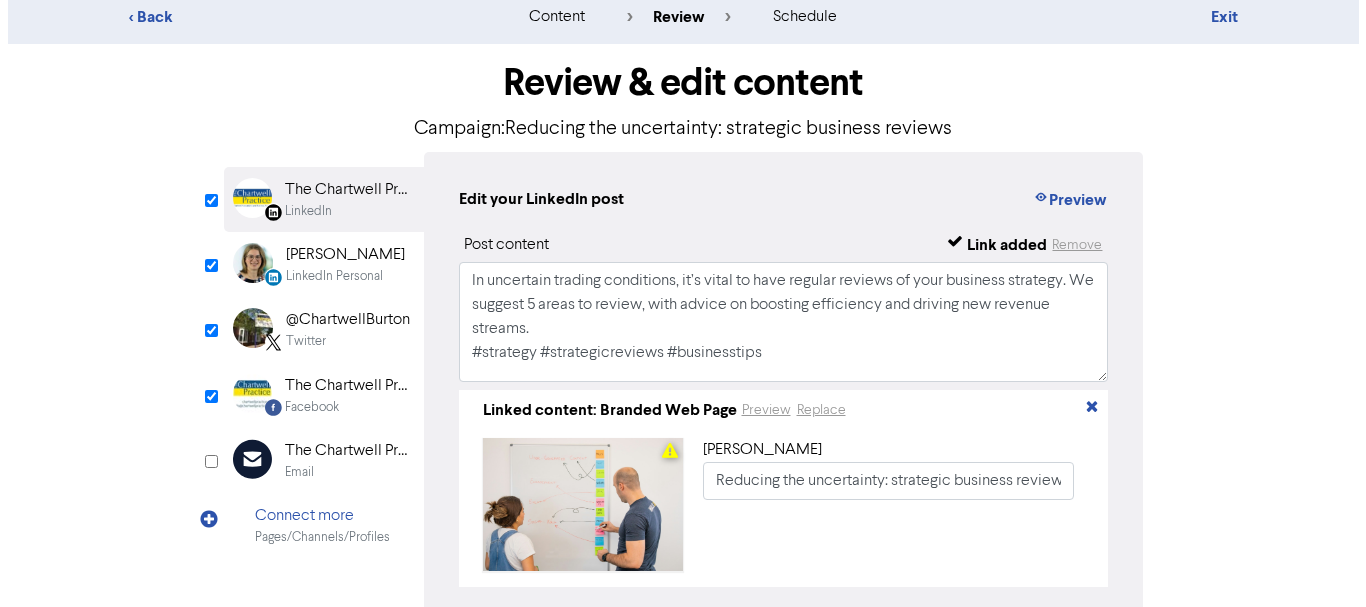 scroll, scrollTop: 100, scrollLeft: 0, axis: vertical 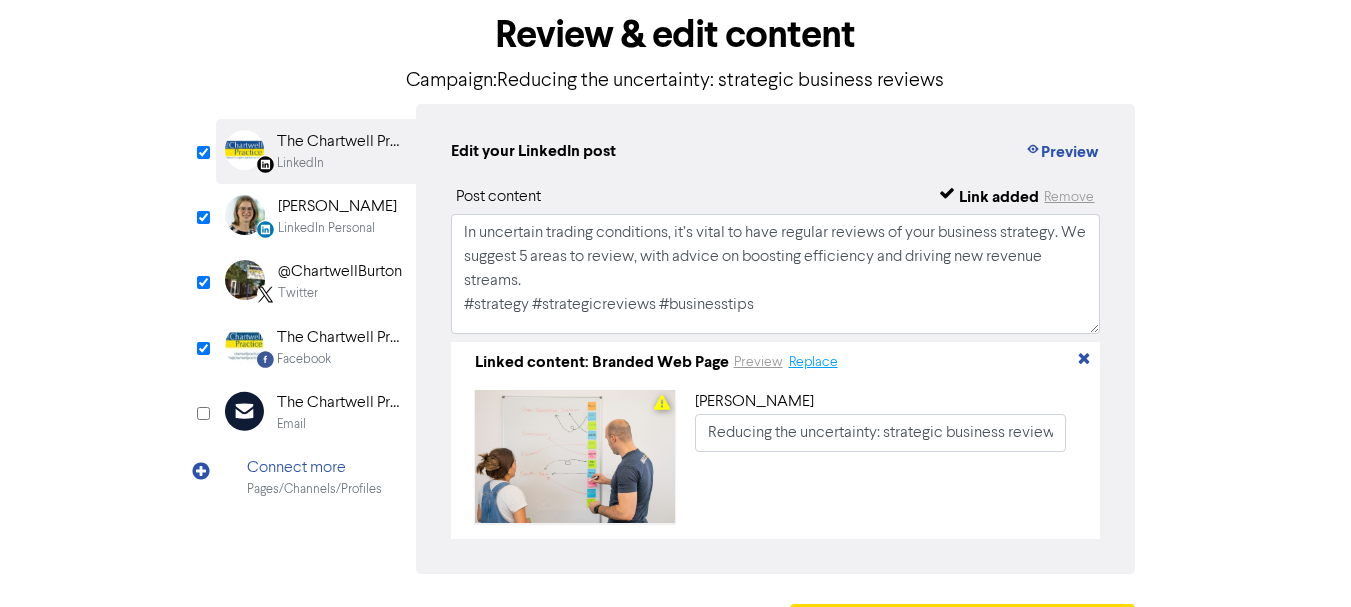 click on "Replace" at bounding box center [813, 362] 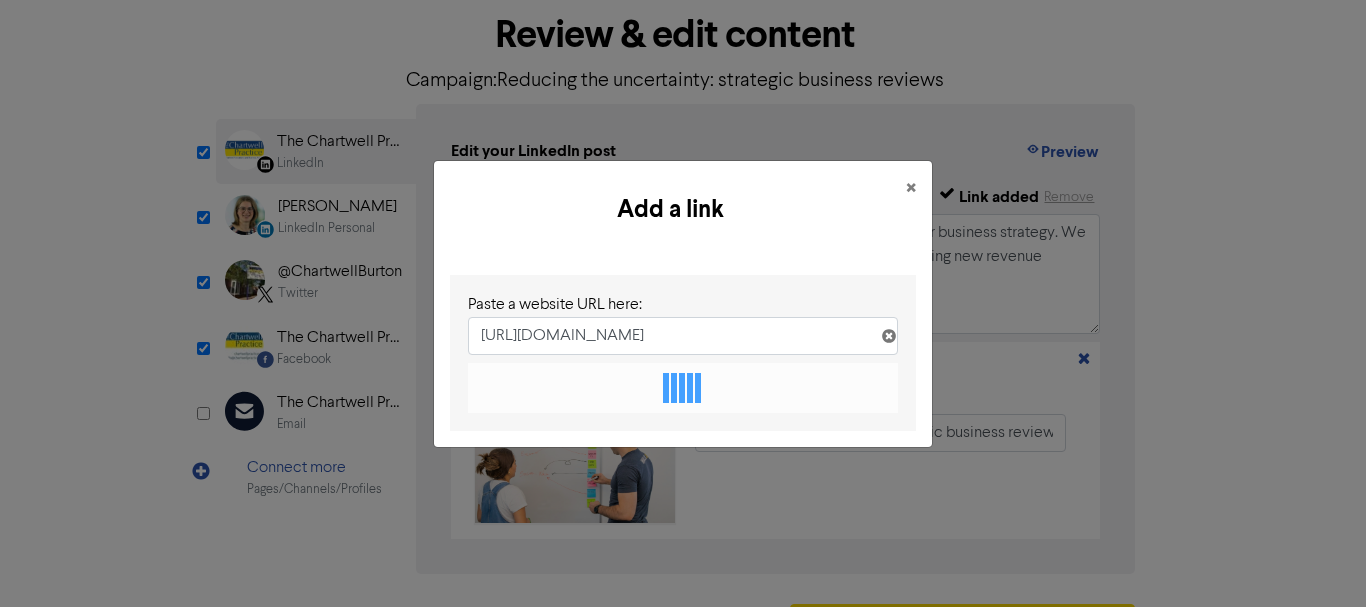 scroll, scrollTop: 0, scrollLeft: 217, axis: horizontal 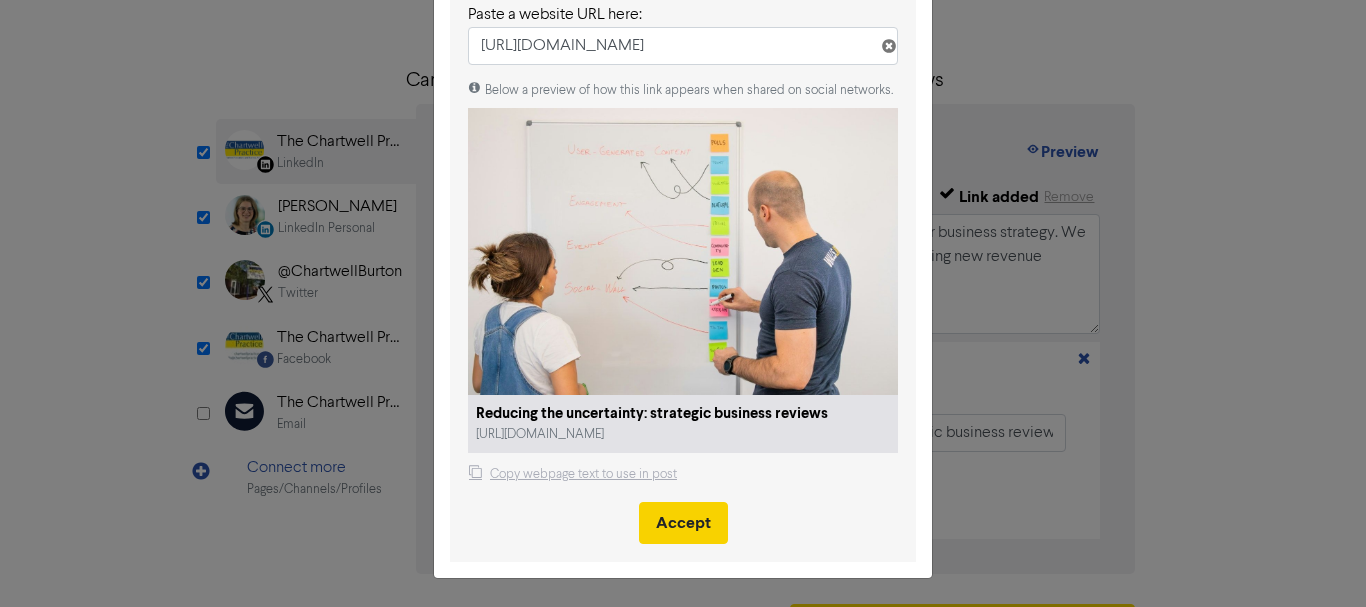 type on "[URL][DOMAIN_NAME]" 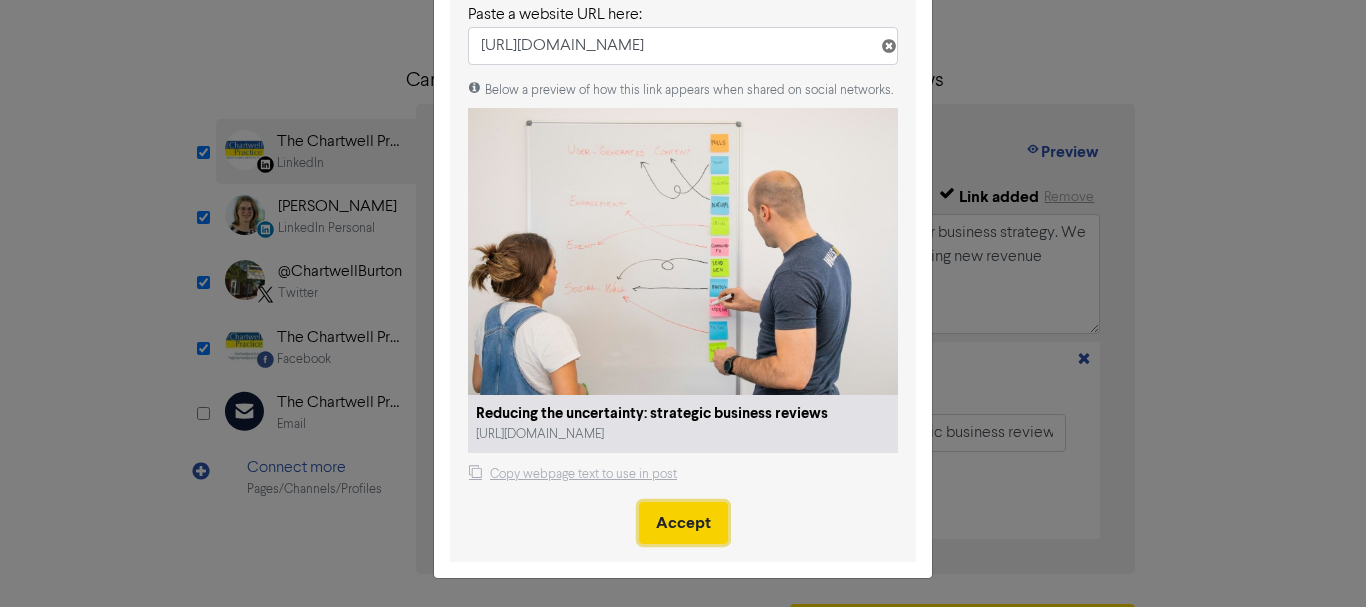 scroll, scrollTop: 0, scrollLeft: 0, axis: both 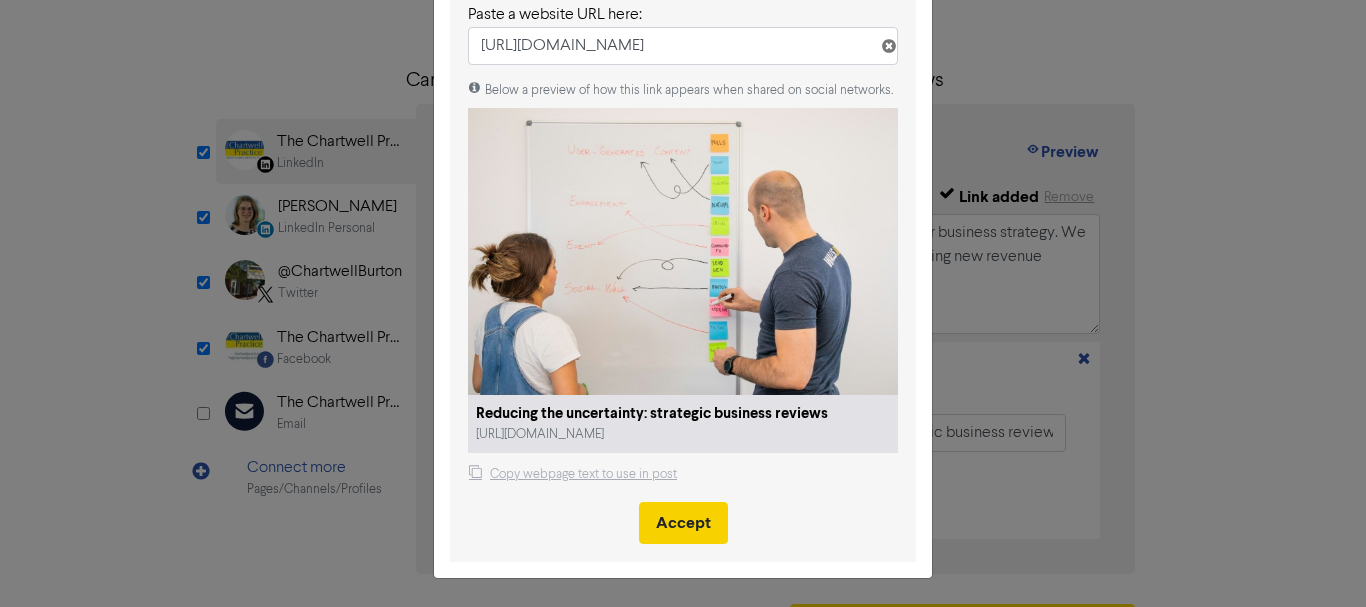 type 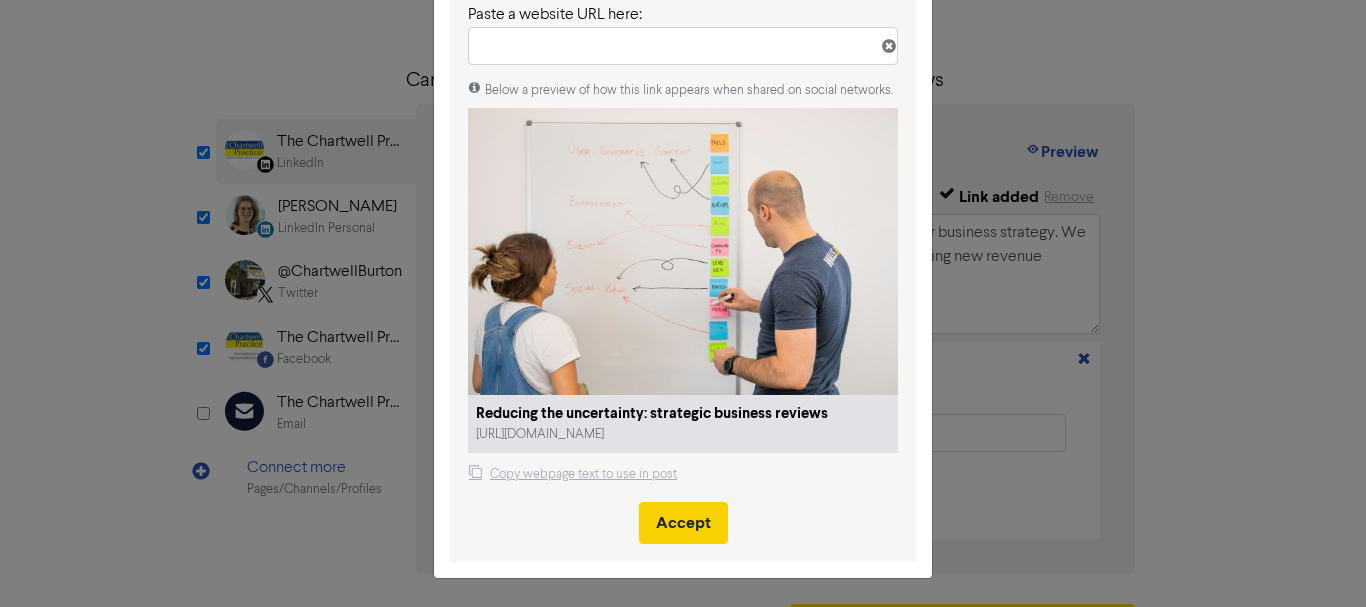 scroll, scrollTop: 0, scrollLeft: 0, axis: both 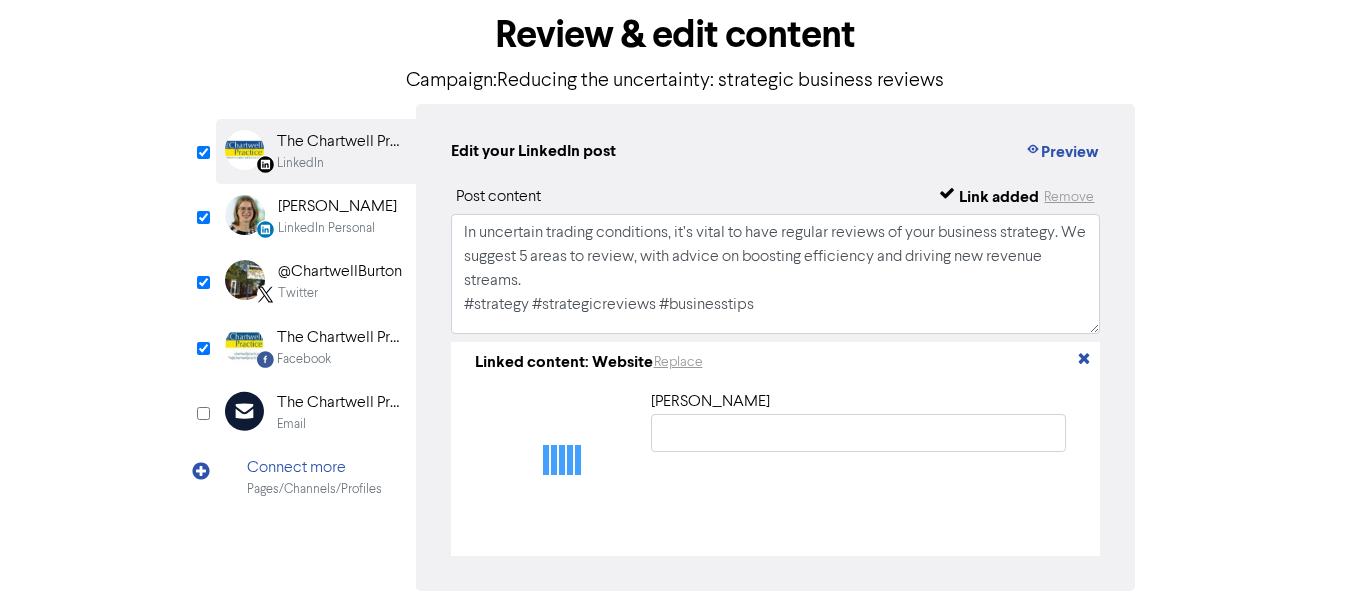 type on "Reducing the uncertainty: strategic business reviews" 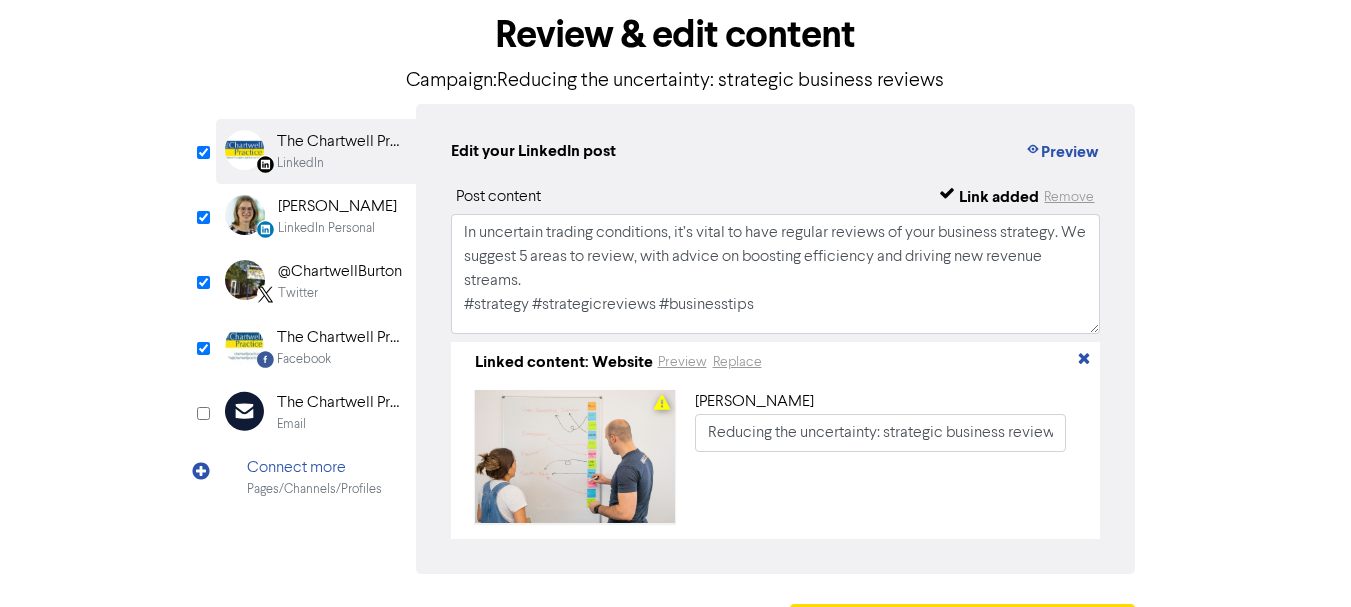 click on "[PERSON_NAME]" at bounding box center [337, 207] 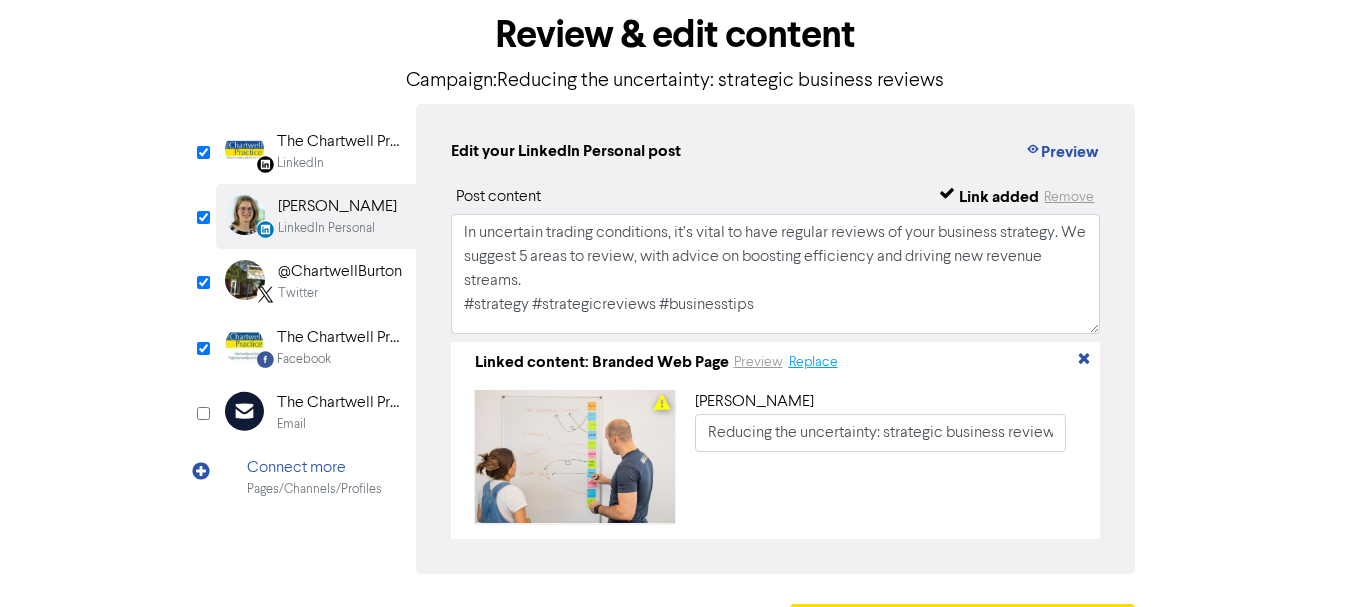click on "Replace" at bounding box center (813, 362) 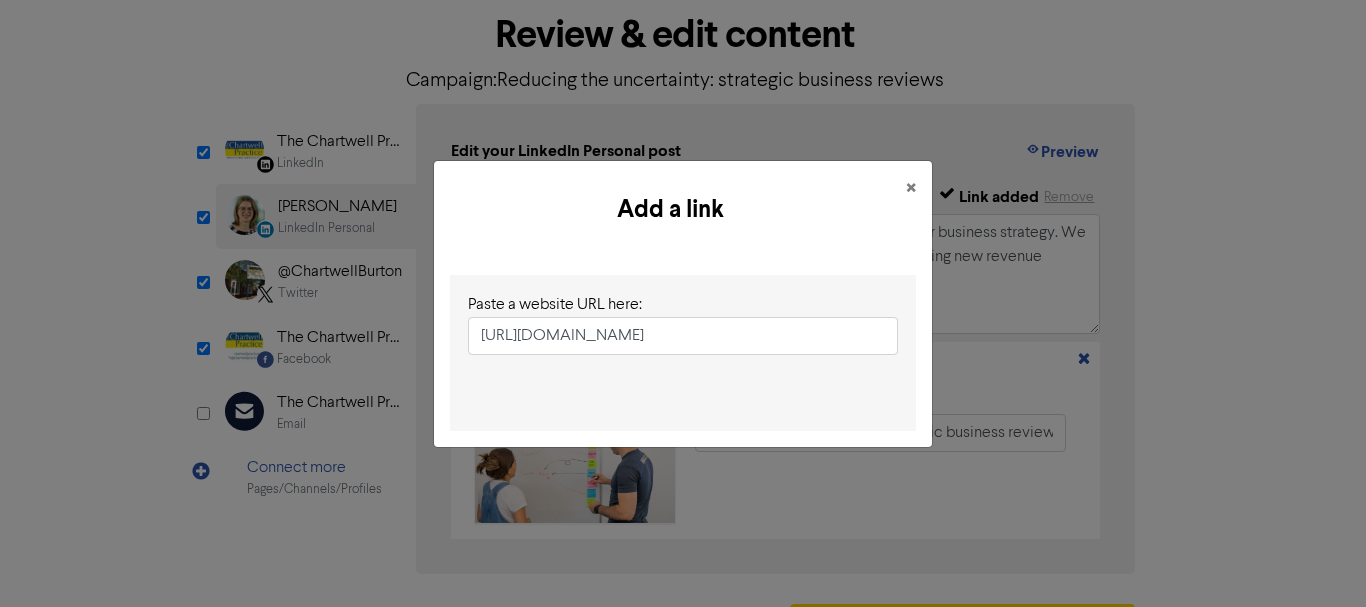 scroll, scrollTop: 0, scrollLeft: 217, axis: horizontal 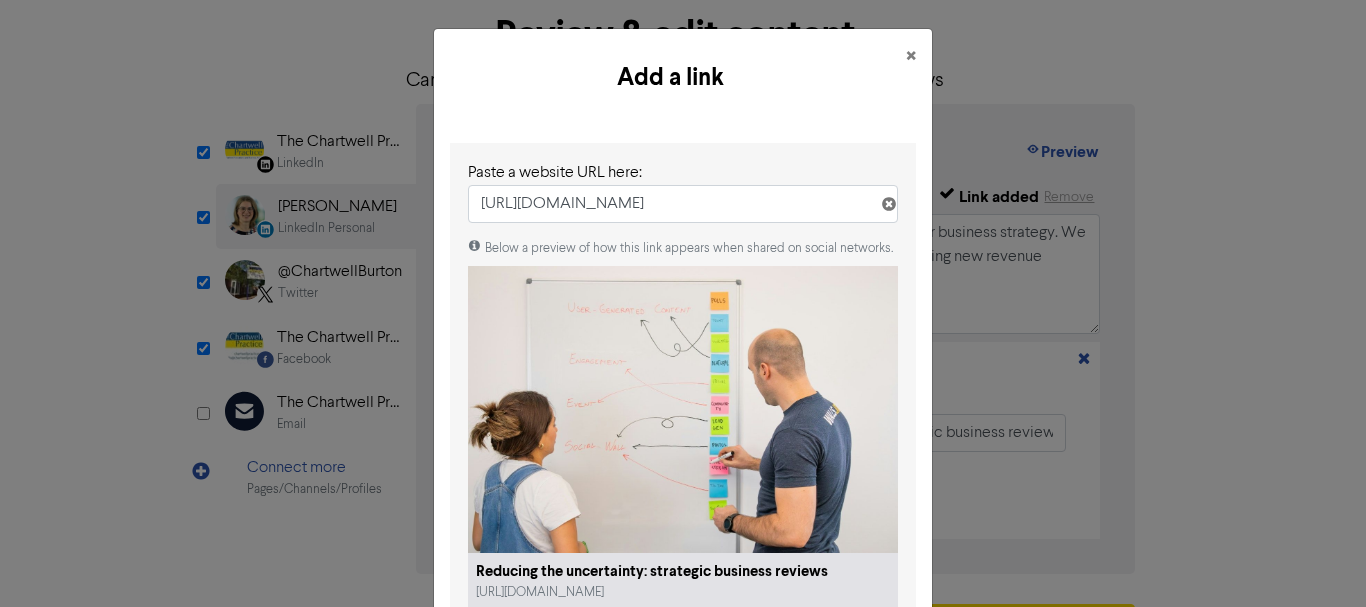 type on "[URL][DOMAIN_NAME]" 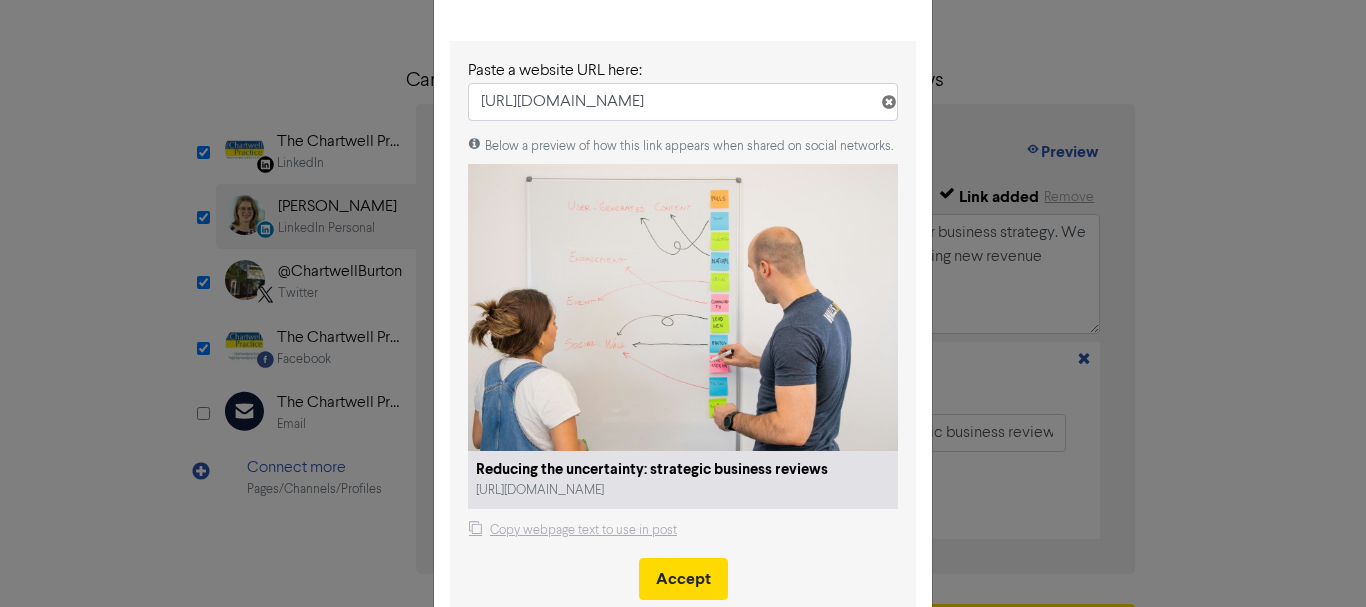scroll, scrollTop: 104, scrollLeft: 0, axis: vertical 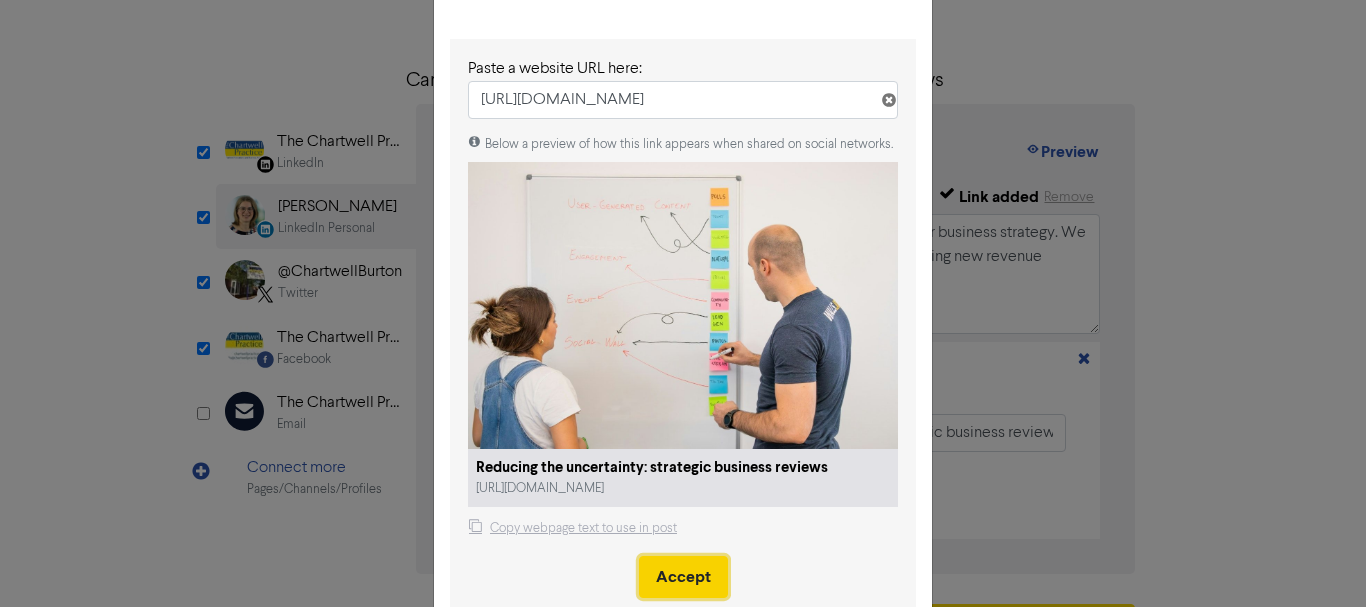 click on "Accept" at bounding box center (683, 577) 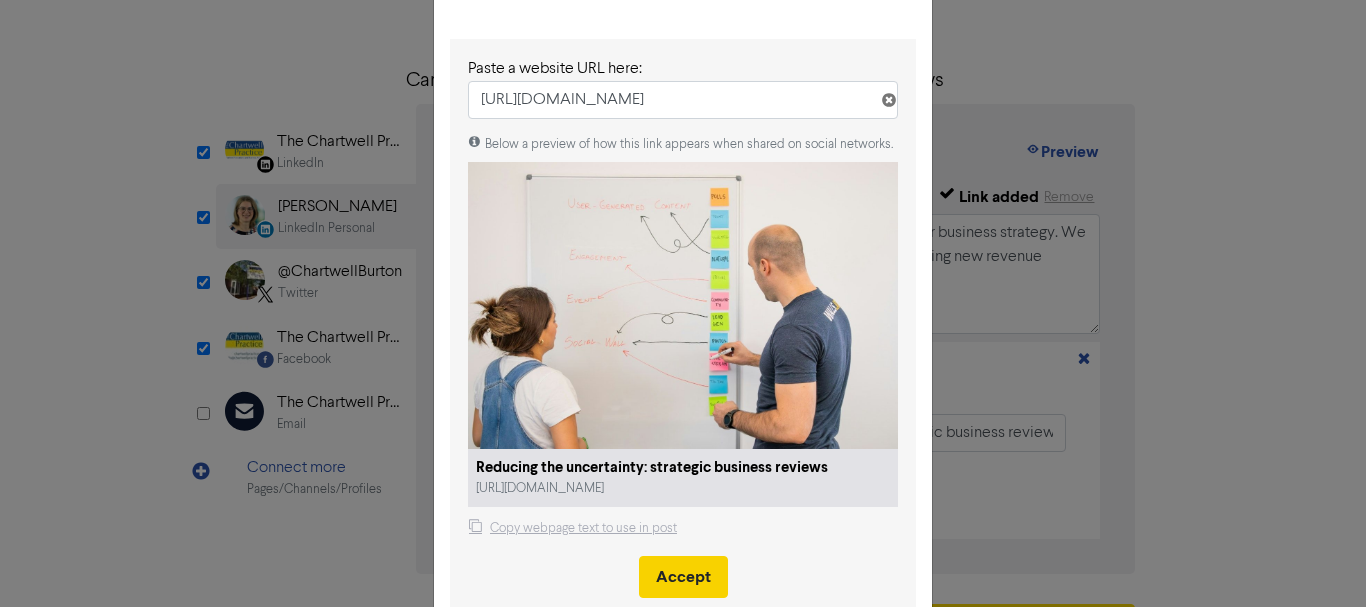 type 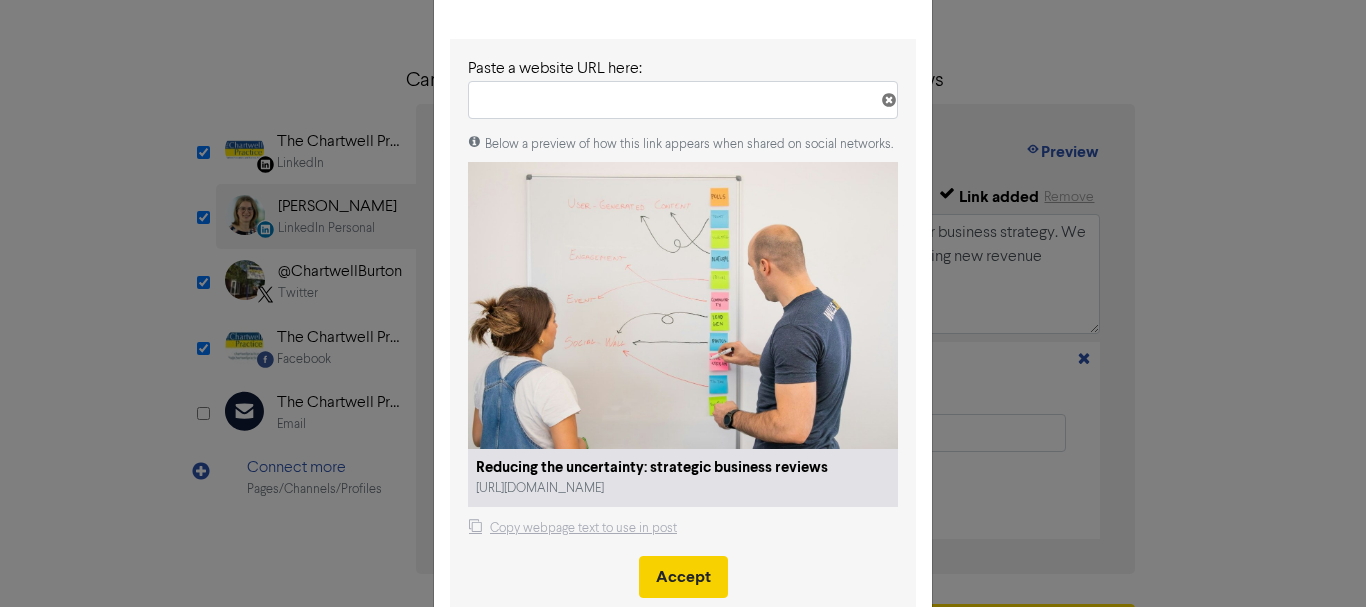 scroll, scrollTop: 0, scrollLeft: 0, axis: both 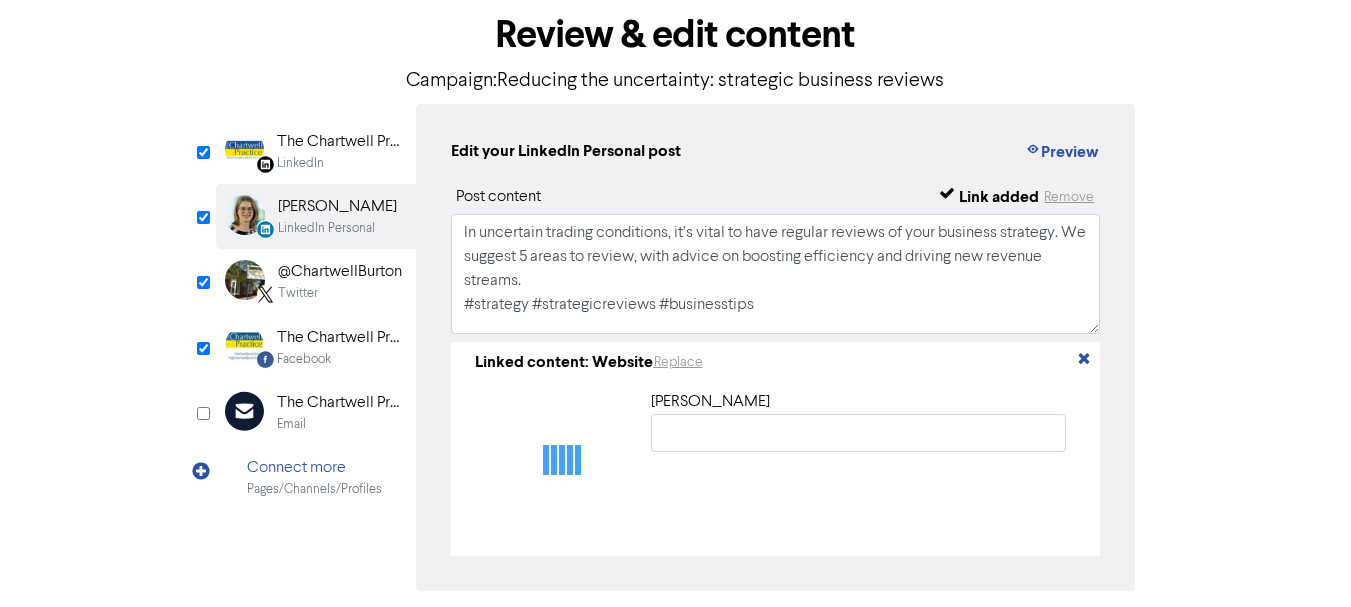 type on "Reducing the uncertainty: strategic business reviews" 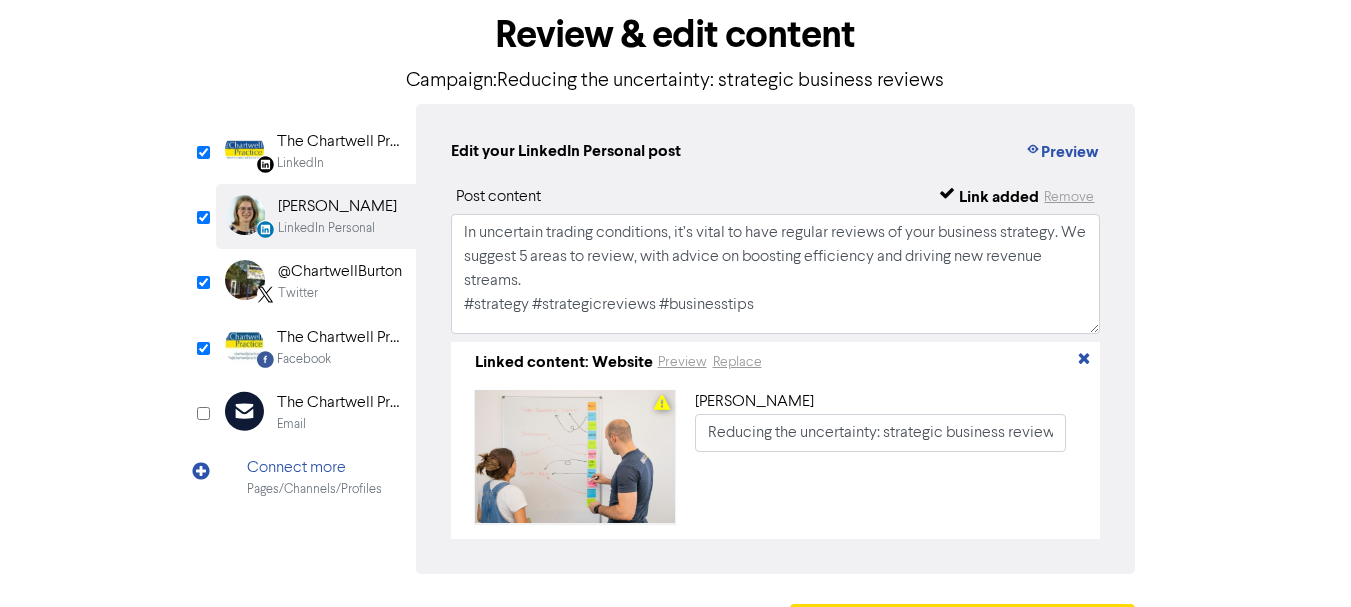 click on "@ChartwellBurton" at bounding box center (340, 272) 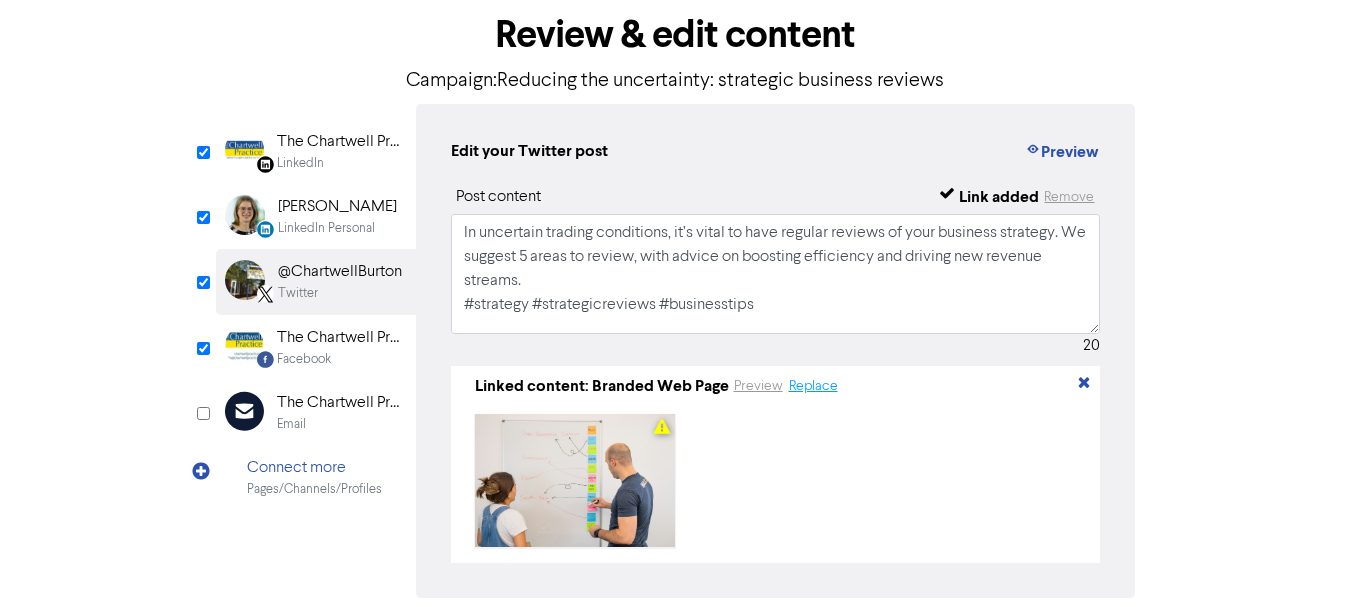 click on "Replace" at bounding box center (813, 386) 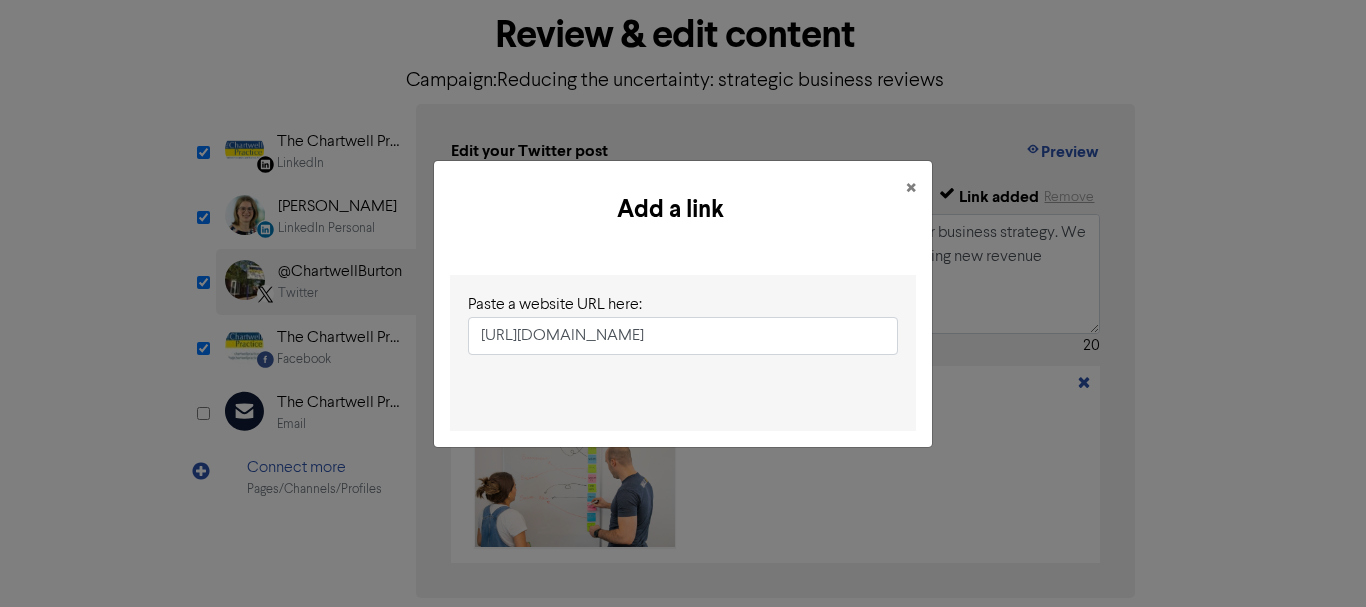 scroll, scrollTop: 0, scrollLeft: 217, axis: horizontal 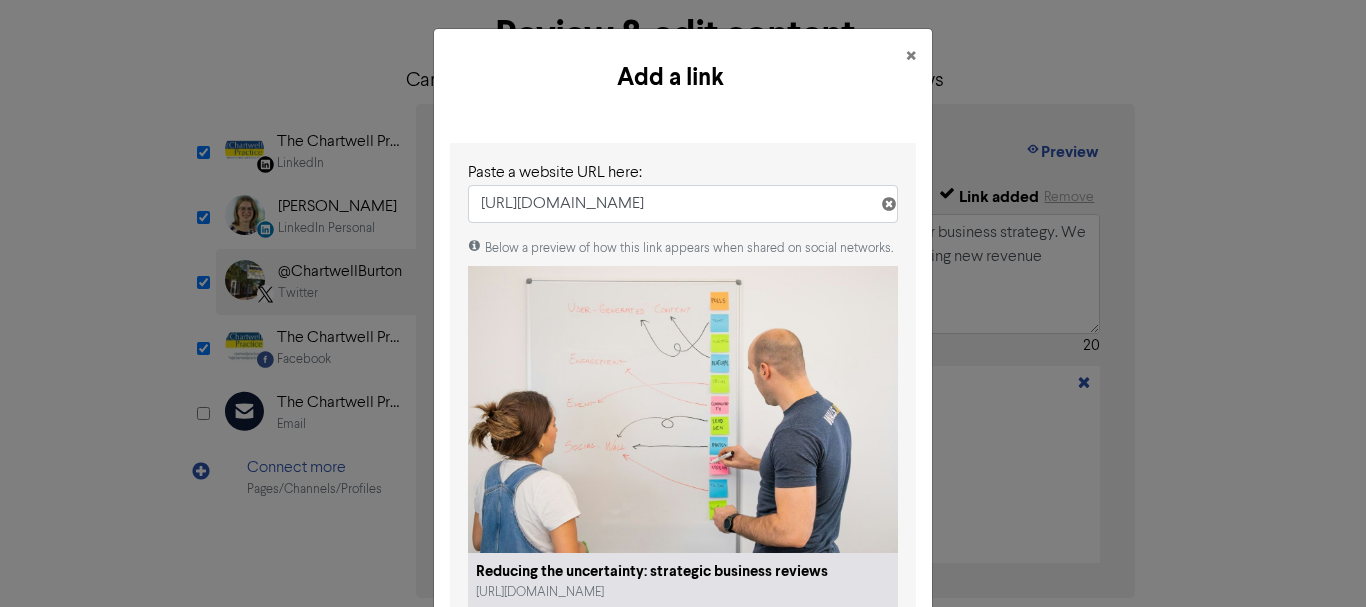 type on "[URL][DOMAIN_NAME]" 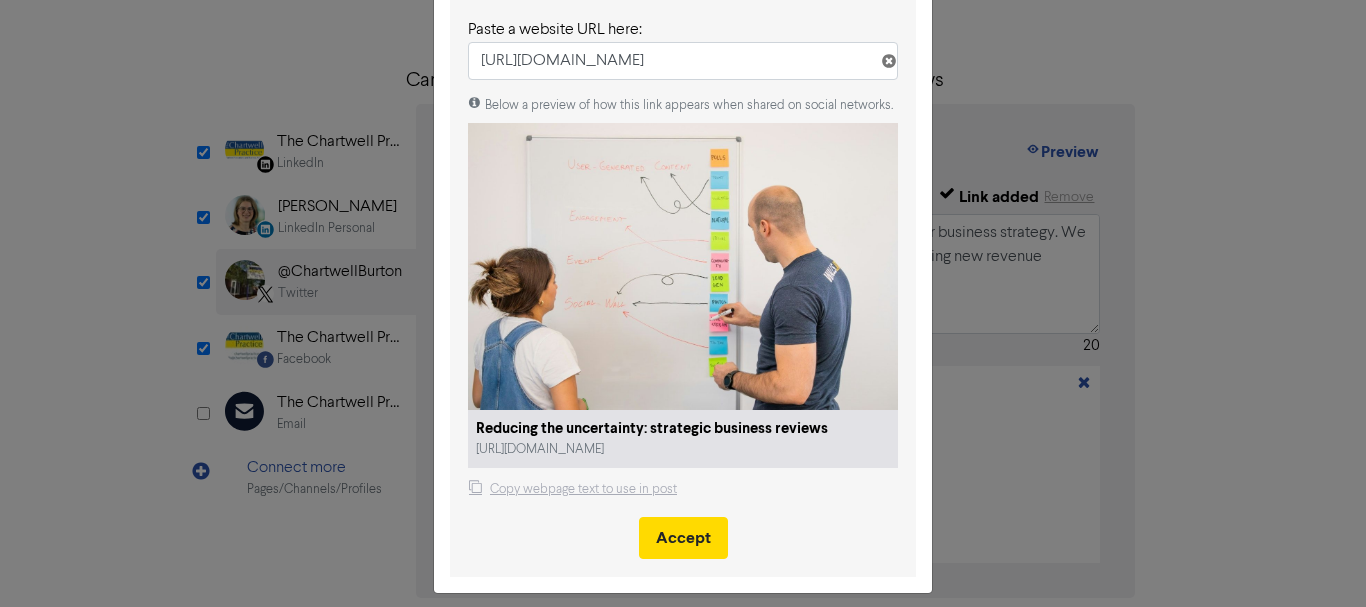 scroll, scrollTop: 159, scrollLeft: 0, axis: vertical 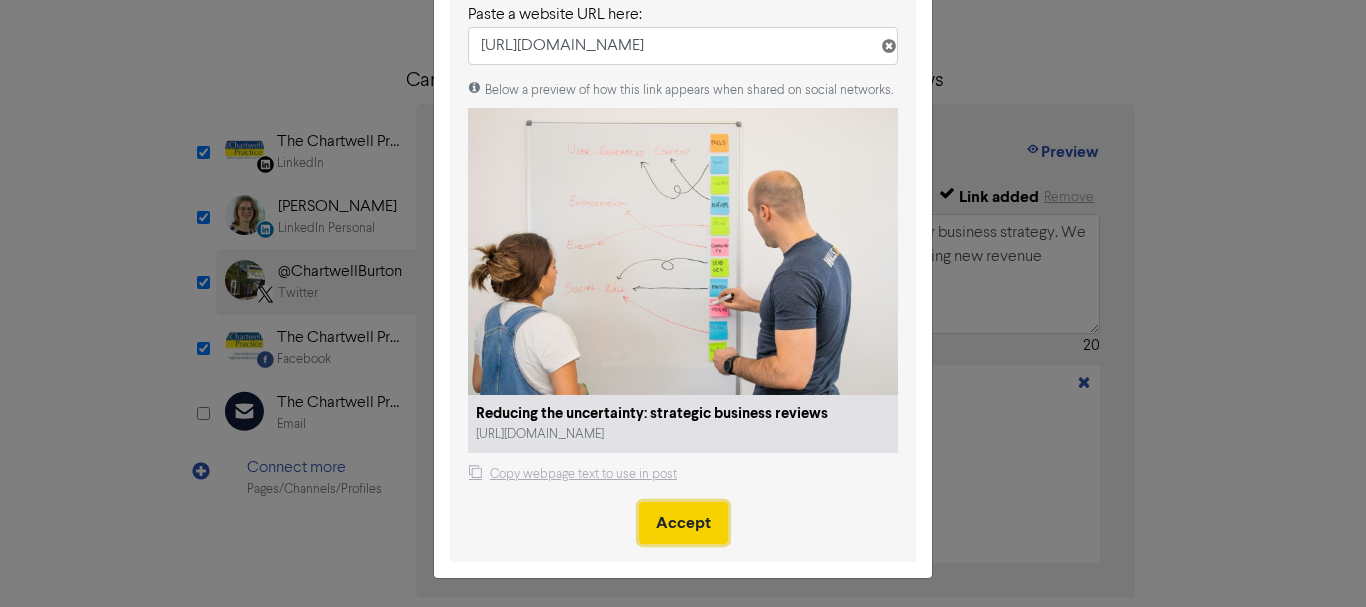 click on "Accept" at bounding box center [683, 523] 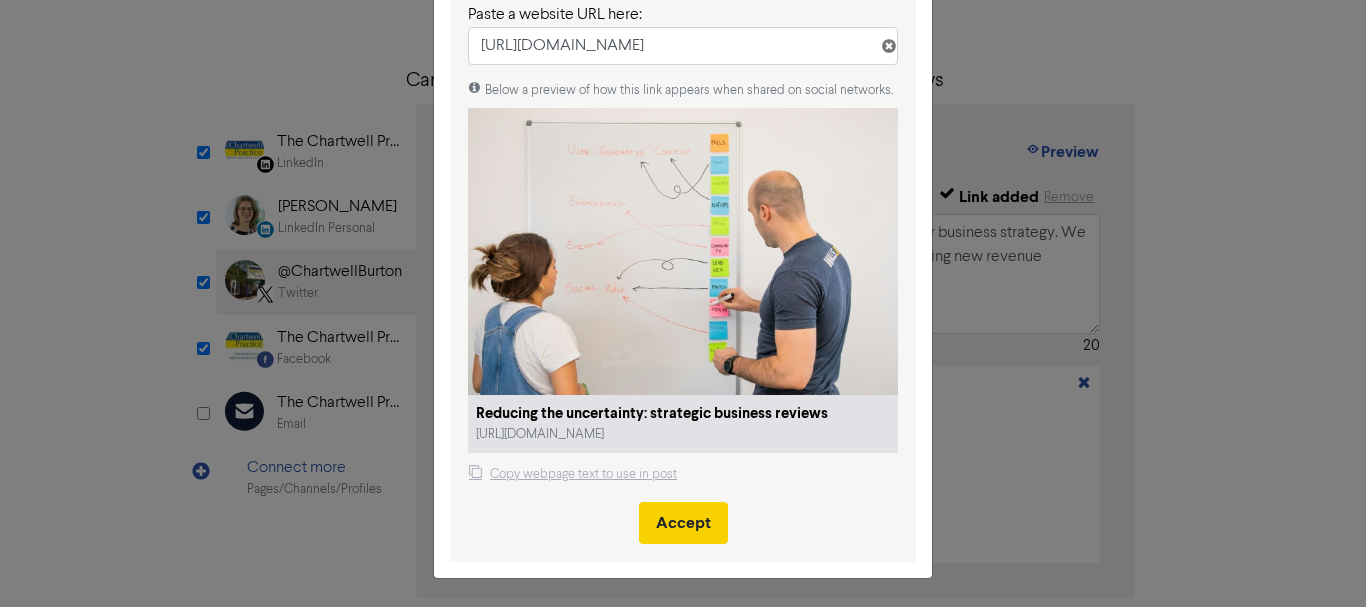 type 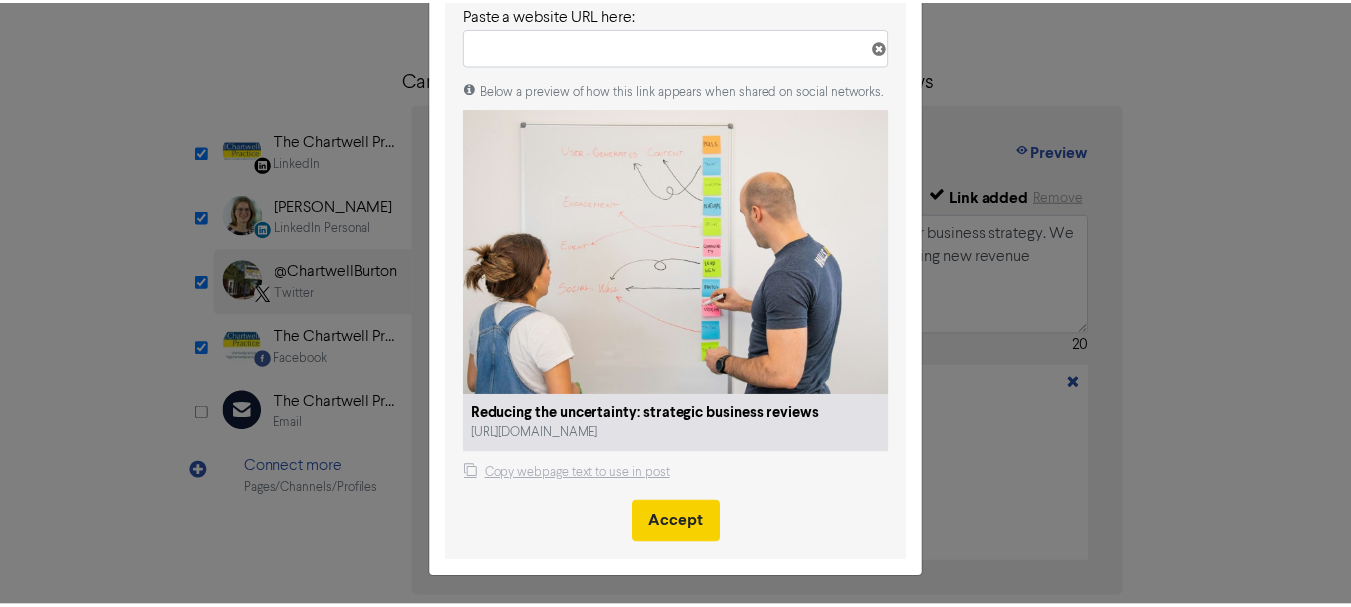 scroll, scrollTop: 0, scrollLeft: 0, axis: both 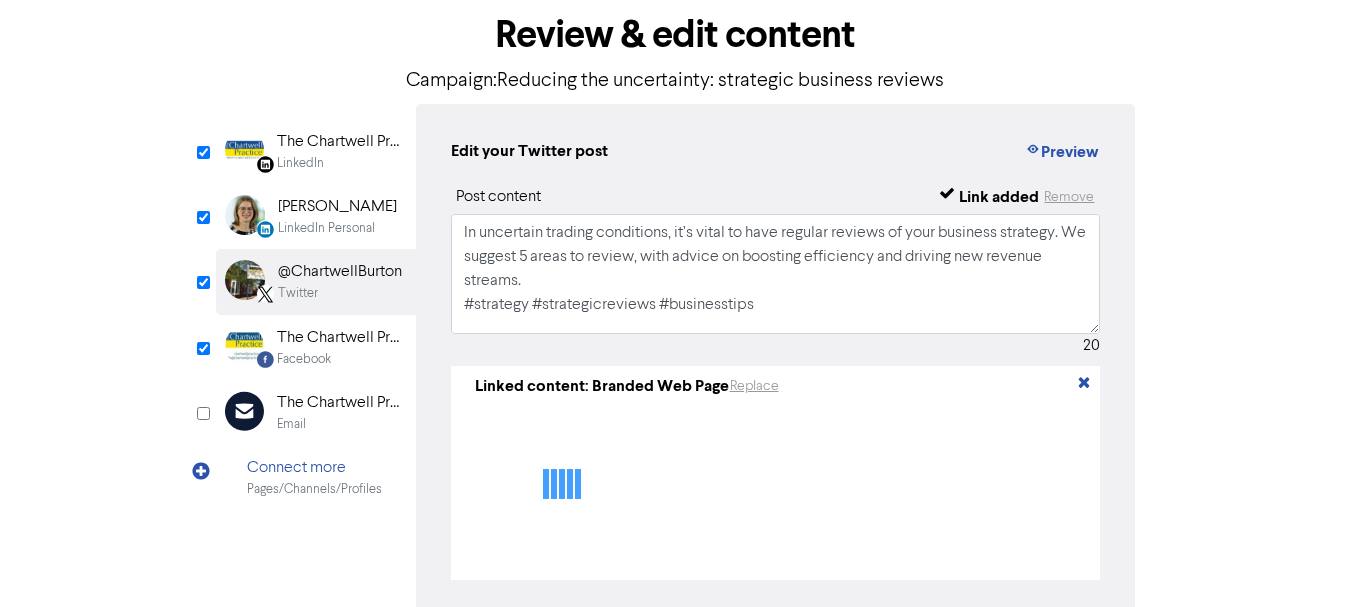 type on "In uncertain trading conditions, it’s vital to have regular reviews of your business strategy. We suggest 5 areas to review, with advice on boosting efficiency and driving new revenue streams.
#strategy #strategicreviews #businesstips
[URL][DOMAIN_NAME]" 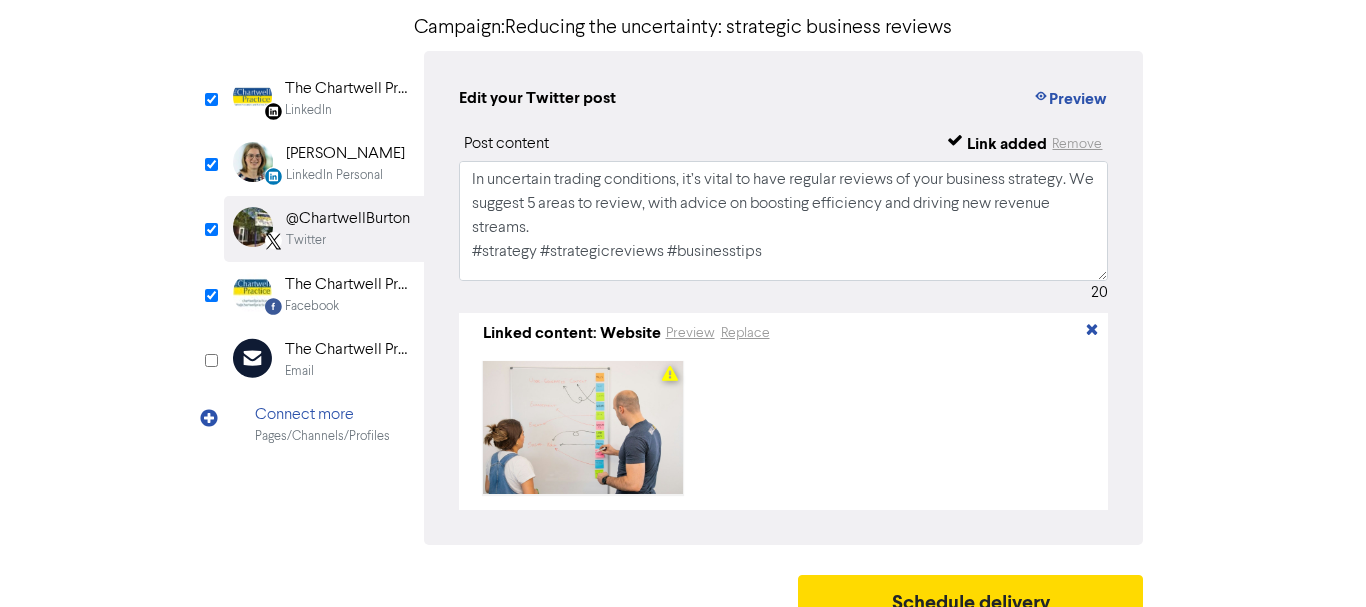 scroll, scrollTop: 190, scrollLeft: 0, axis: vertical 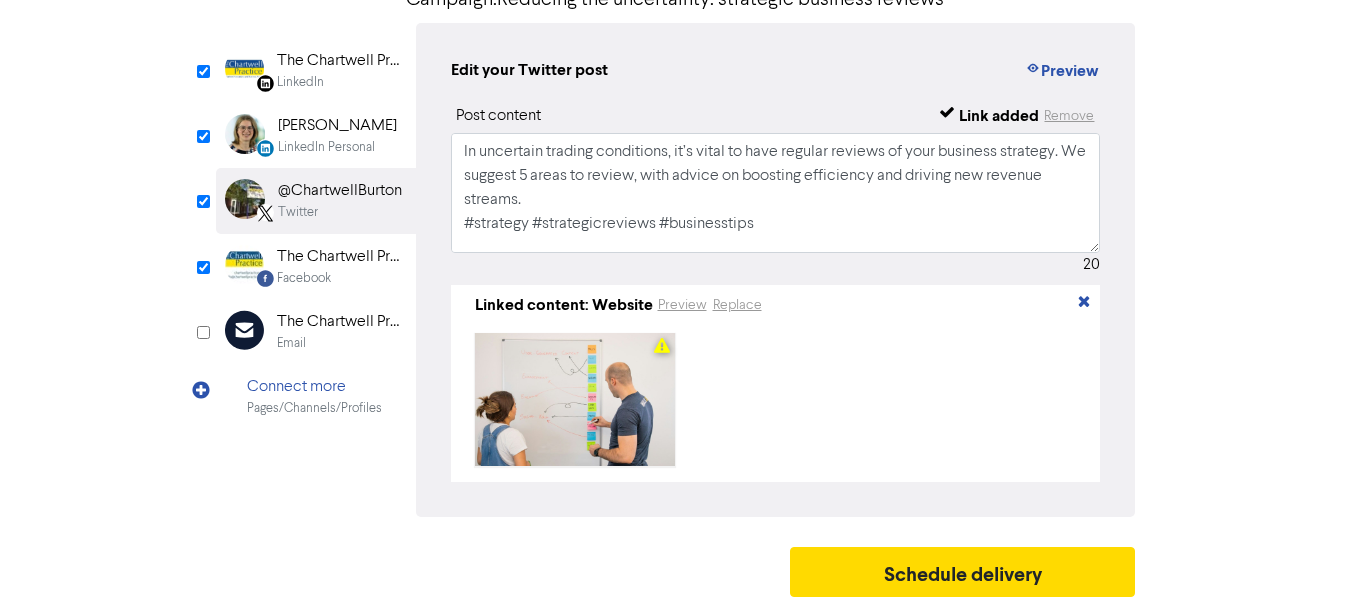 click on "The Chartwell Practice" at bounding box center (341, 257) 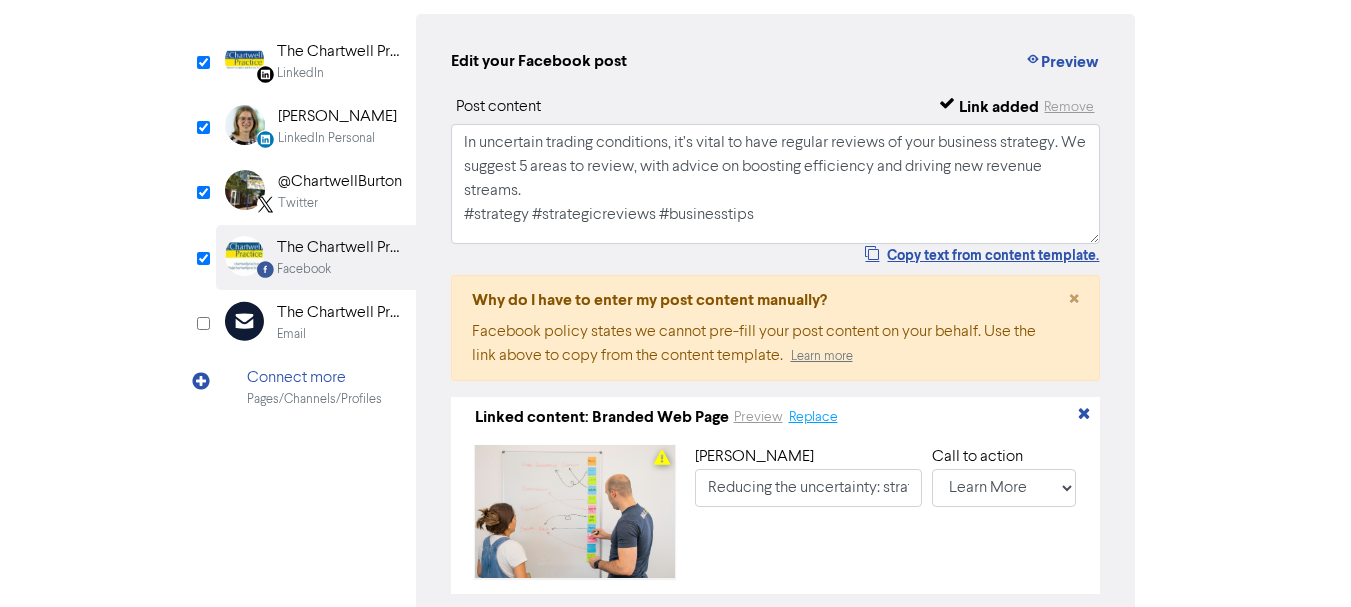 click on "Replace" at bounding box center (813, 417) 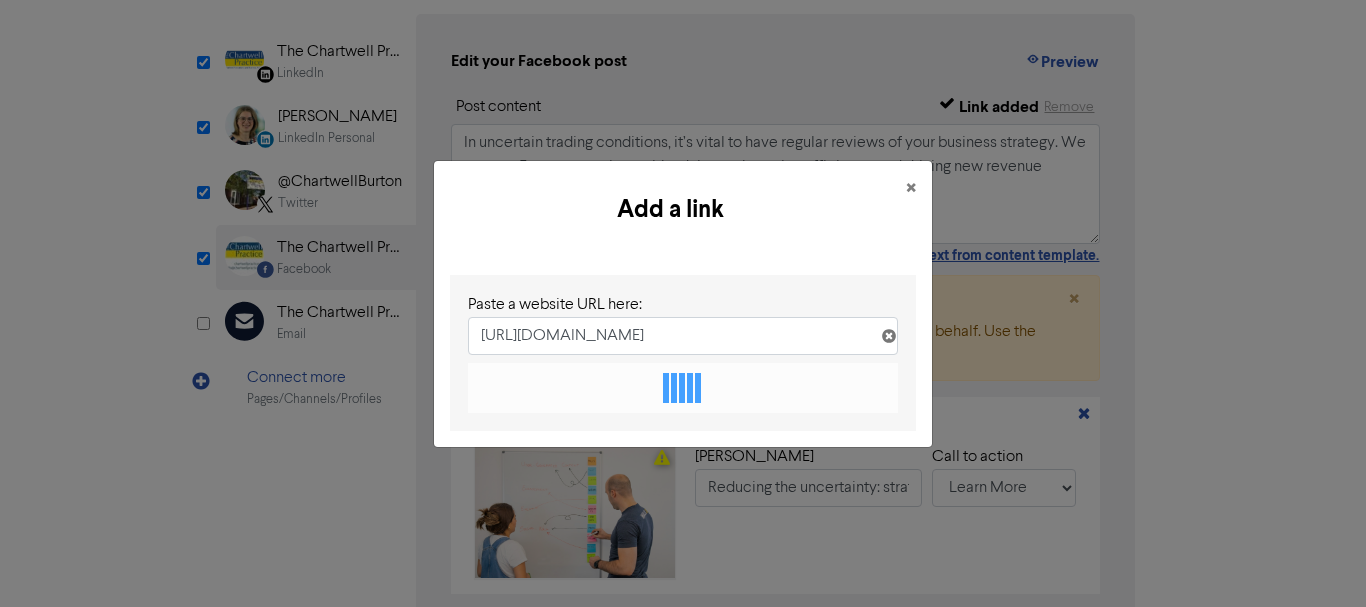 scroll, scrollTop: 0, scrollLeft: 217, axis: horizontal 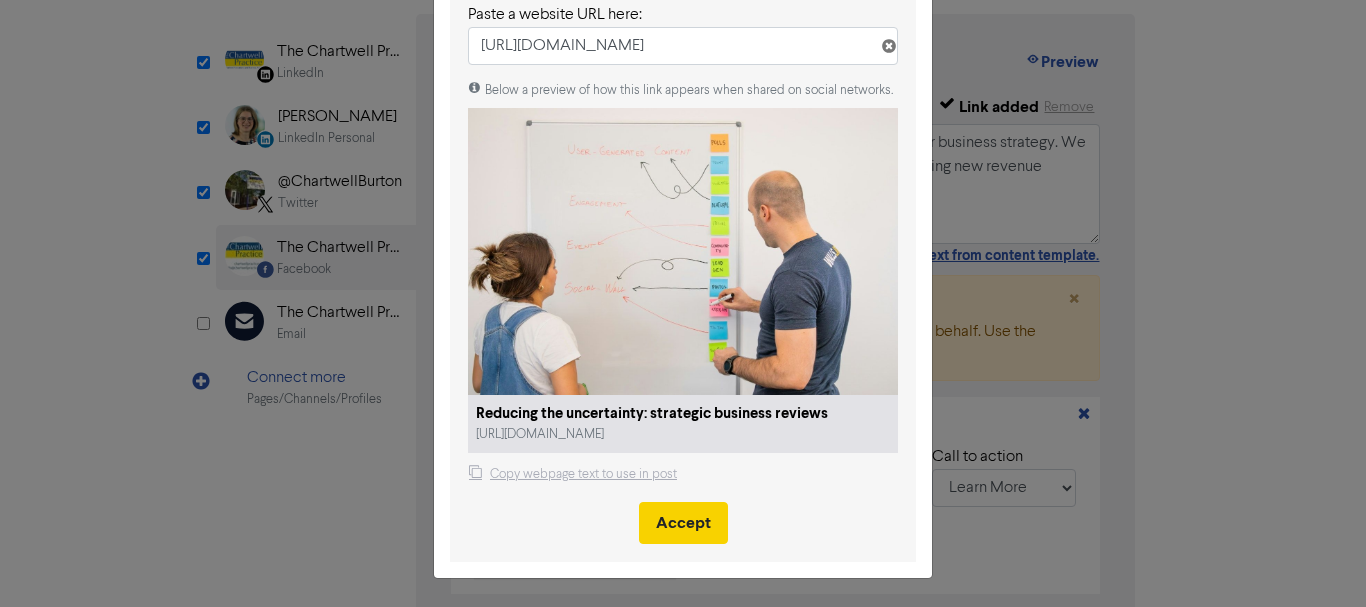 type on "[URL][DOMAIN_NAME]" 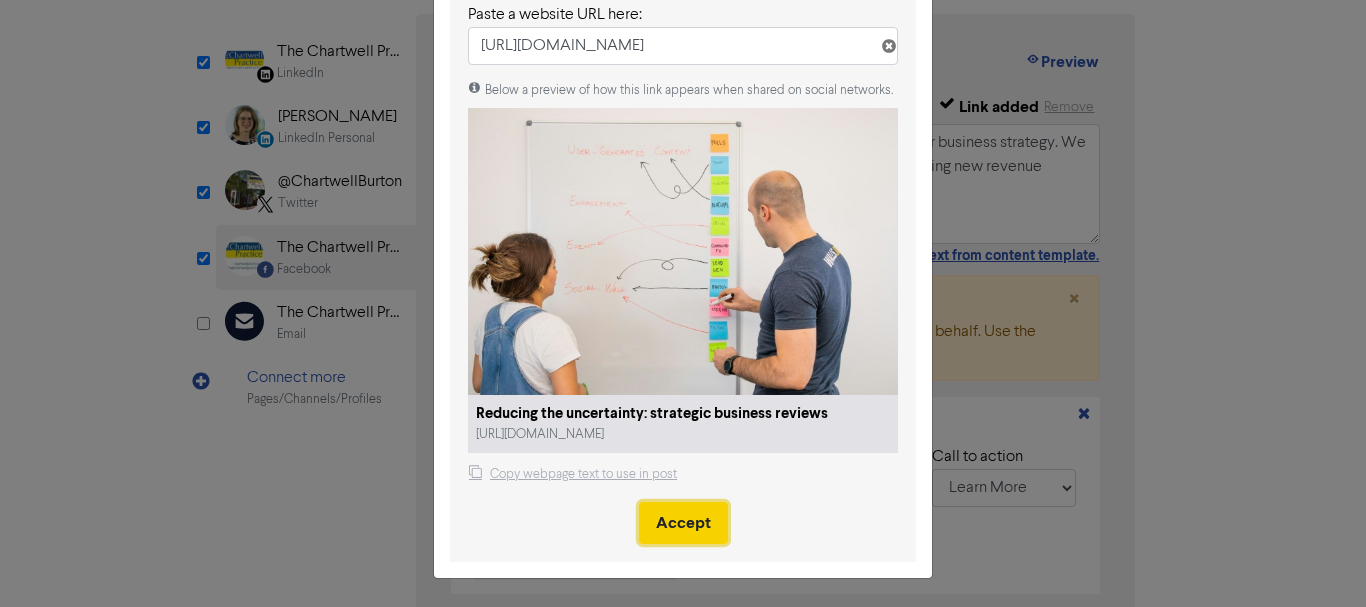 click on "Accept" at bounding box center [683, 523] 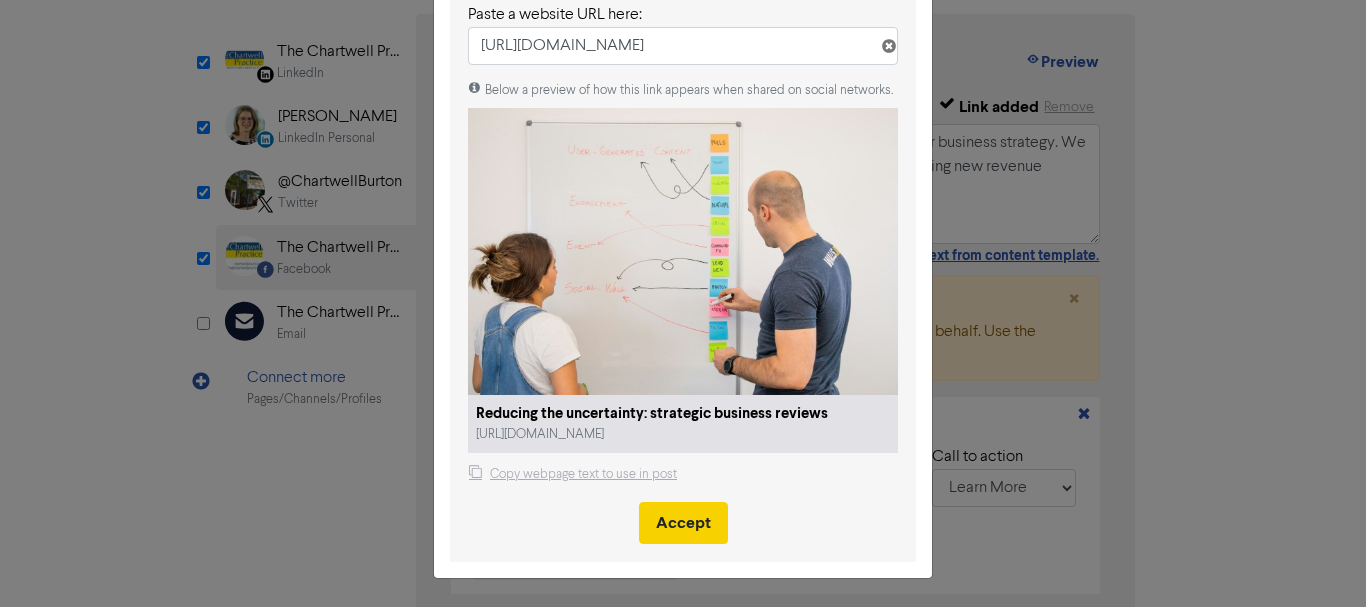 type 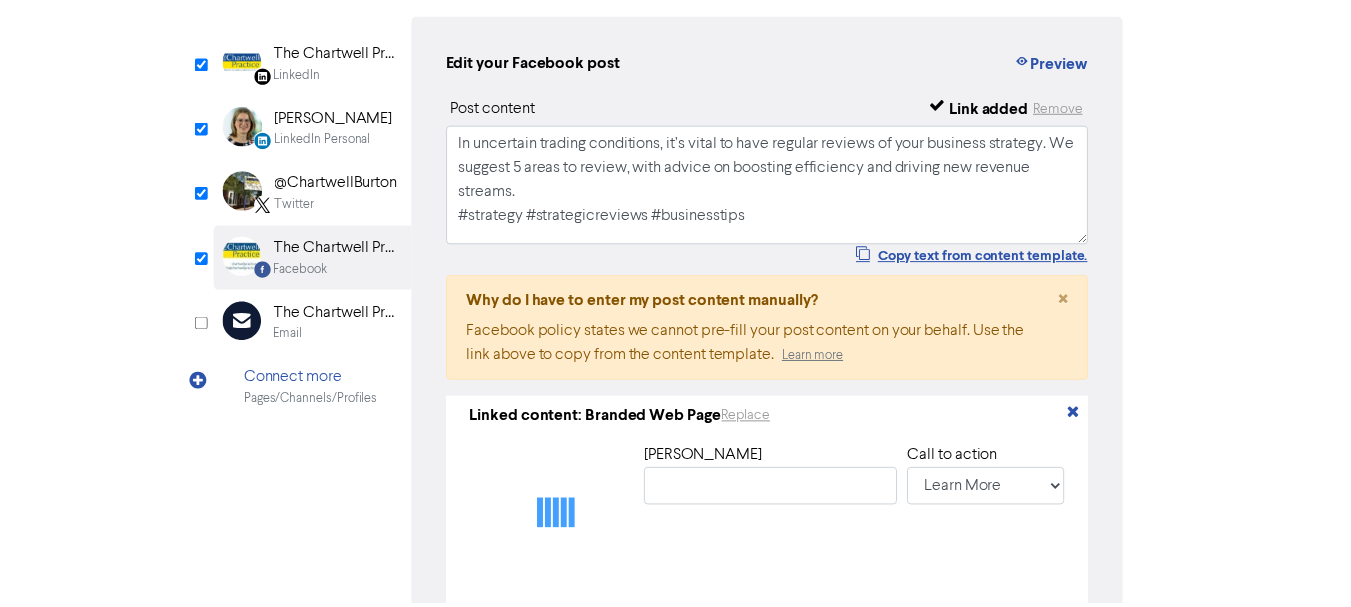 scroll, scrollTop: 0, scrollLeft: 0, axis: both 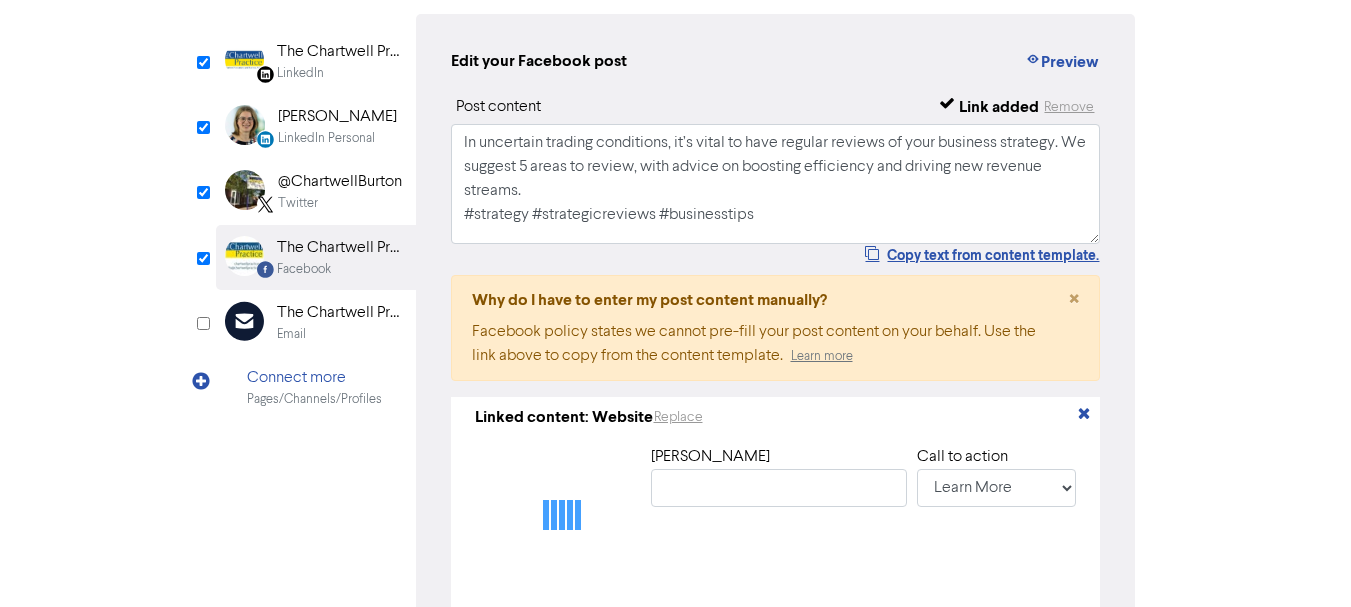 type on "Reducing the uncertainty: strategic business reviews" 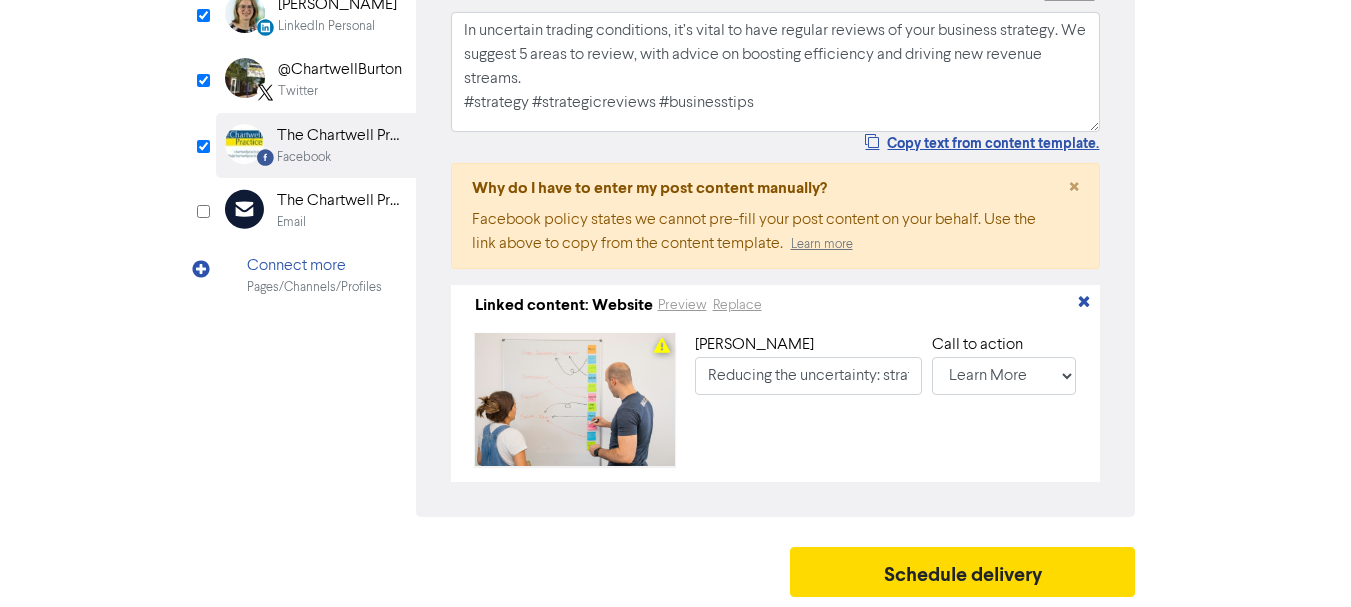 scroll, scrollTop: 311, scrollLeft: 0, axis: vertical 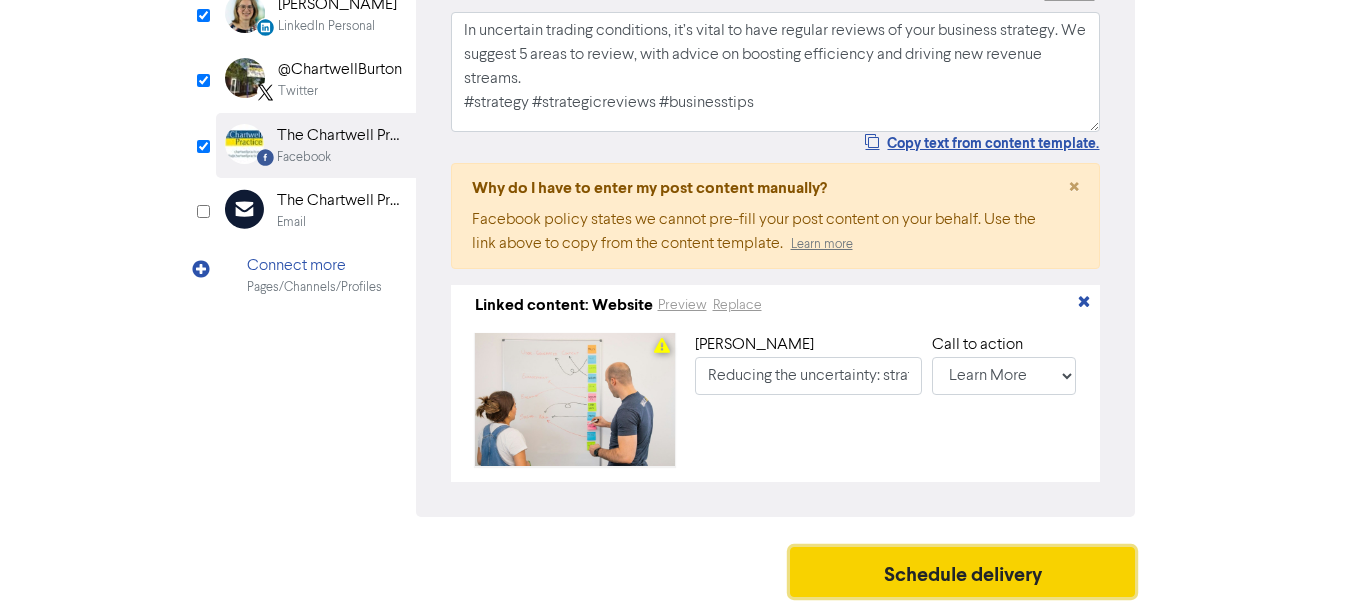click on "Schedule delivery" at bounding box center [963, 572] 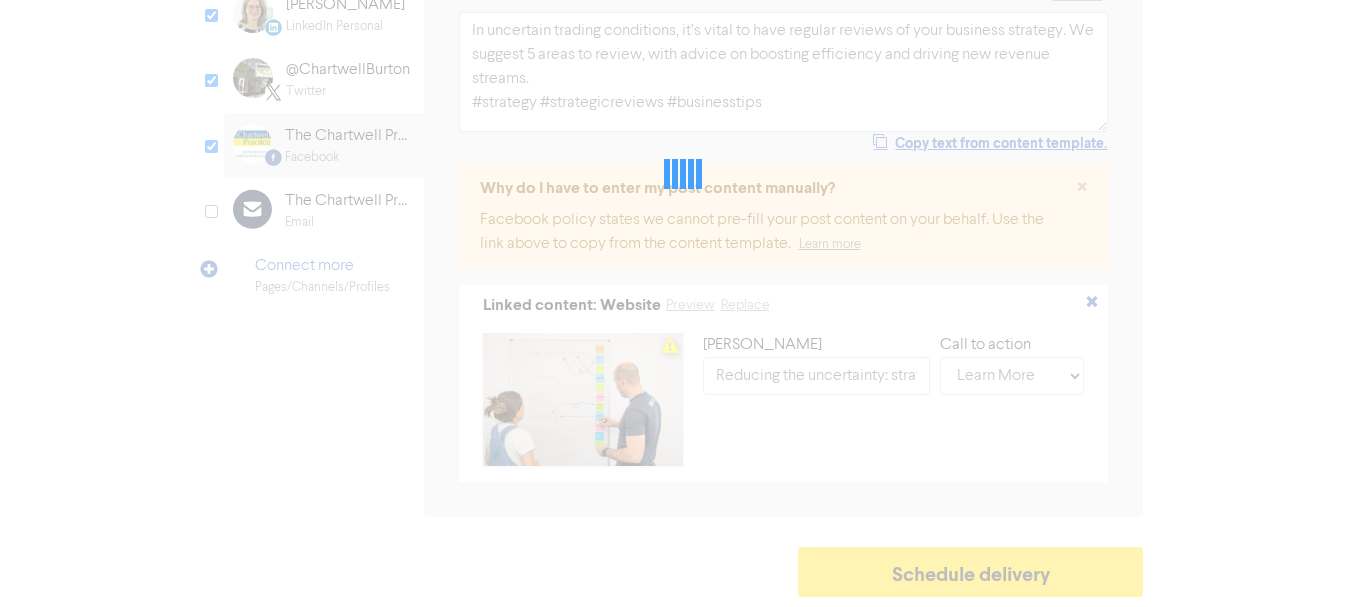 scroll, scrollTop: 0, scrollLeft: 0, axis: both 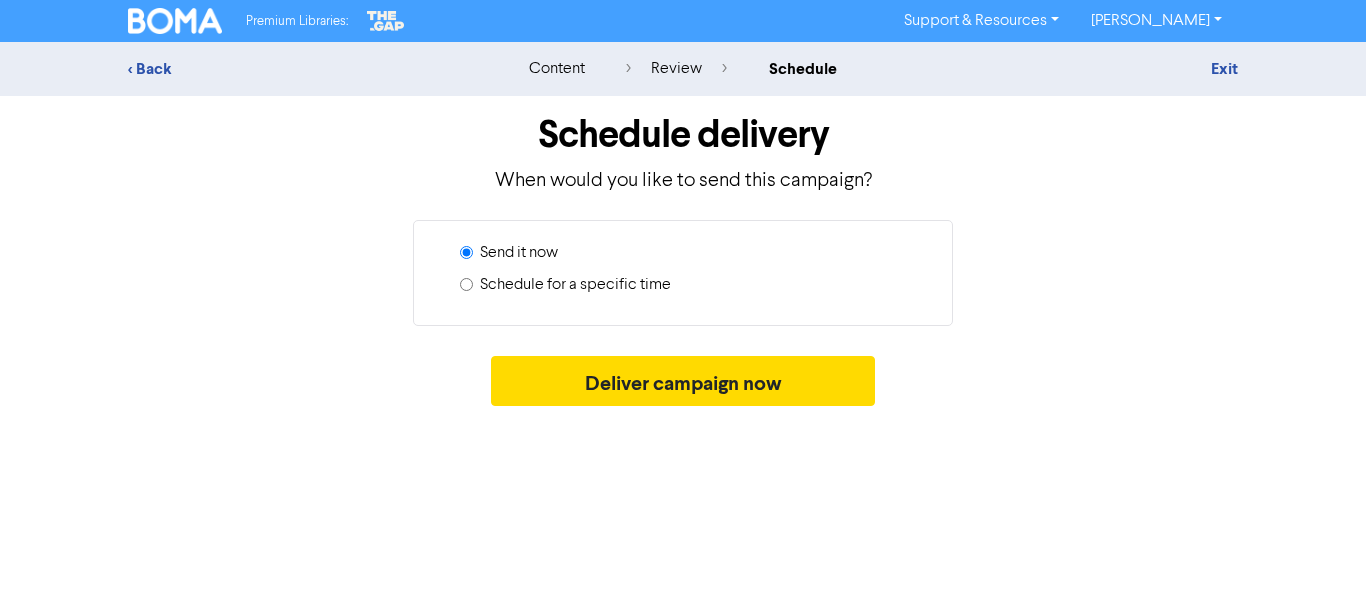 click on "Schedule for a specific time" at bounding box center [575, 285] 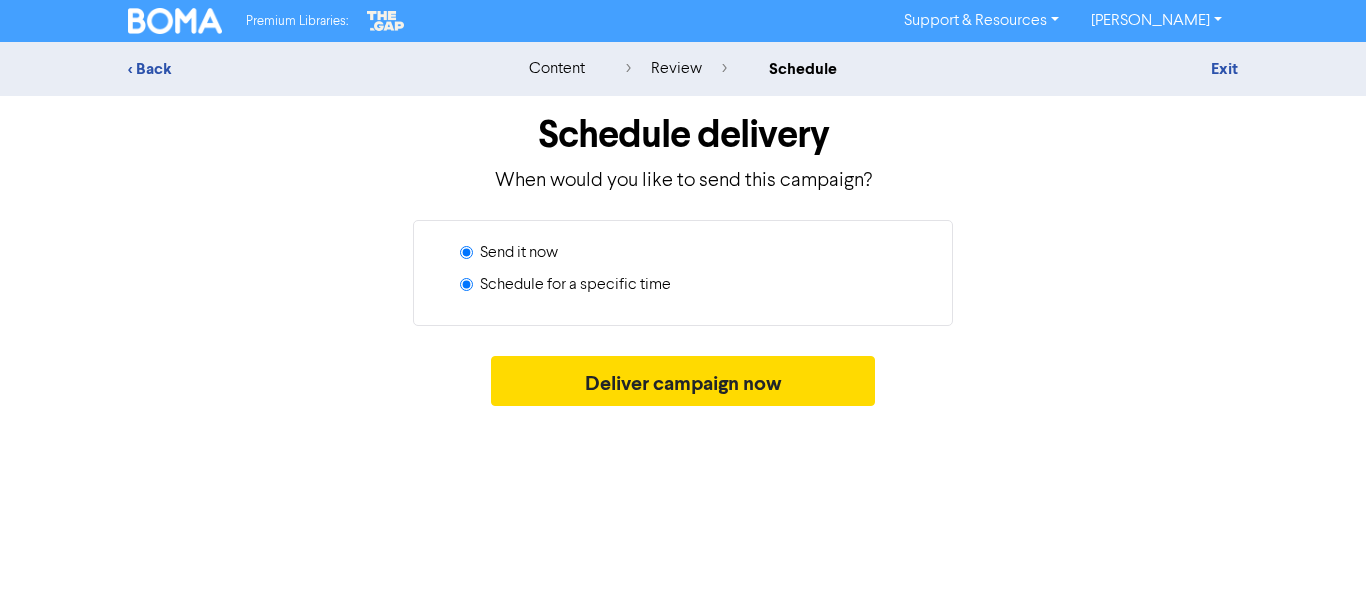 radio on "true" 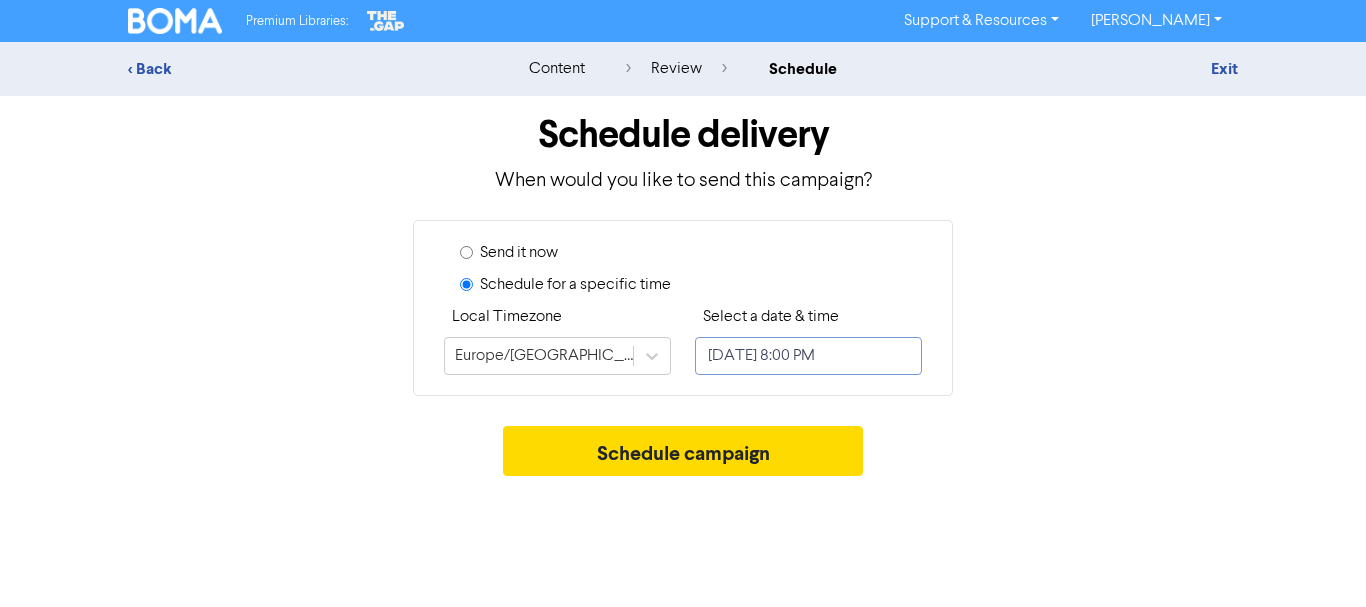 click on "[DATE] 8:00 PM" at bounding box center [808, 356] 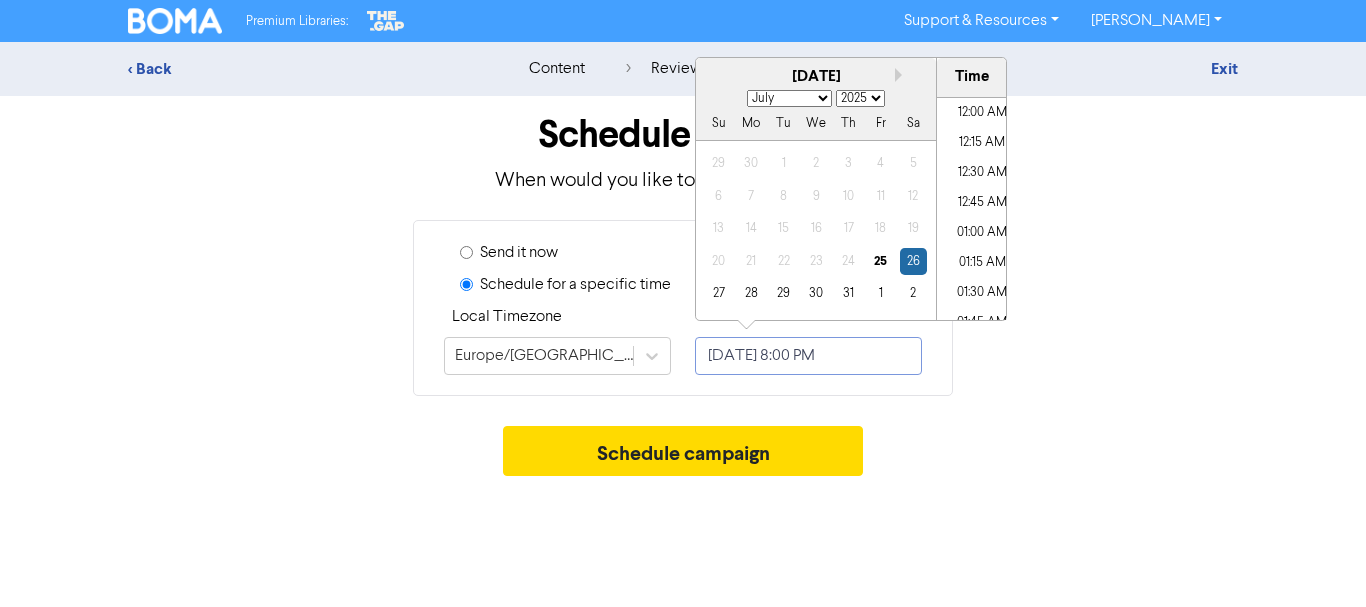 scroll, scrollTop: 2304, scrollLeft: 0, axis: vertical 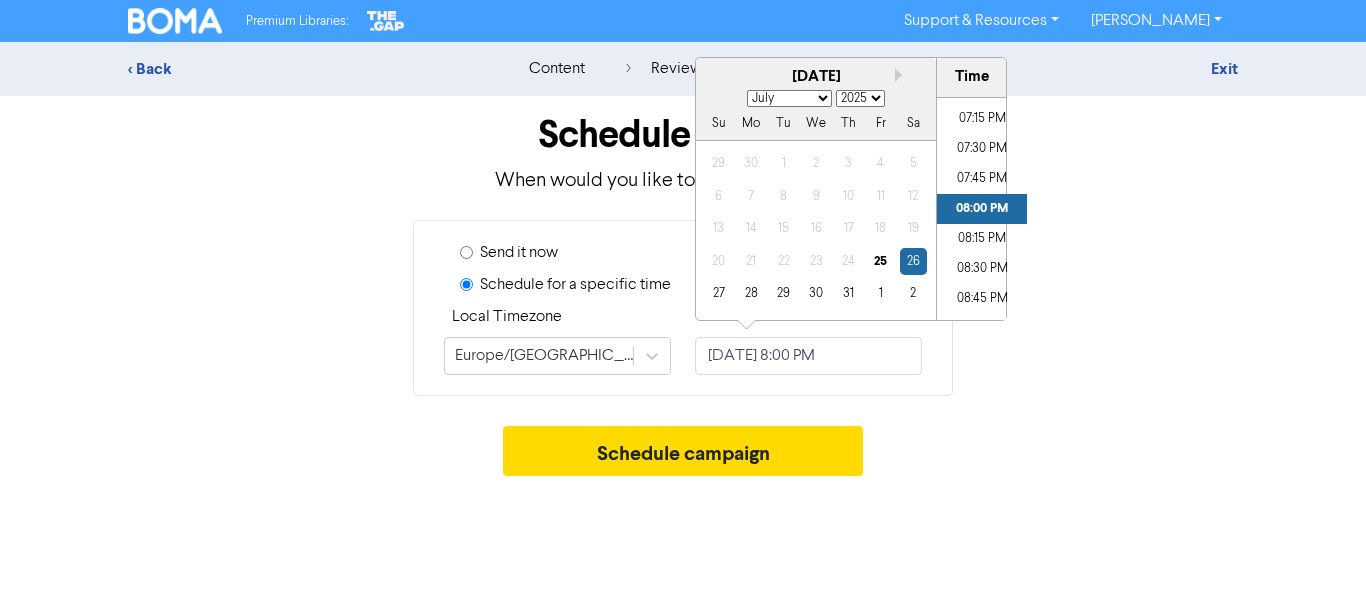 click on "January February March April May June July August September October November December" at bounding box center (789, 98) 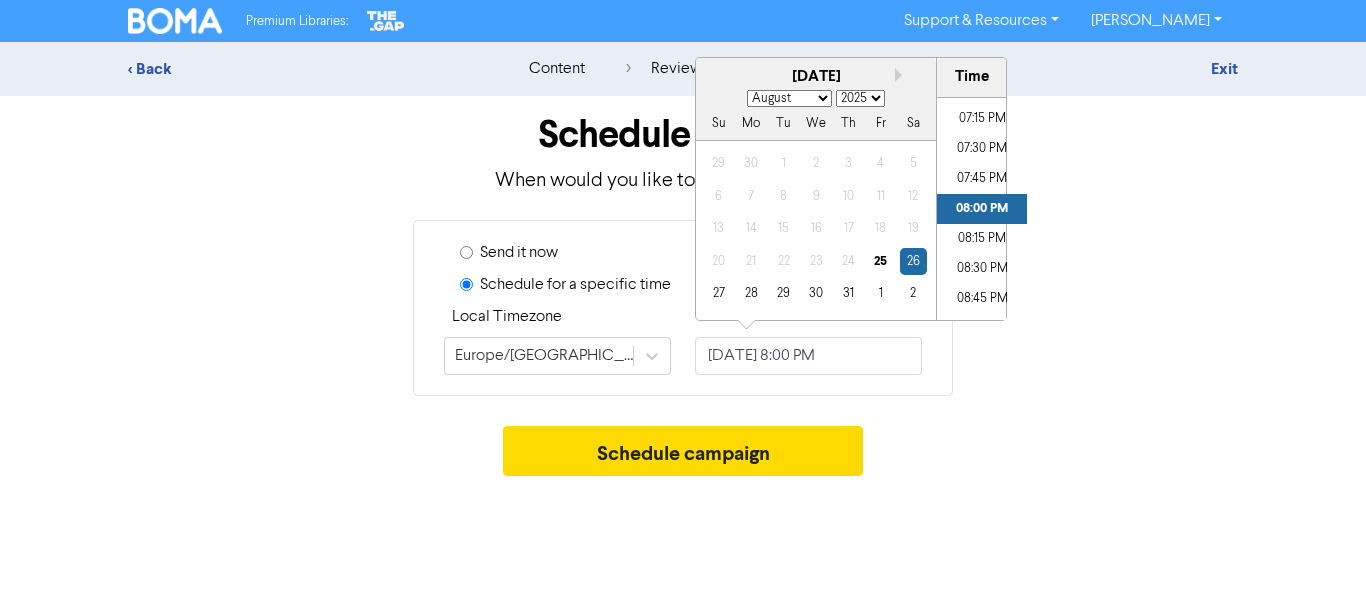 click on "January February March April May June July August September October November December" at bounding box center [789, 98] 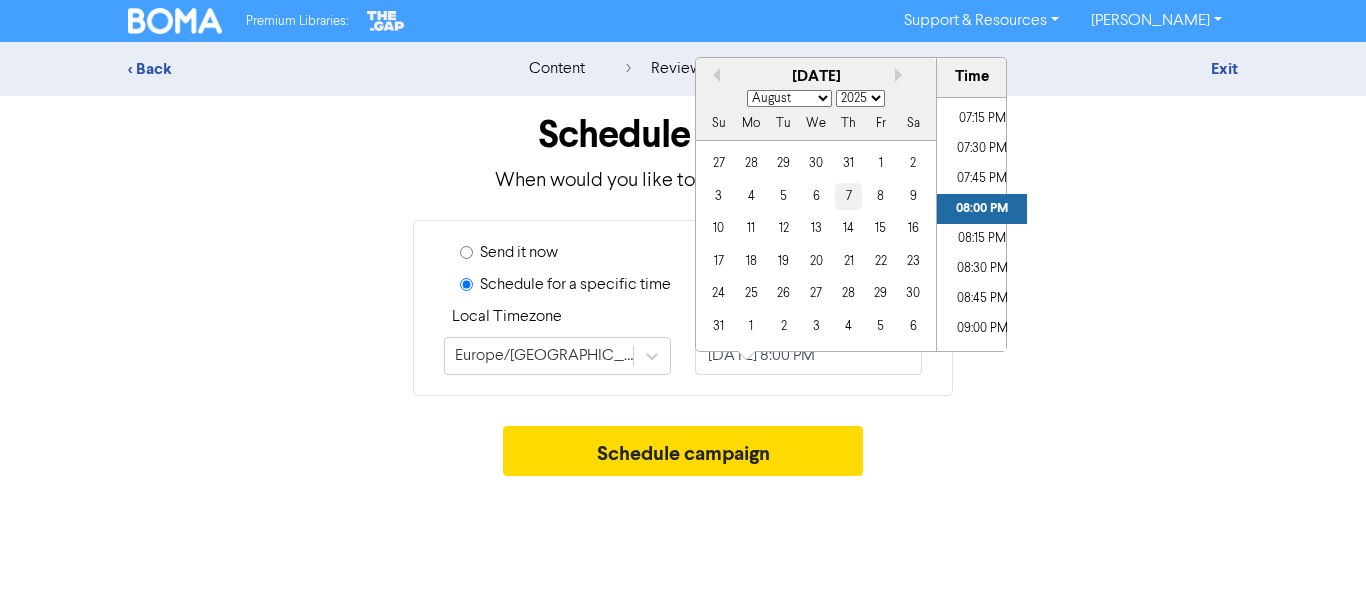 click on "7" at bounding box center (848, 196) 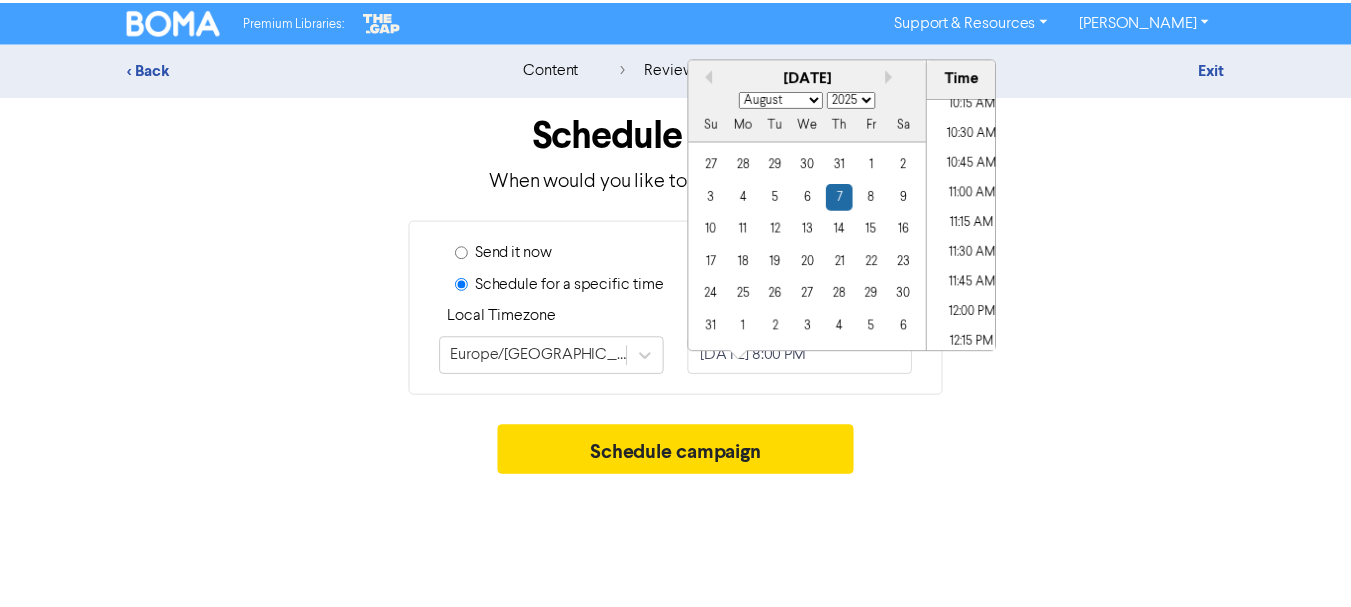 scroll, scrollTop: 1224, scrollLeft: 0, axis: vertical 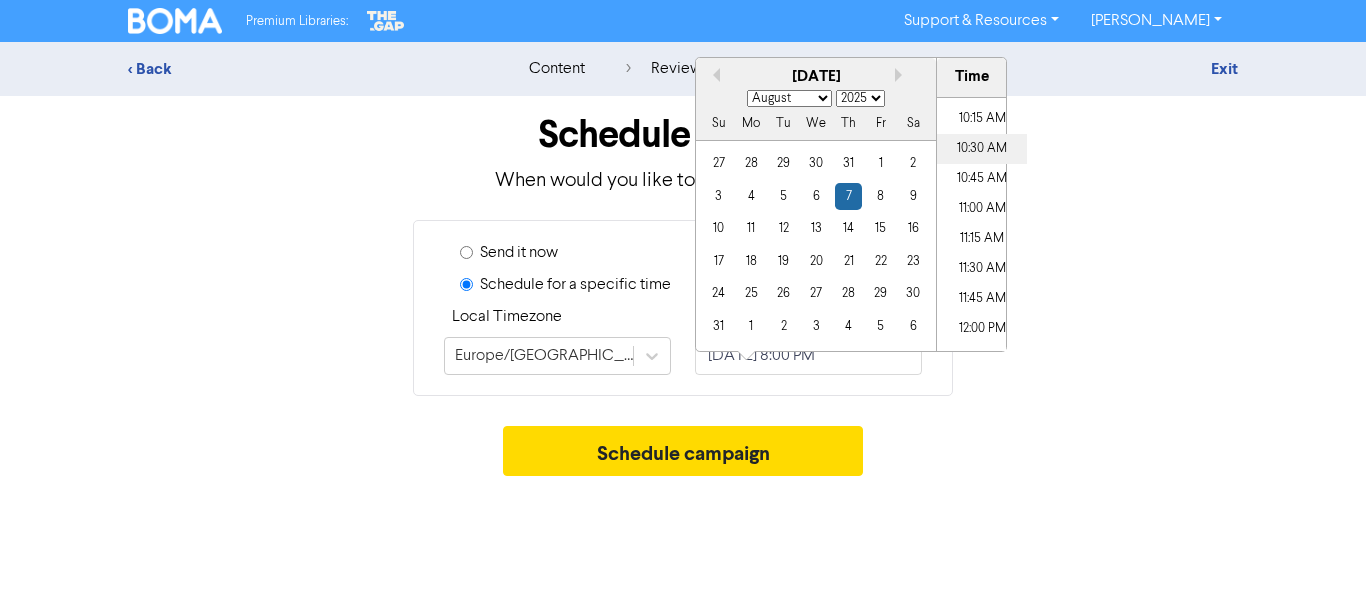 click on "10:30 AM" at bounding box center (982, 149) 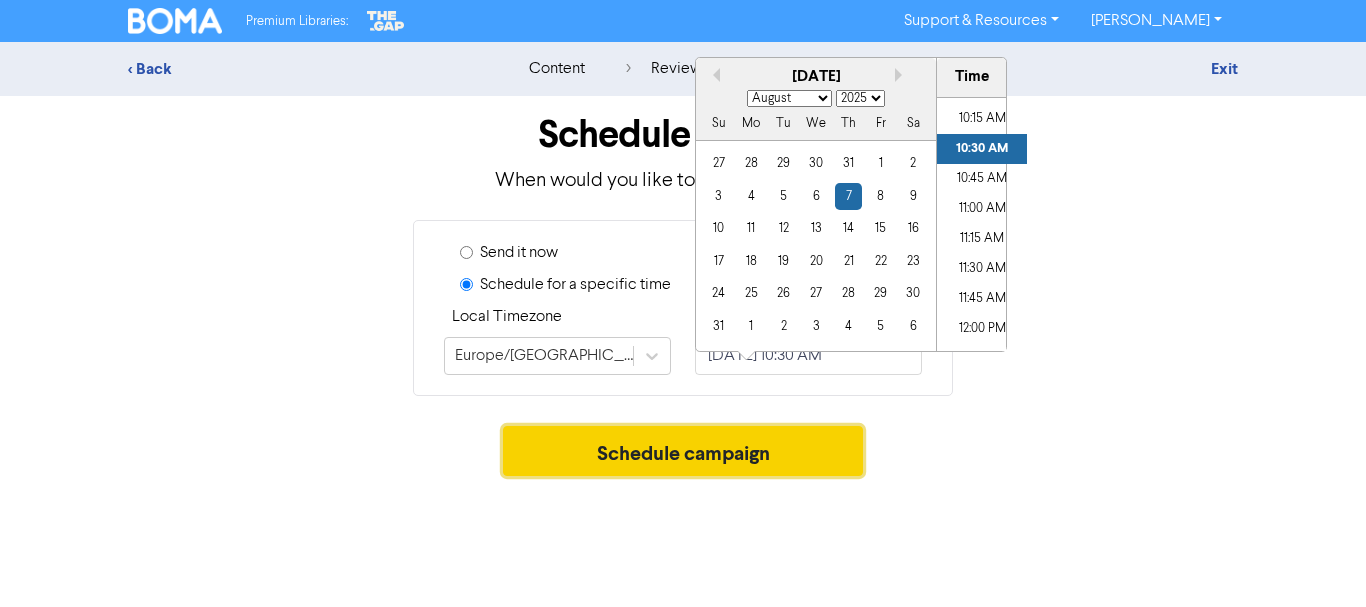 click on "Schedule campaign" at bounding box center (683, 451) 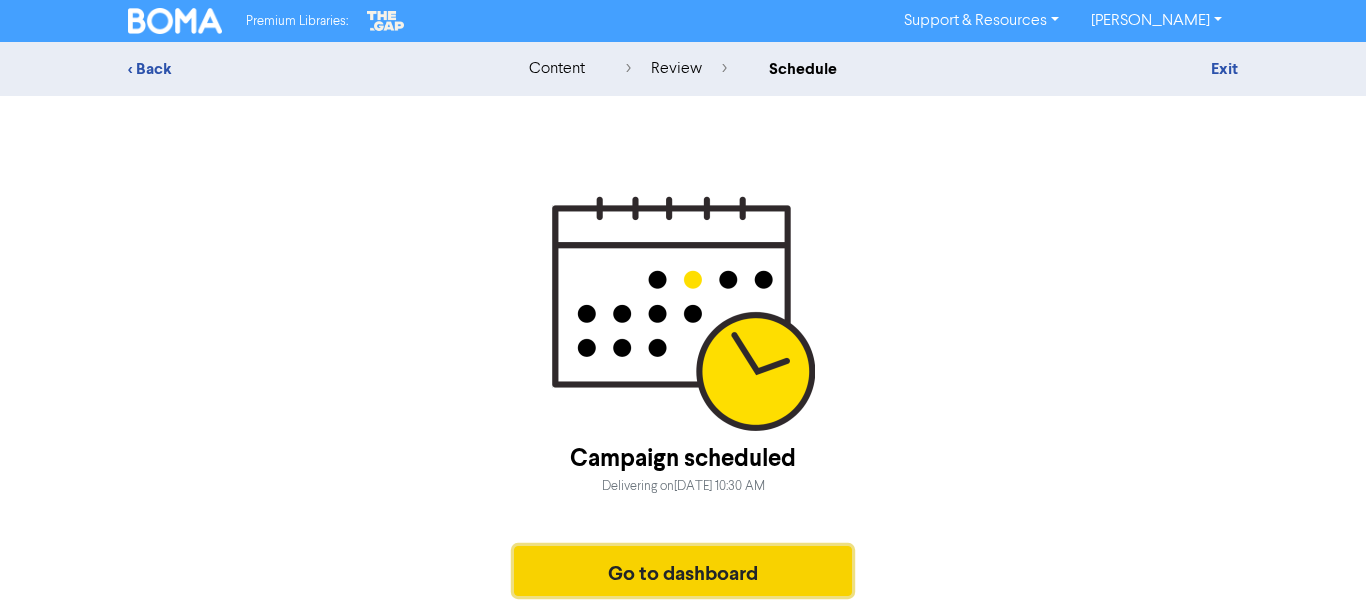click on "Go to dashboard" at bounding box center [683, 571] 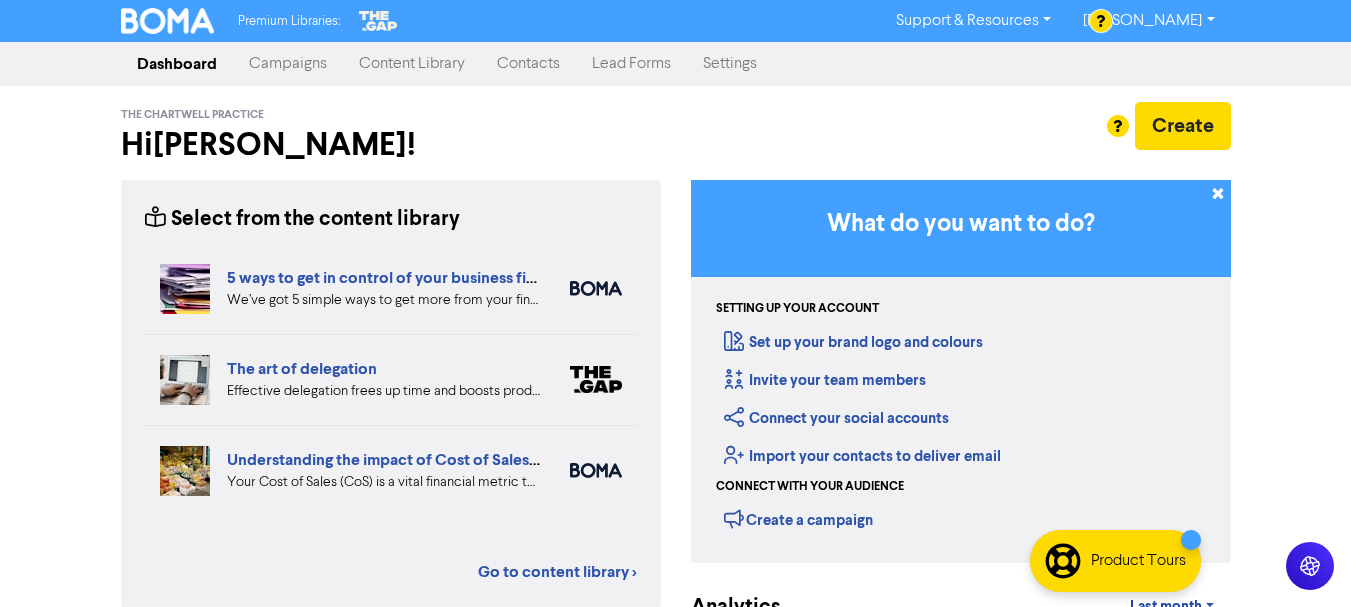 click on "Campaigns" at bounding box center [288, 64] 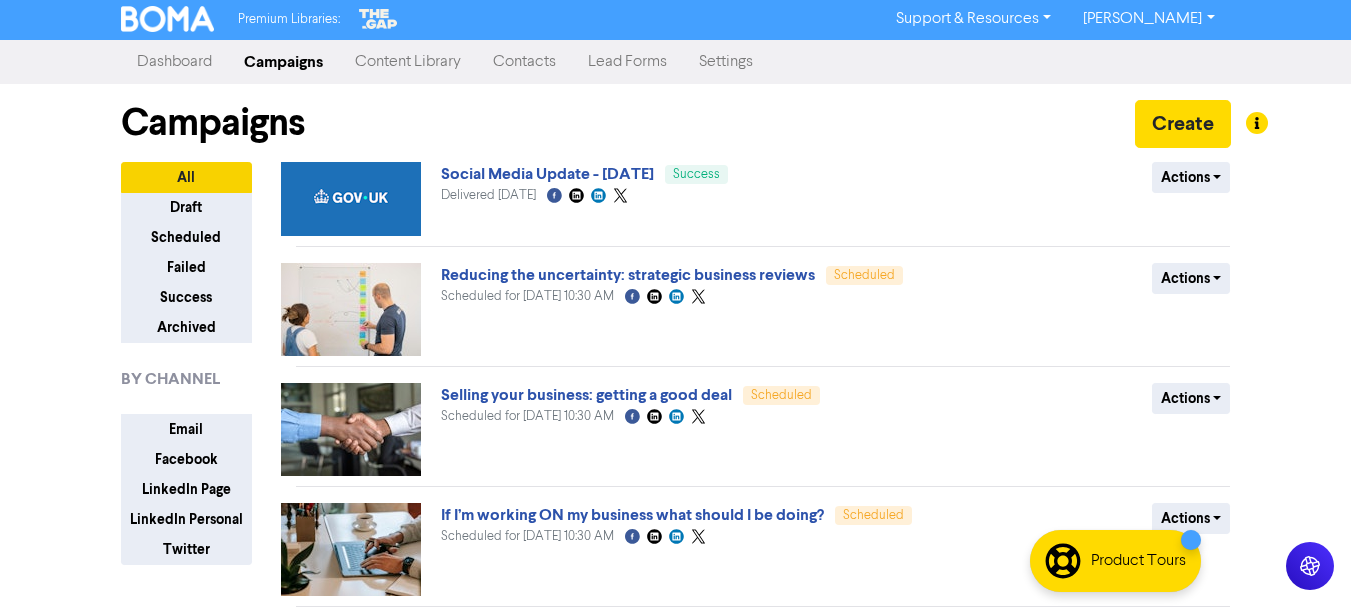 scroll, scrollTop: 0, scrollLeft: 0, axis: both 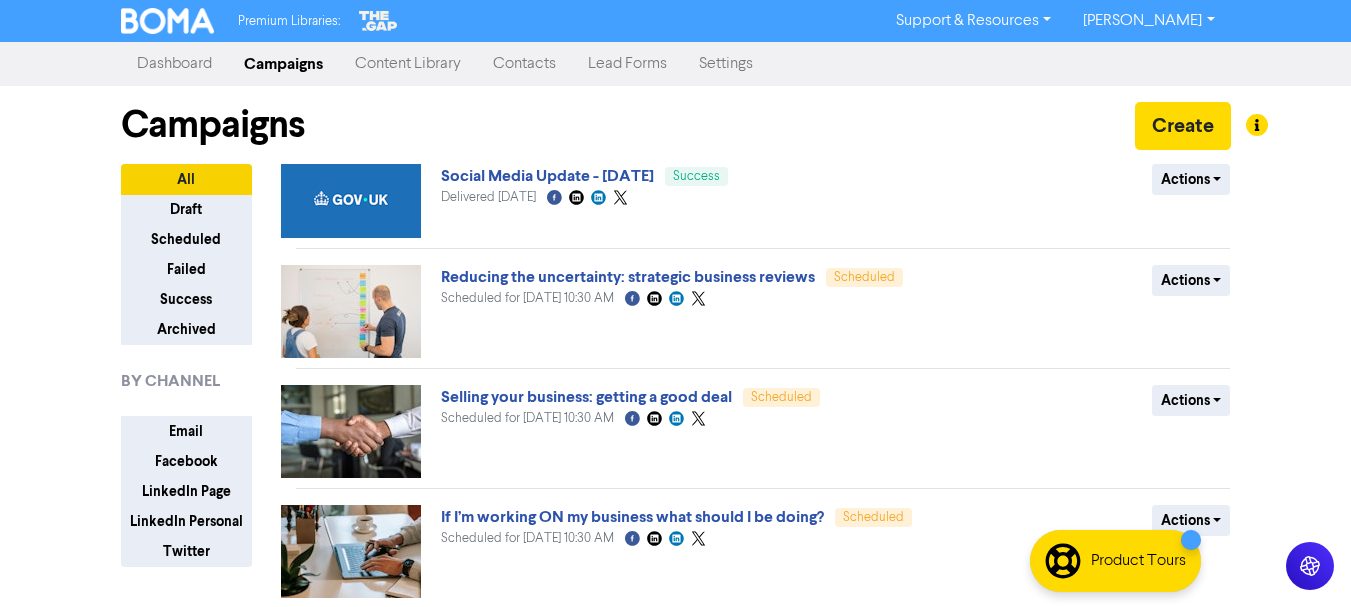click on "Dashboard" at bounding box center (174, 64) 